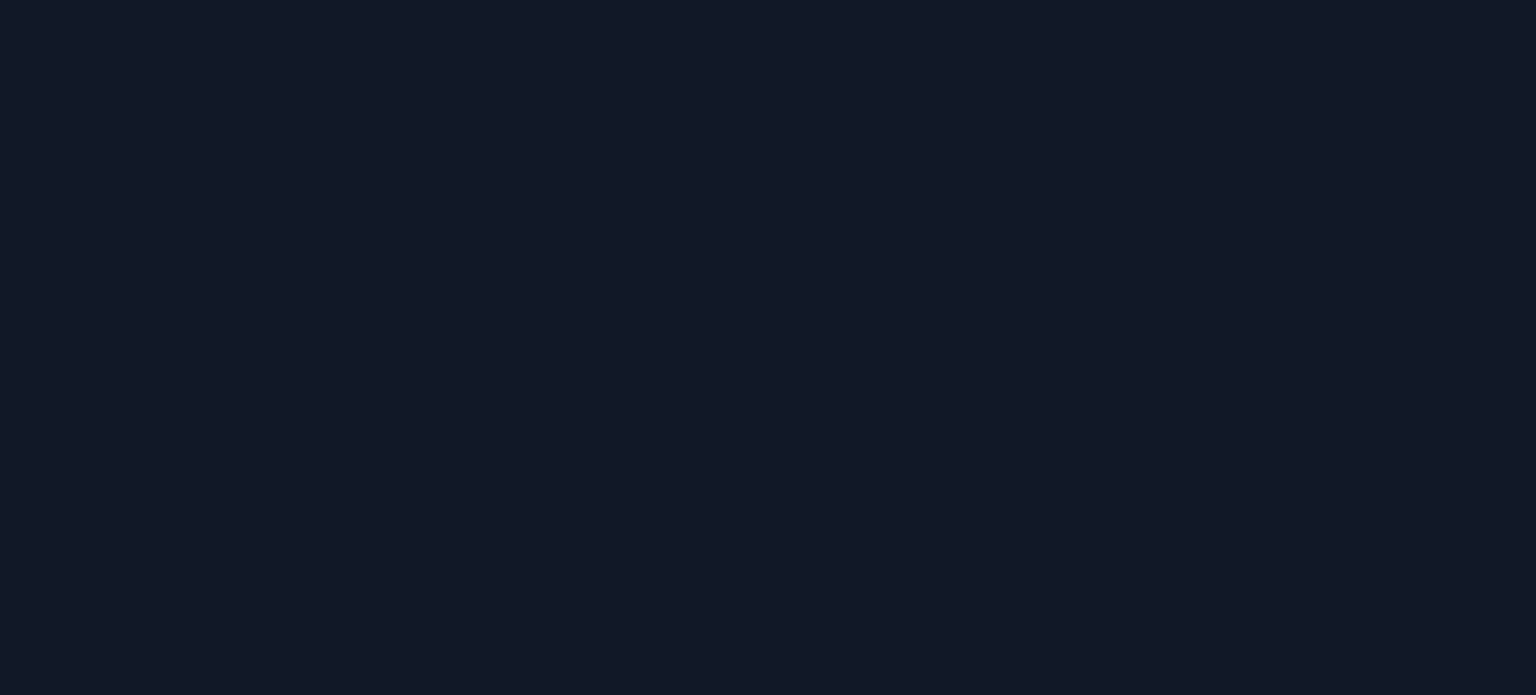 scroll, scrollTop: 0, scrollLeft: 0, axis: both 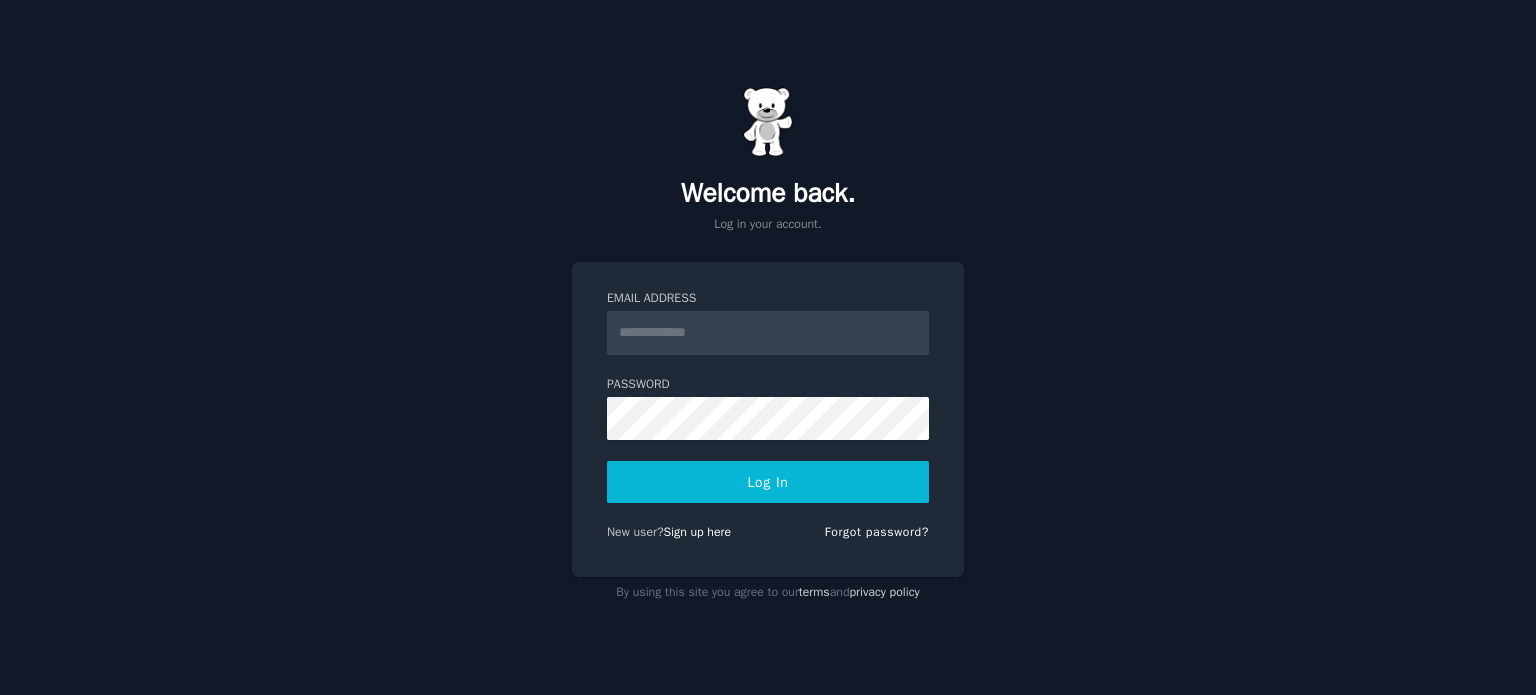 click on "Email Address" at bounding box center [768, 333] 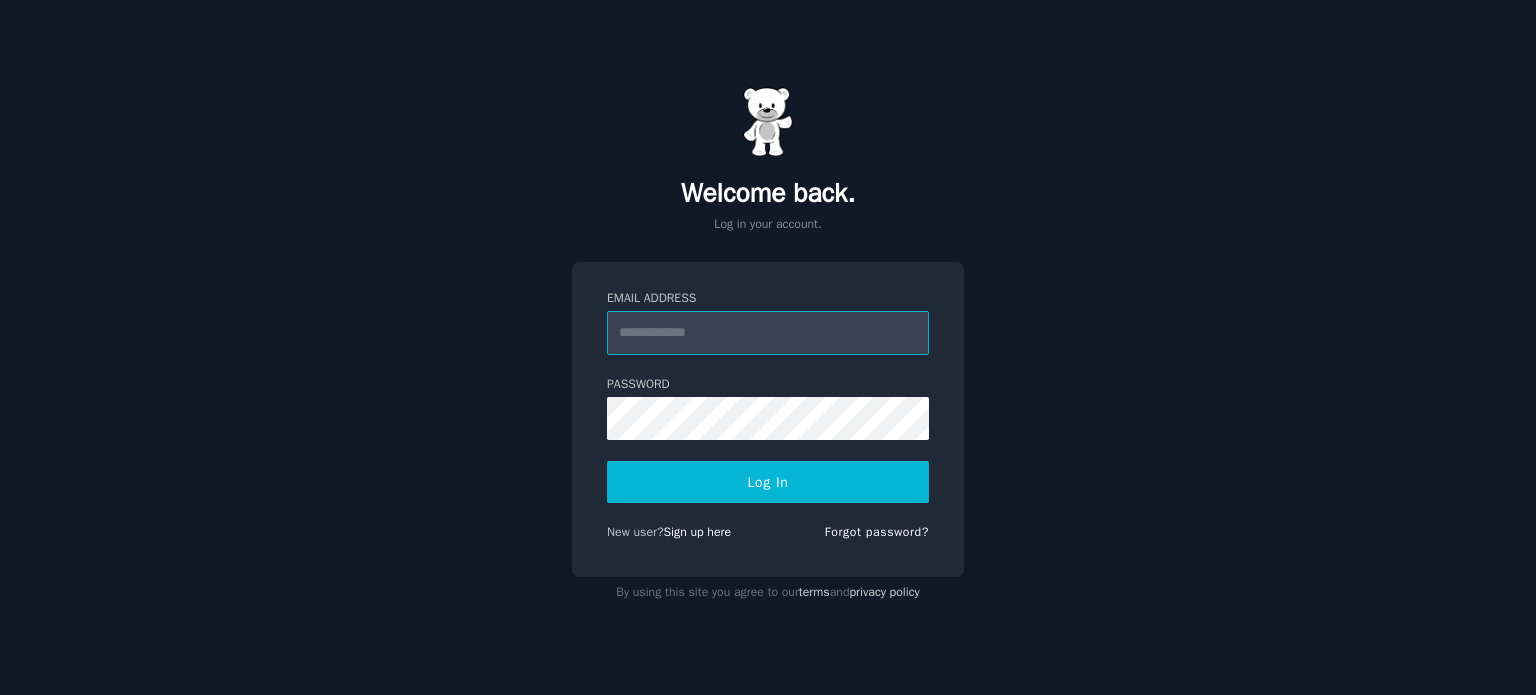 click on "Email Address" at bounding box center [768, 333] 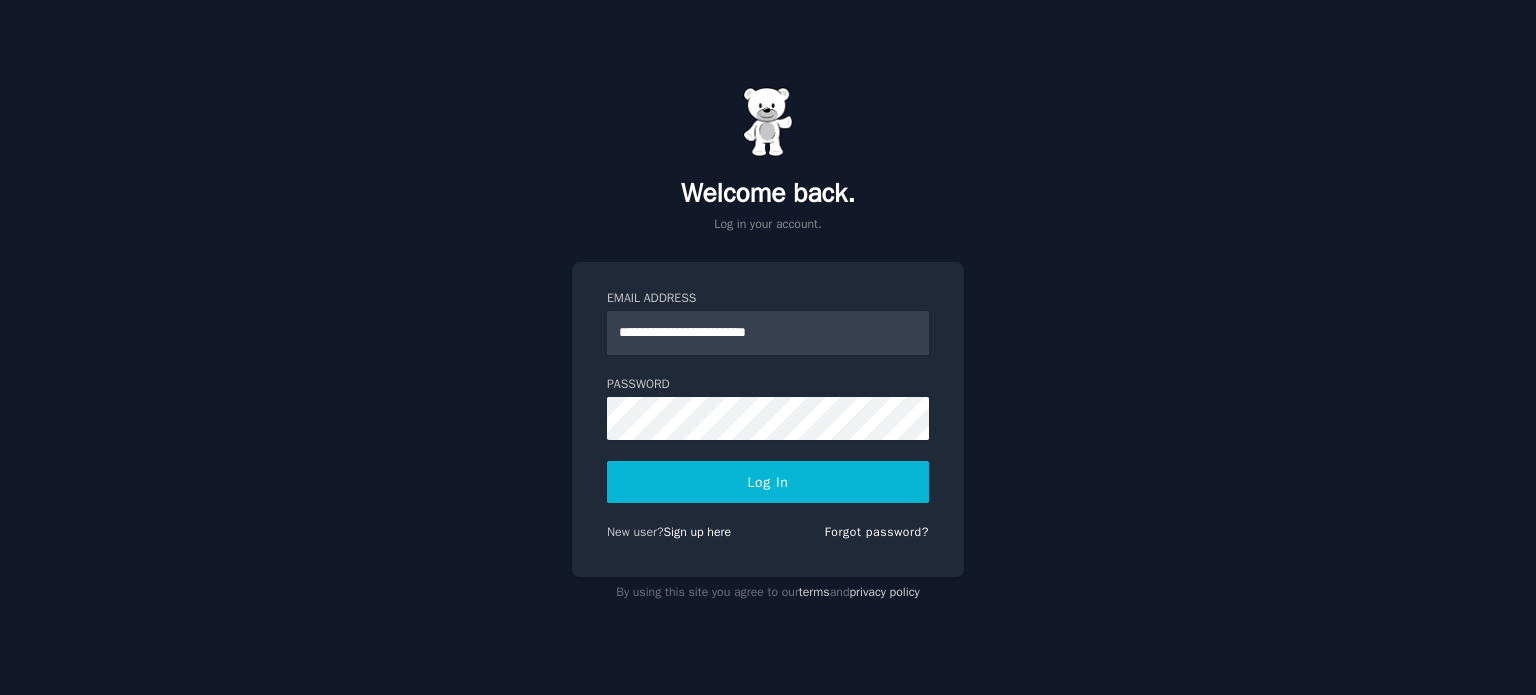 click on "**********" at bounding box center [768, 419] 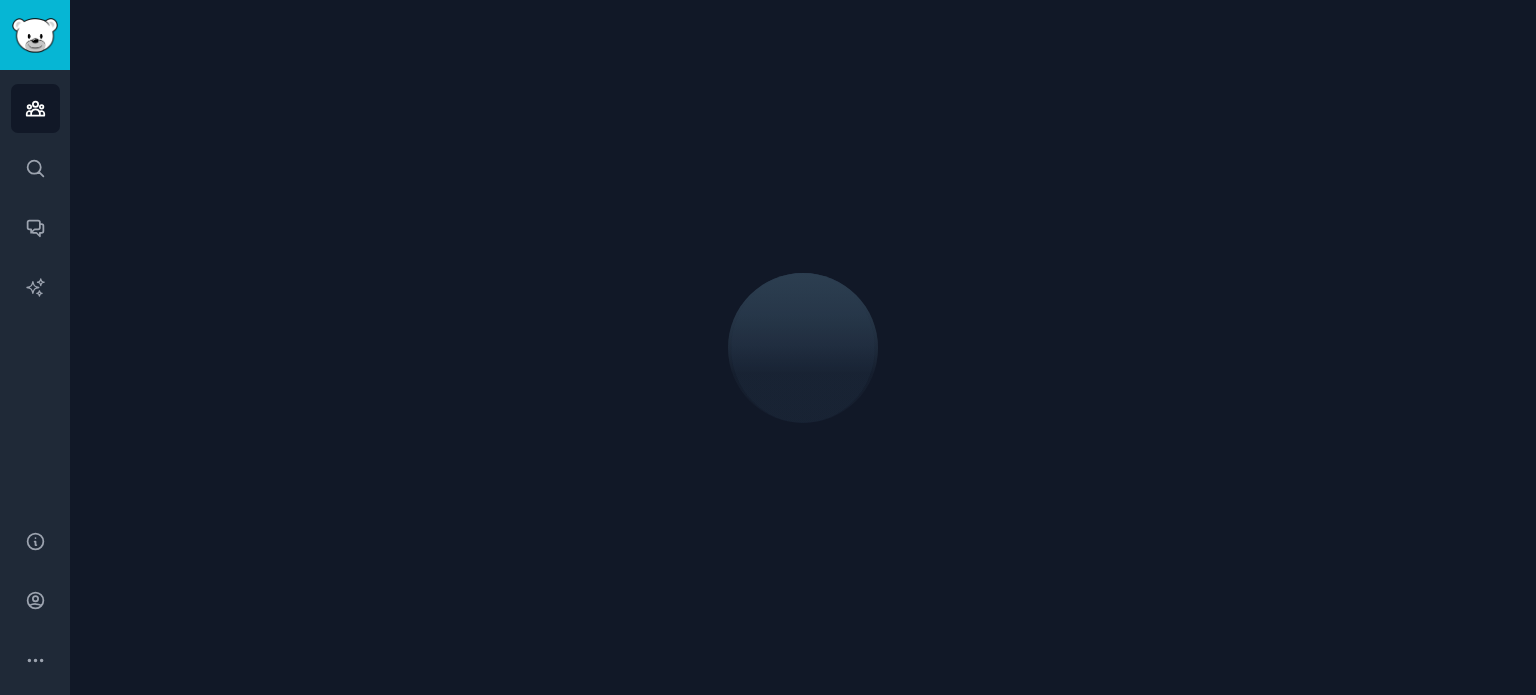 scroll, scrollTop: 0, scrollLeft: 0, axis: both 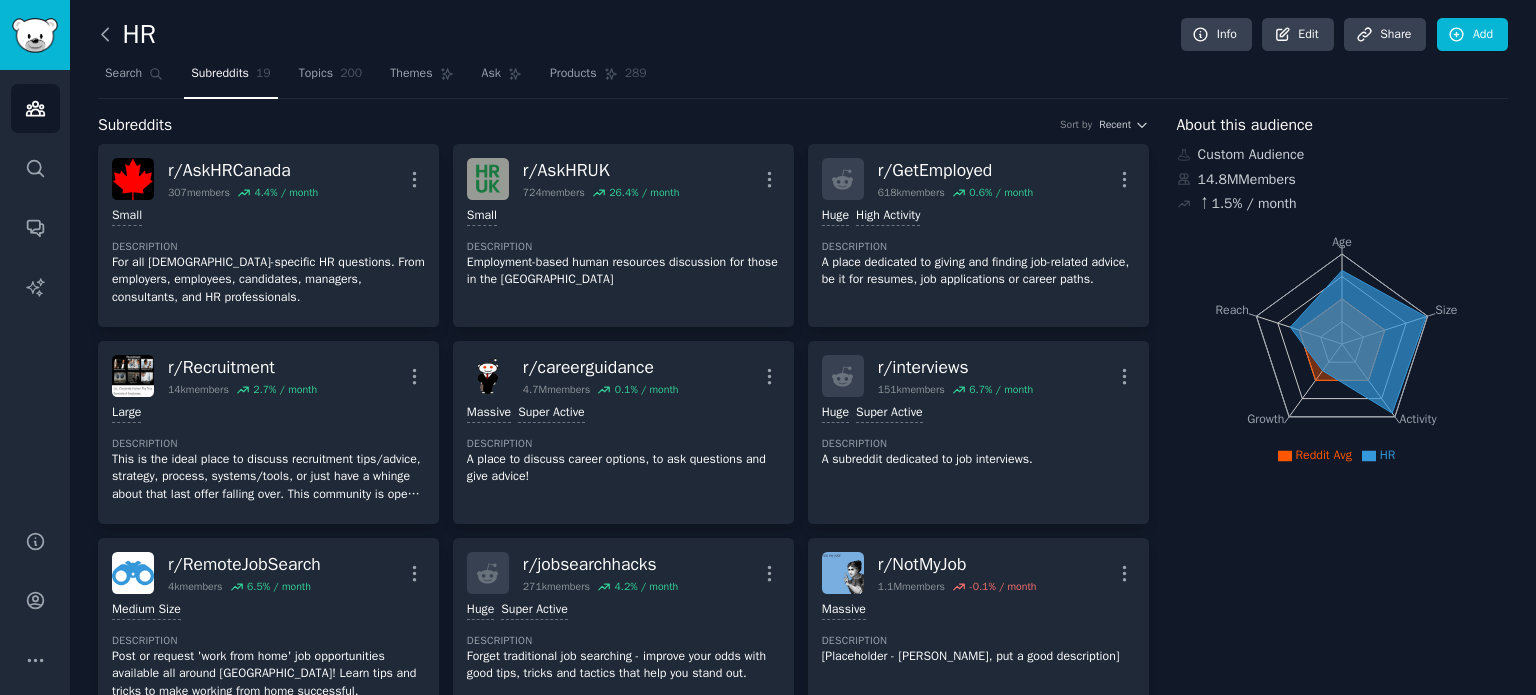 click 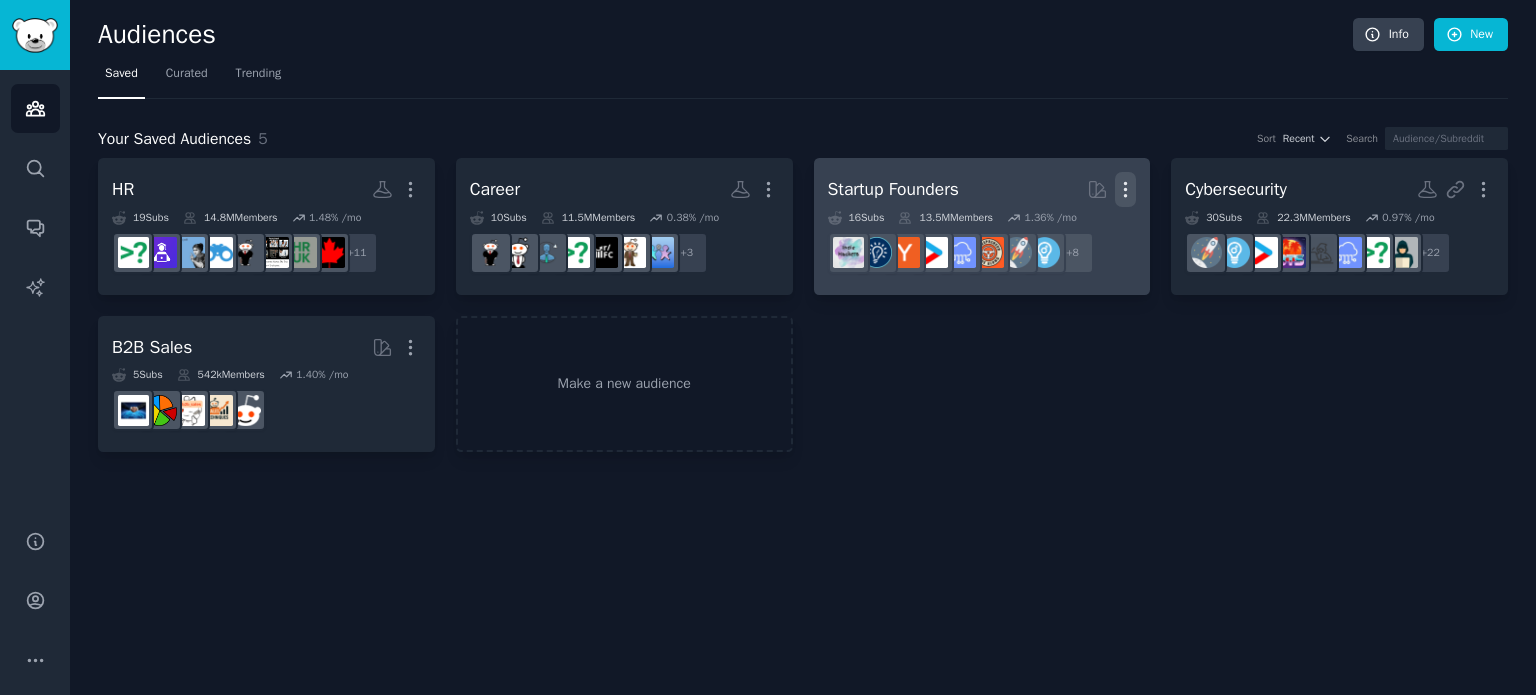 click 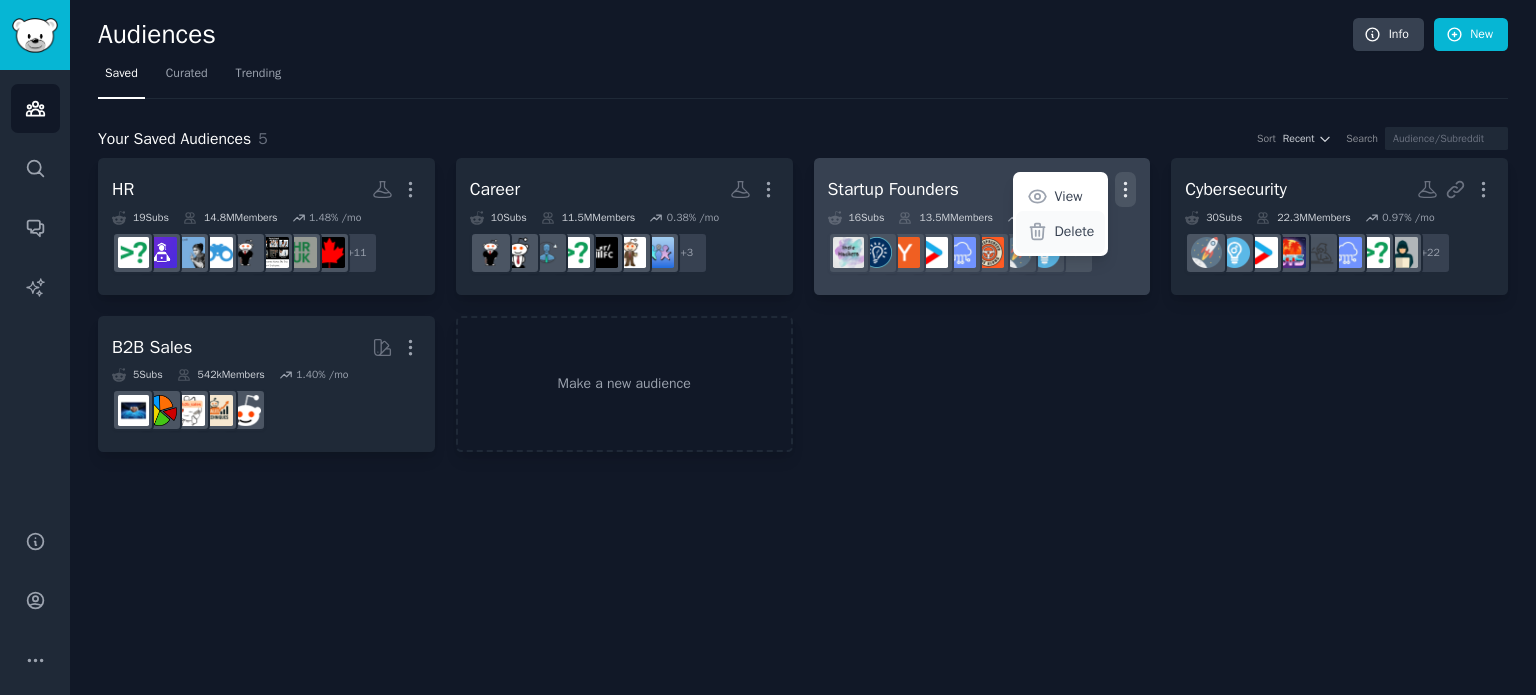 click on "Delete" at bounding box center (1075, 231) 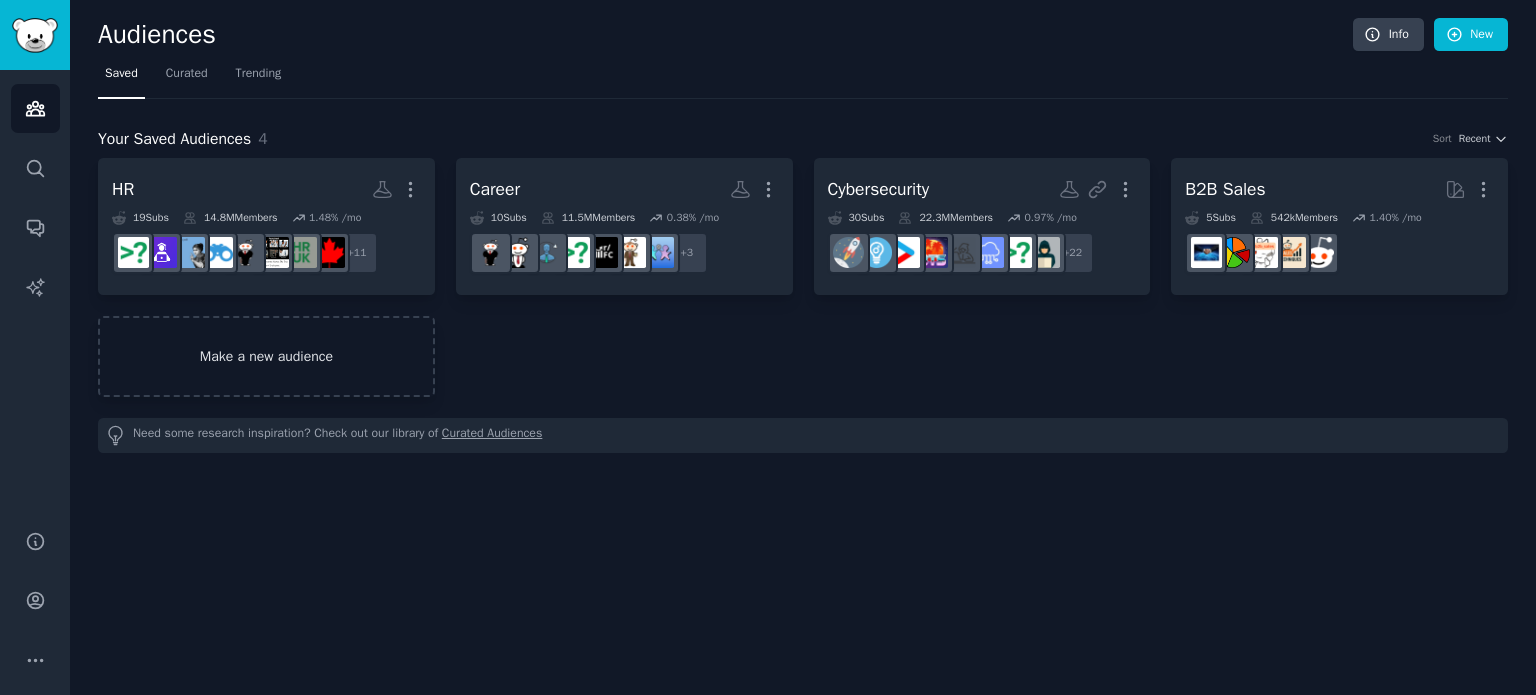 click on "Make a new audience" at bounding box center [266, 356] 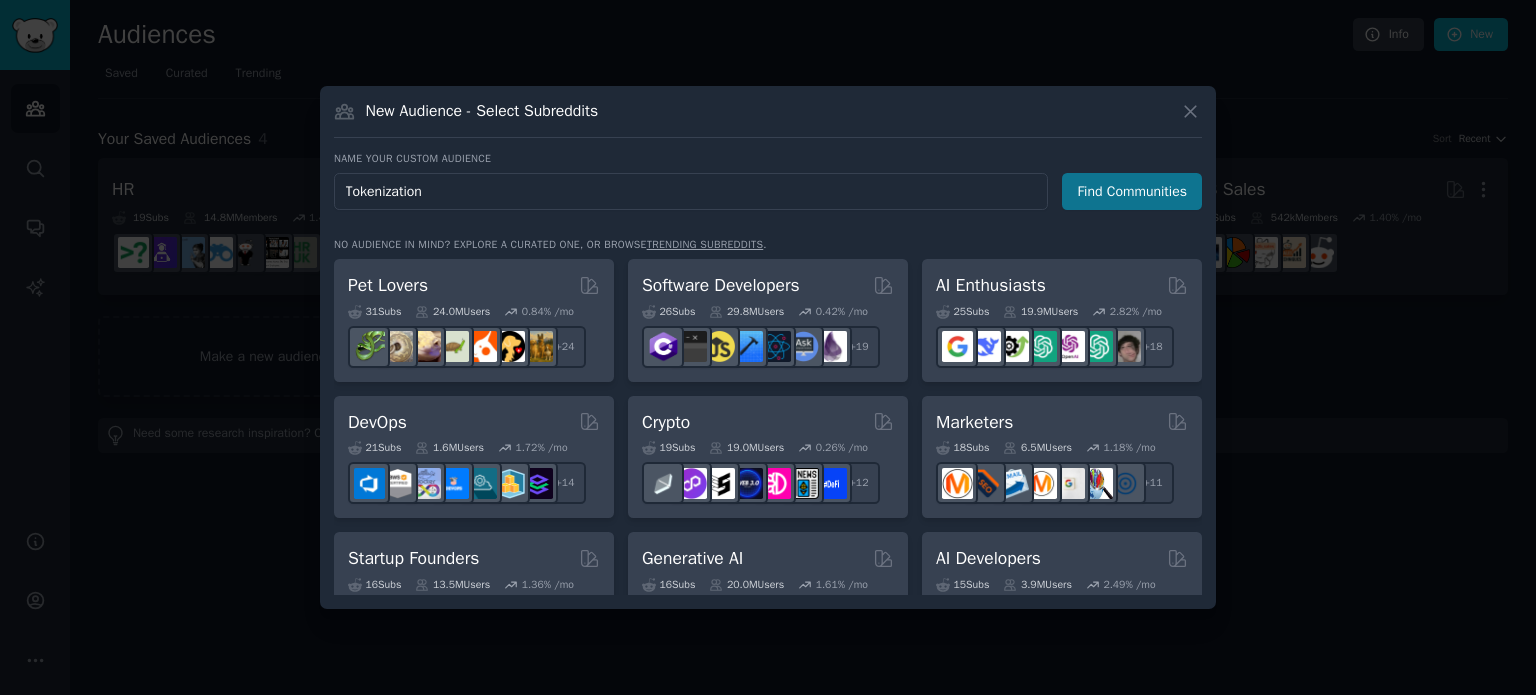 type on "Tokenization" 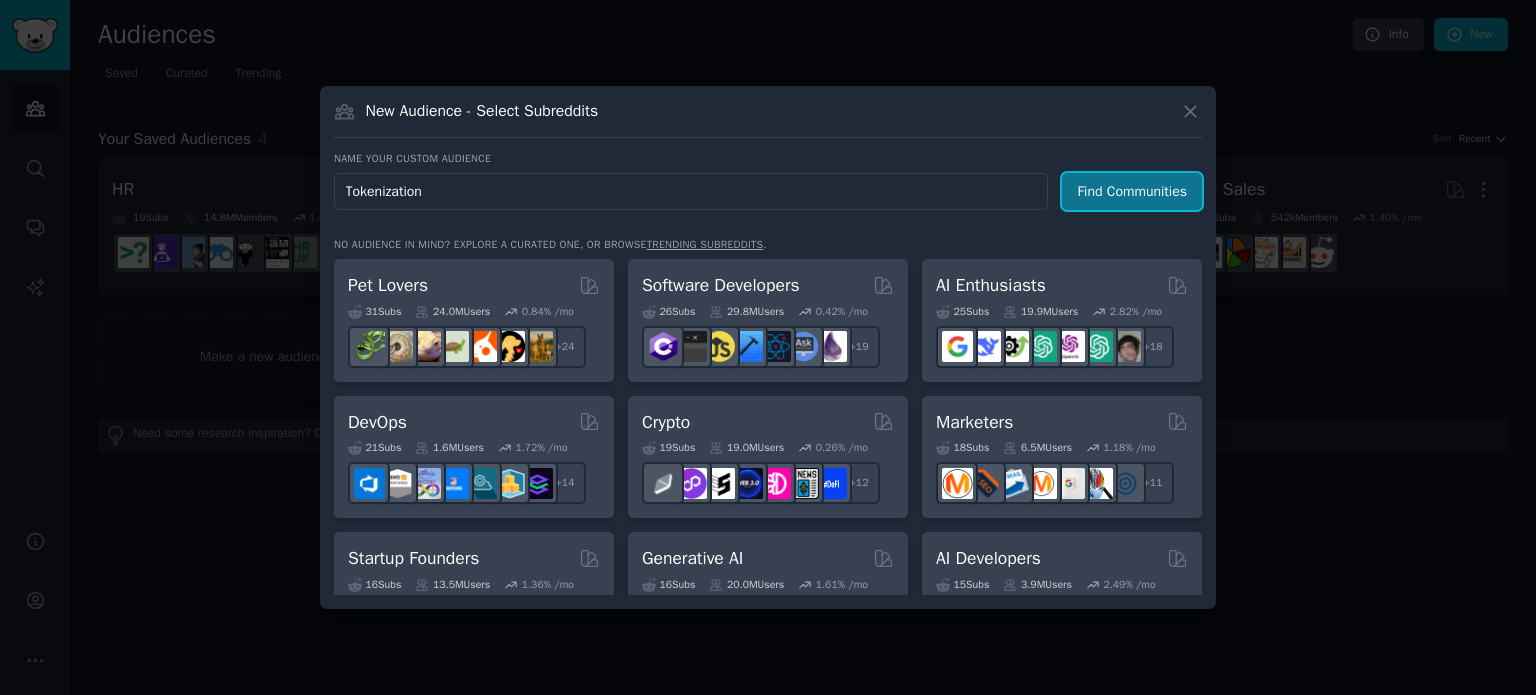click on "Find Communities" at bounding box center [1132, 191] 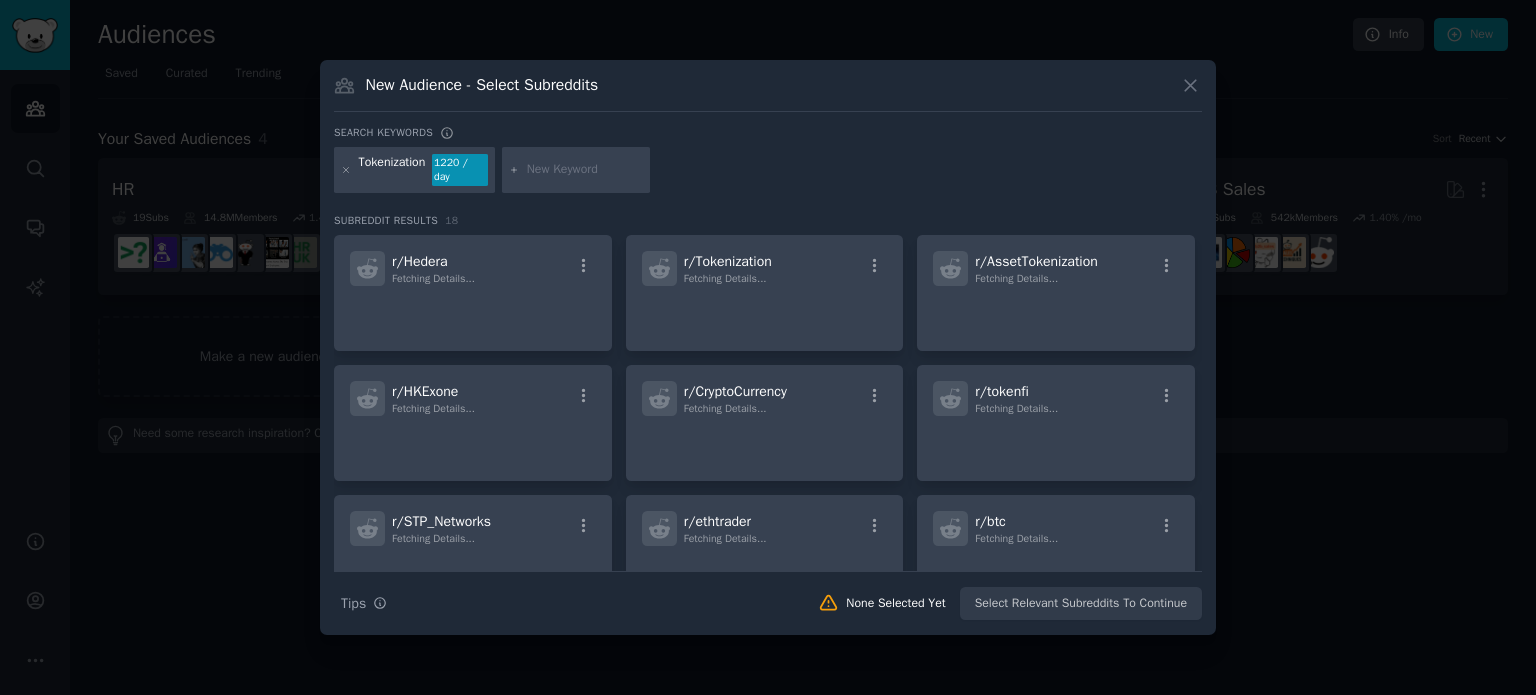 click at bounding box center (576, 170) 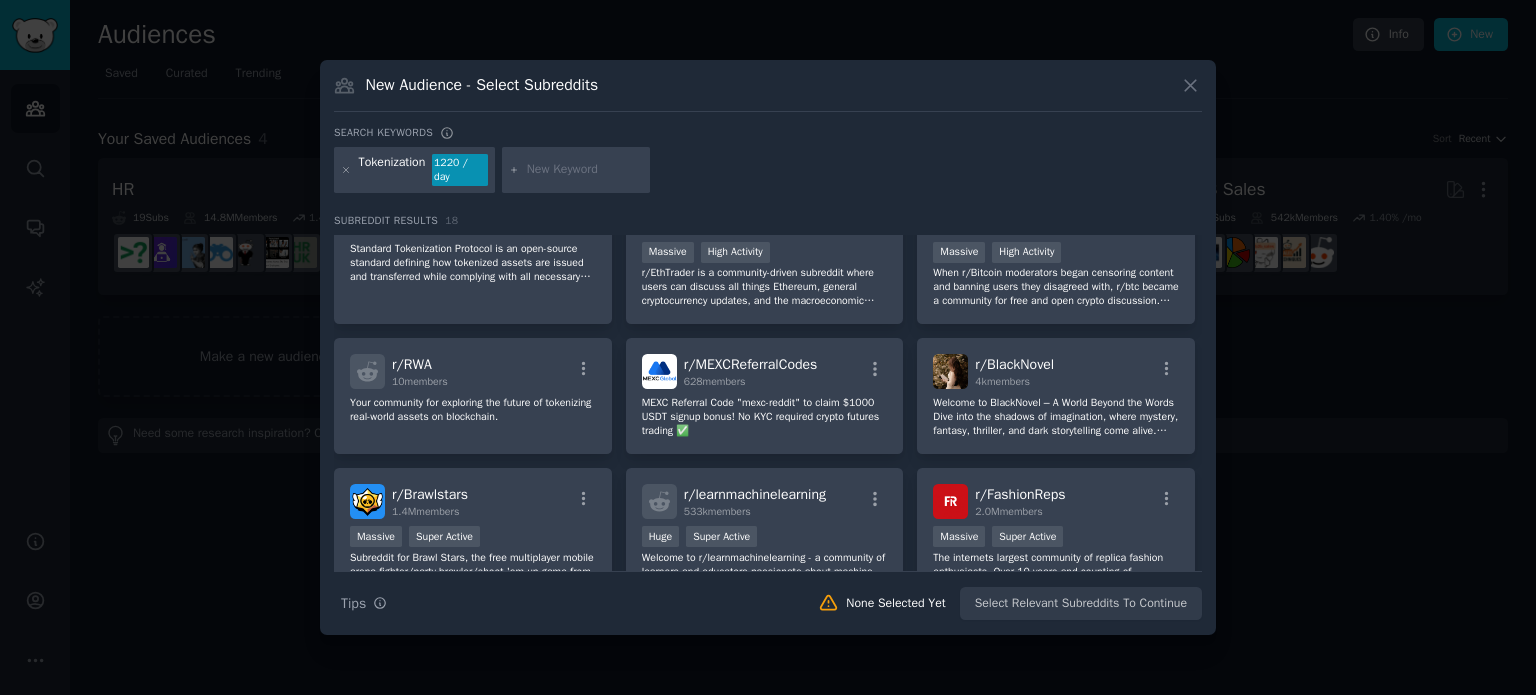 scroll, scrollTop: 292, scrollLeft: 0, axis: vertical 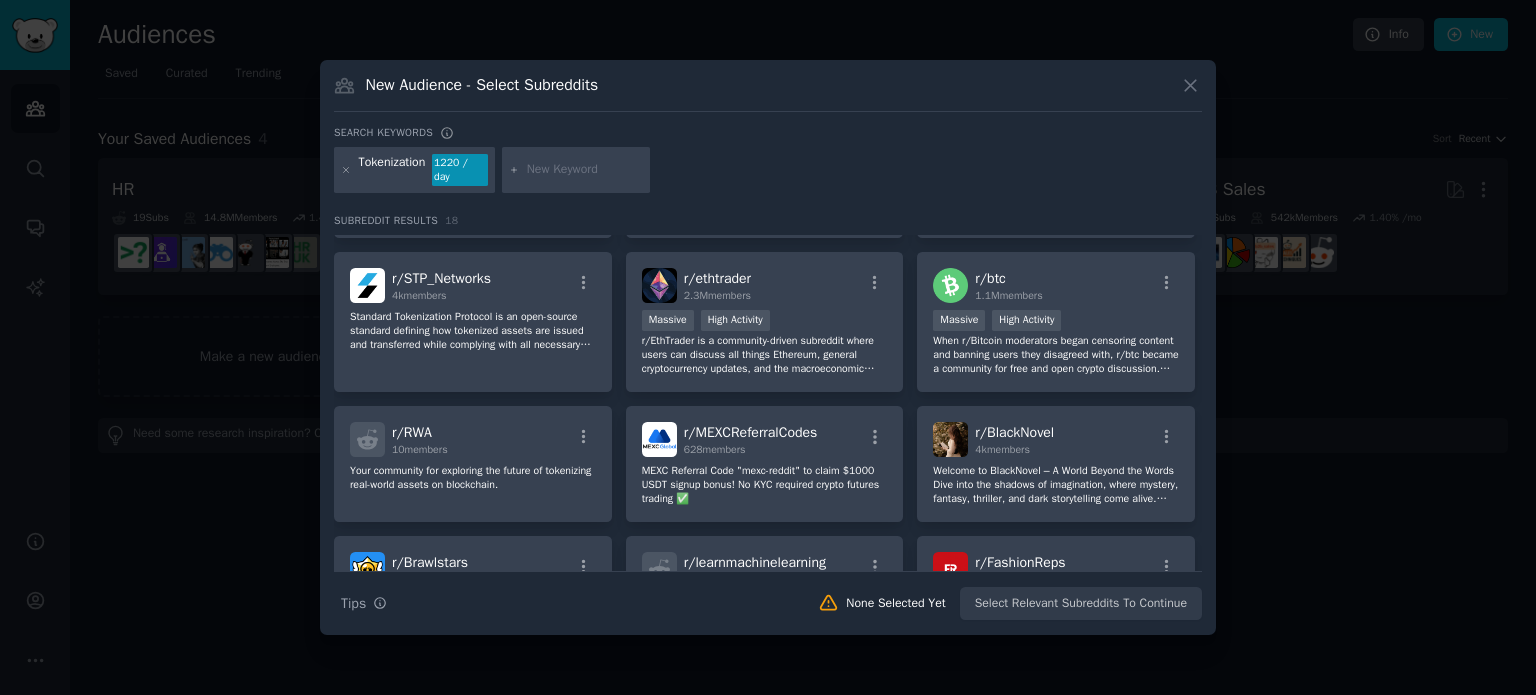 click at bounding box center (585, 170) 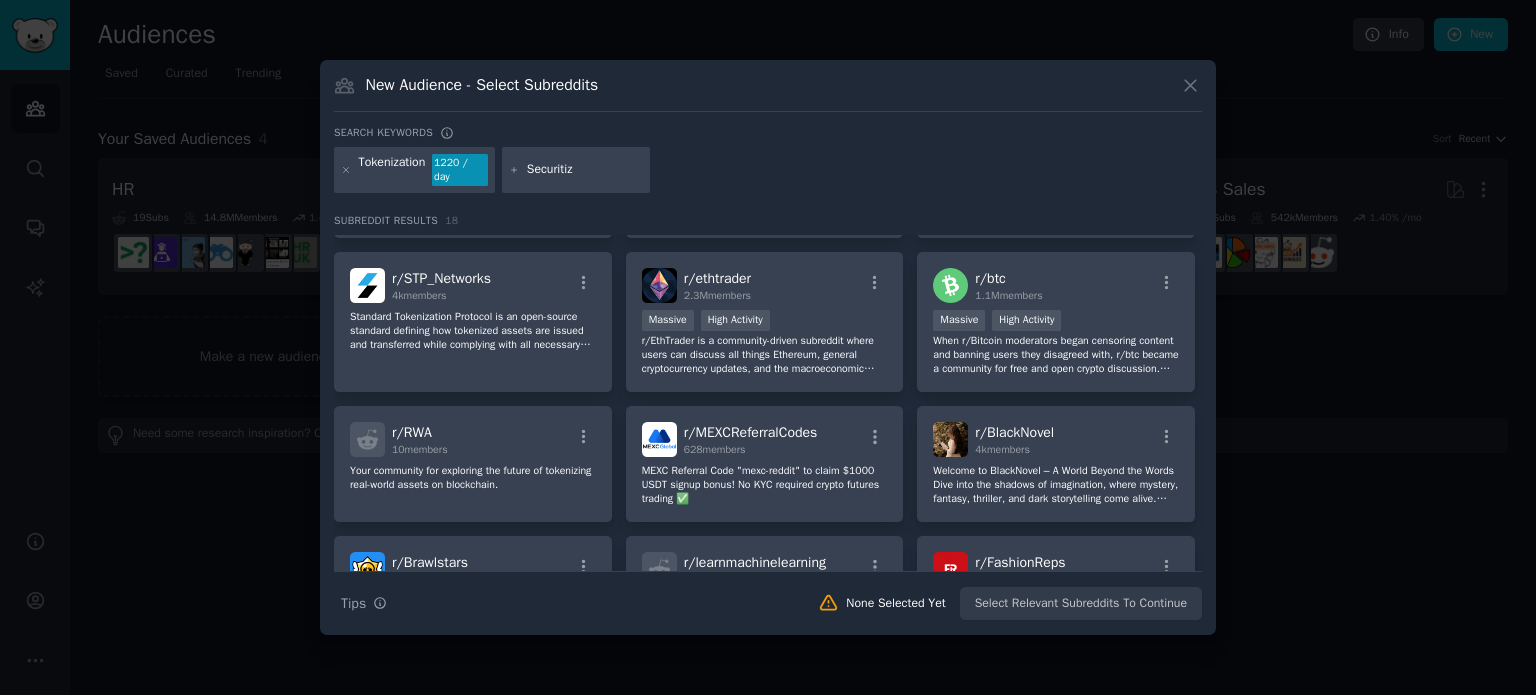 type on "Securitize" 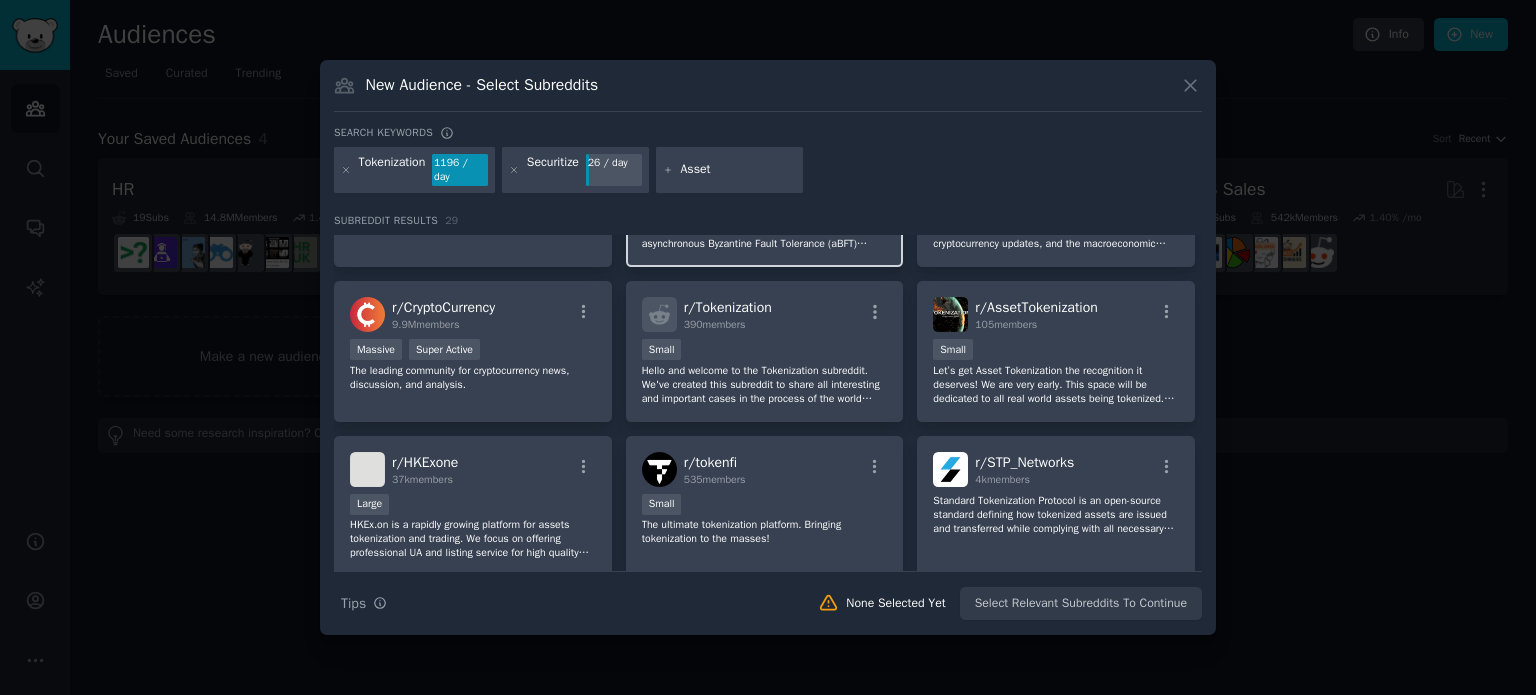 scroll, scrollTop: 107, scrollLeft: 0, axis: vertical 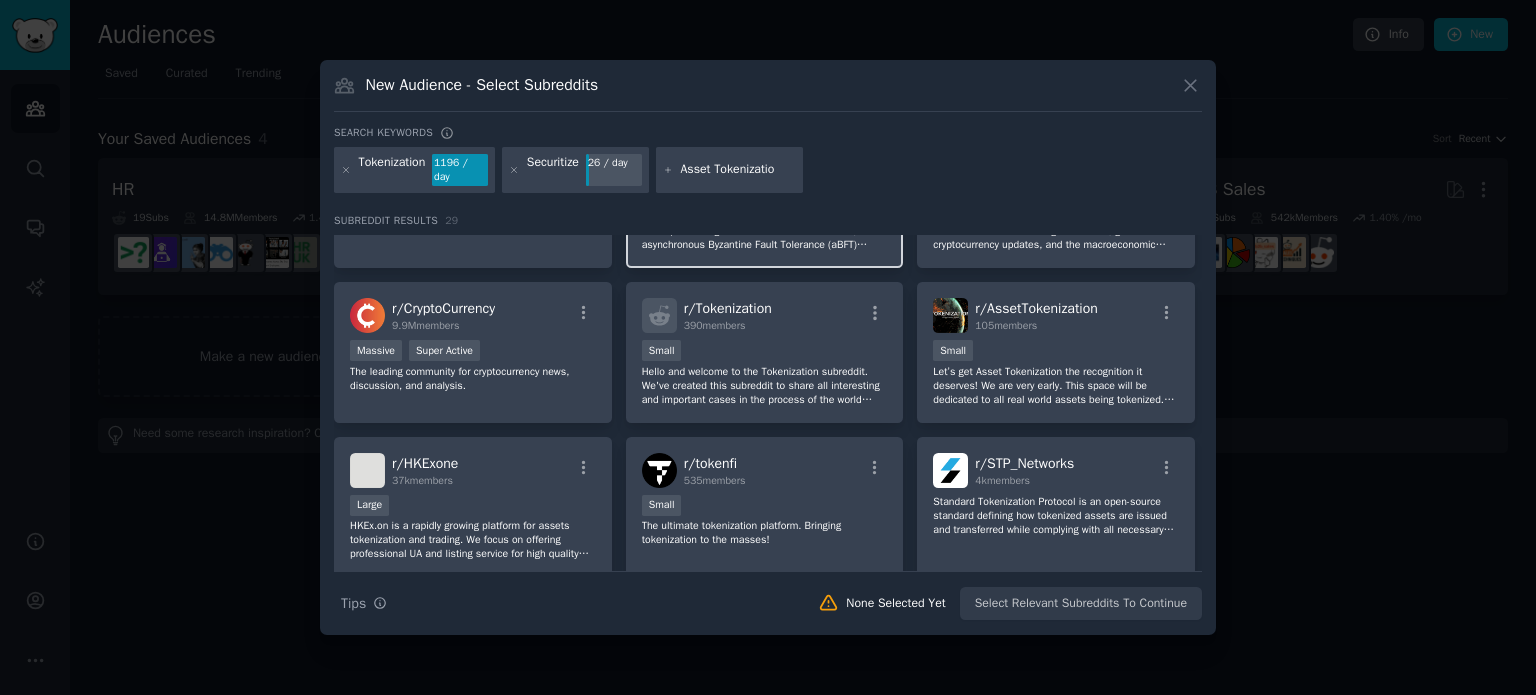 type on "Asset Tokenization" 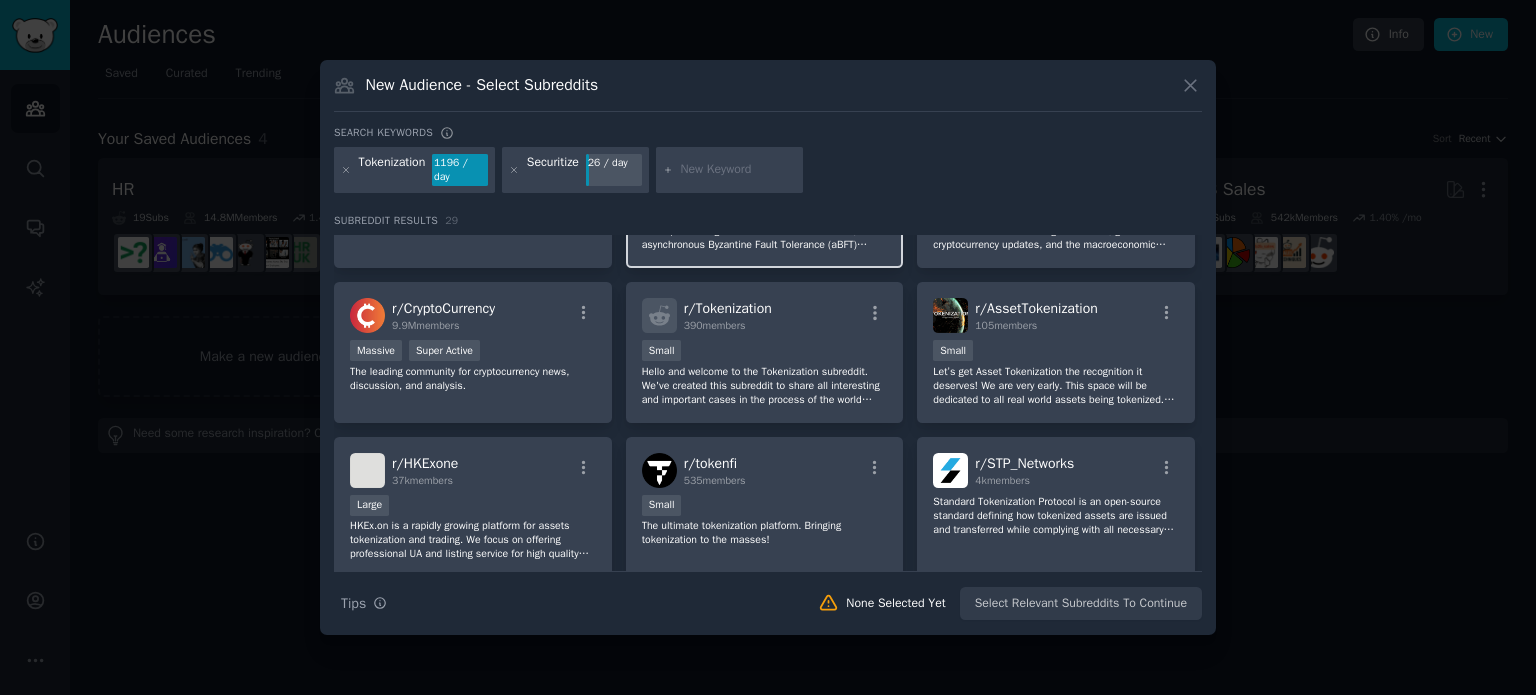scroll, scrollTop: 0, scrollLeft: 0, axis: both 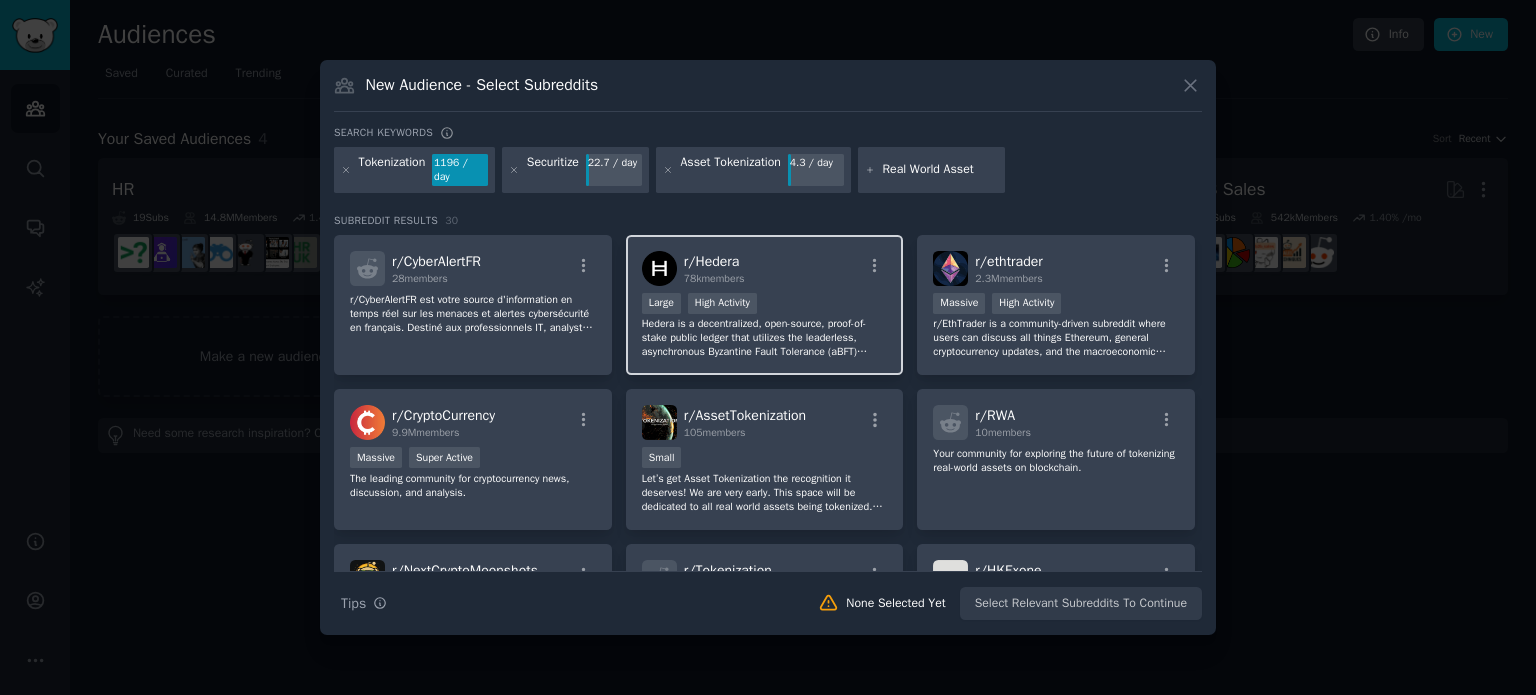 type on "Real World Assets" 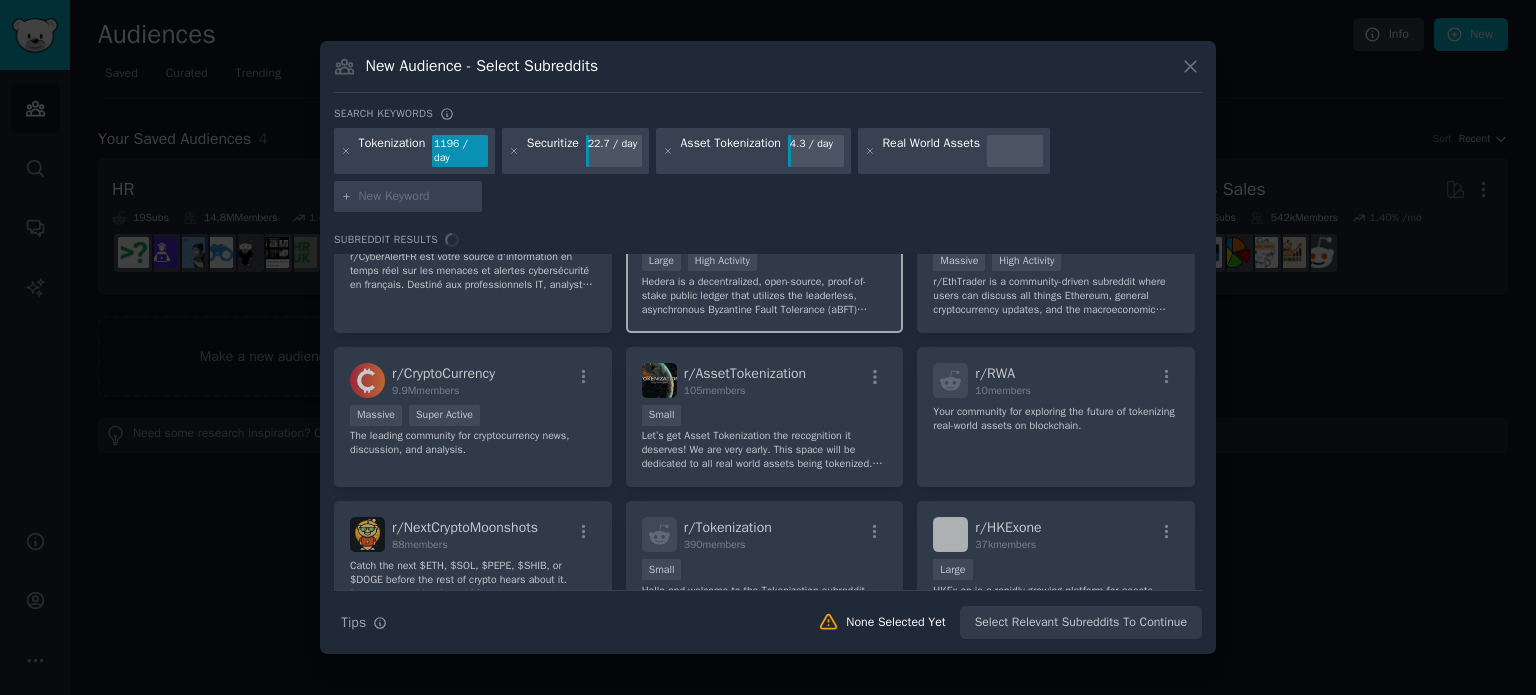 scroll, scrollTop: 0, scrollLeft: 0, axis: both 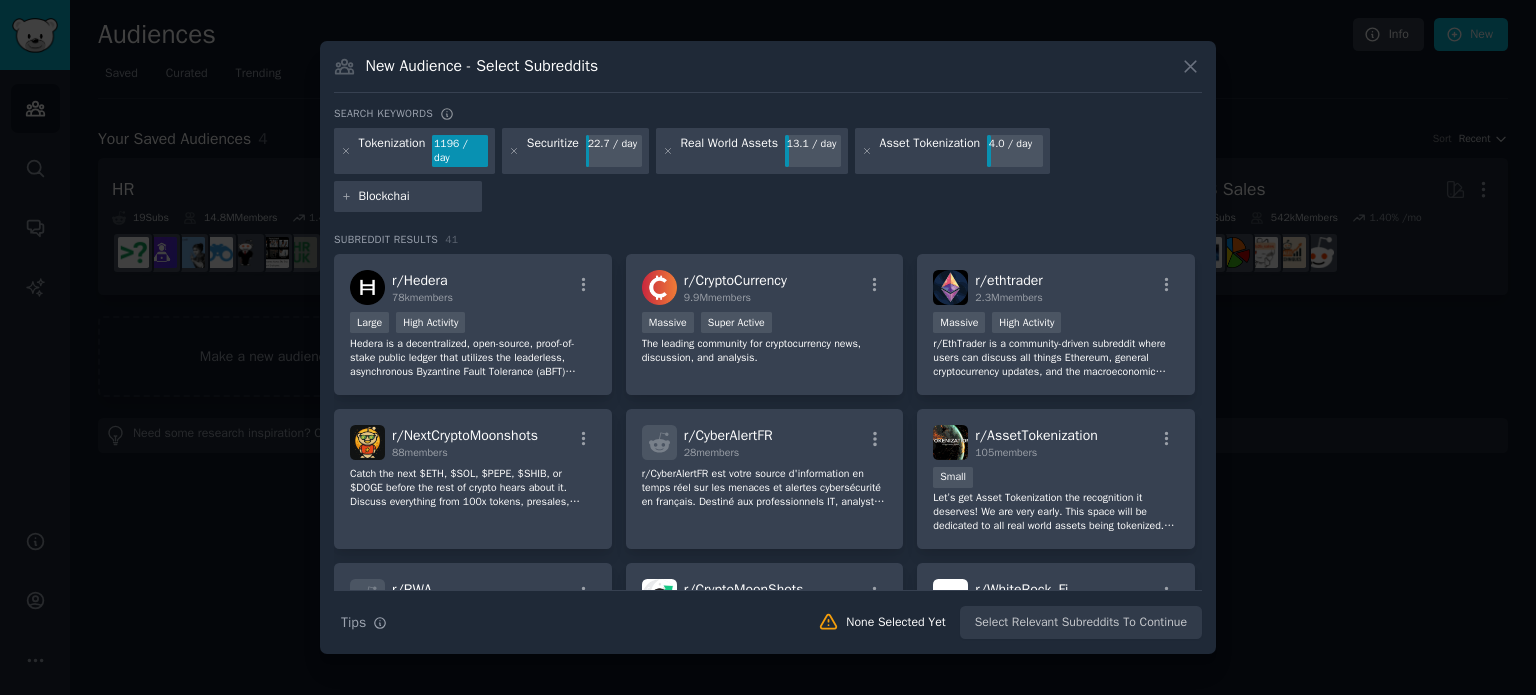 type on "Blockchain" 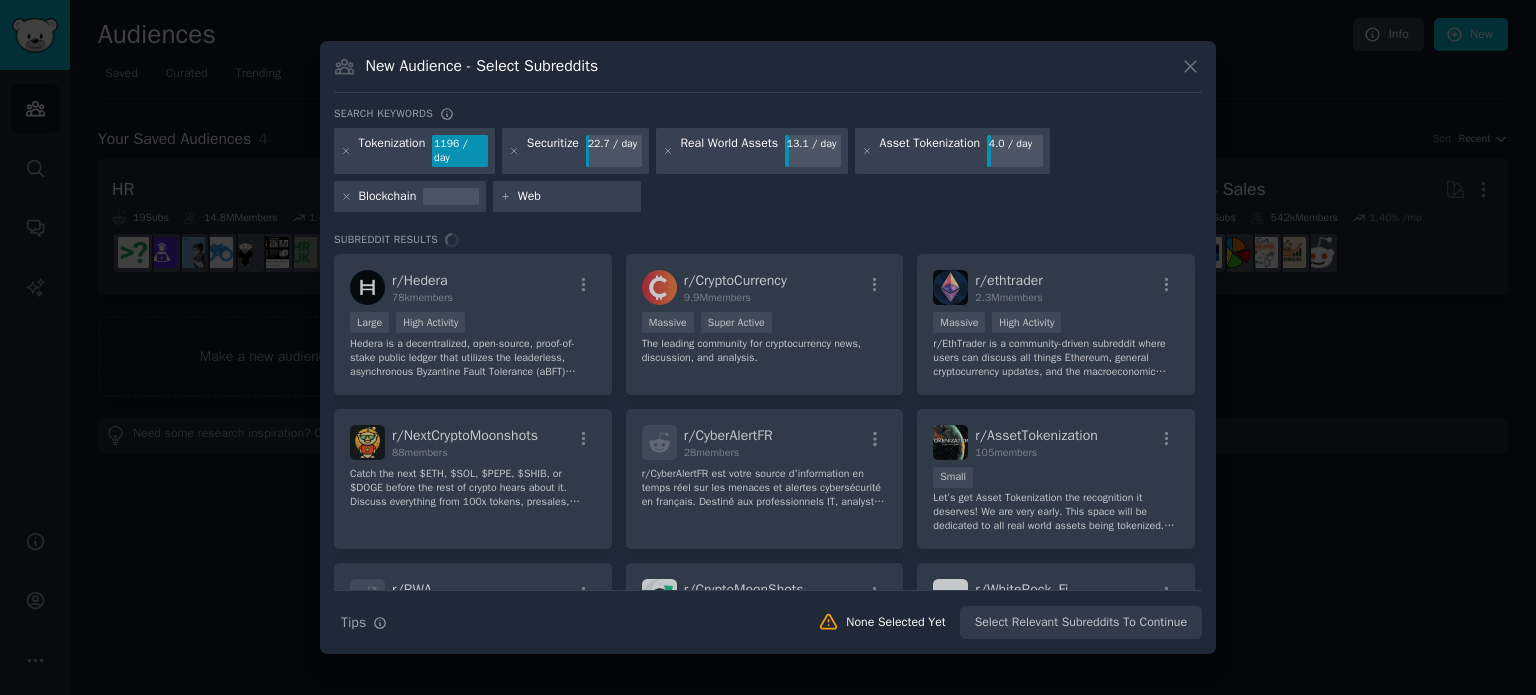 type on "Web3" 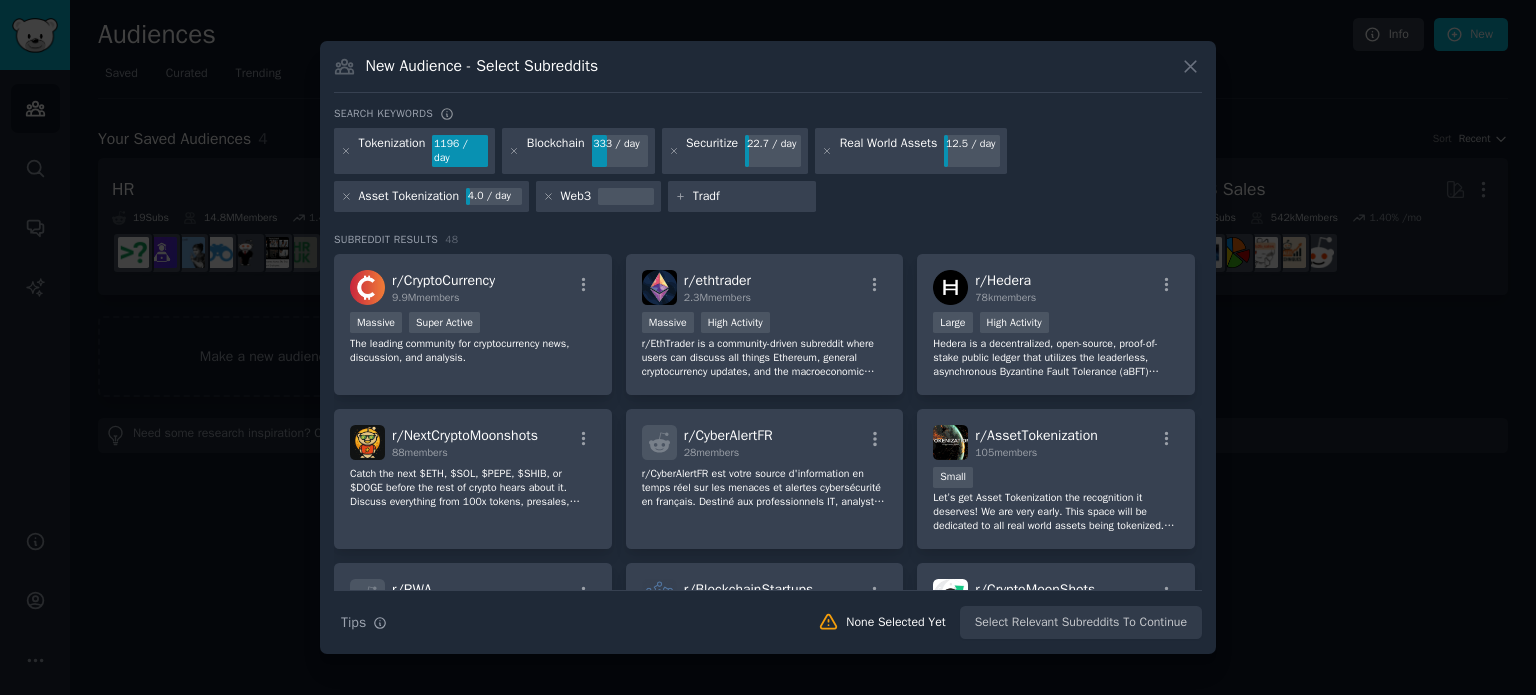 type on "Tradfi" 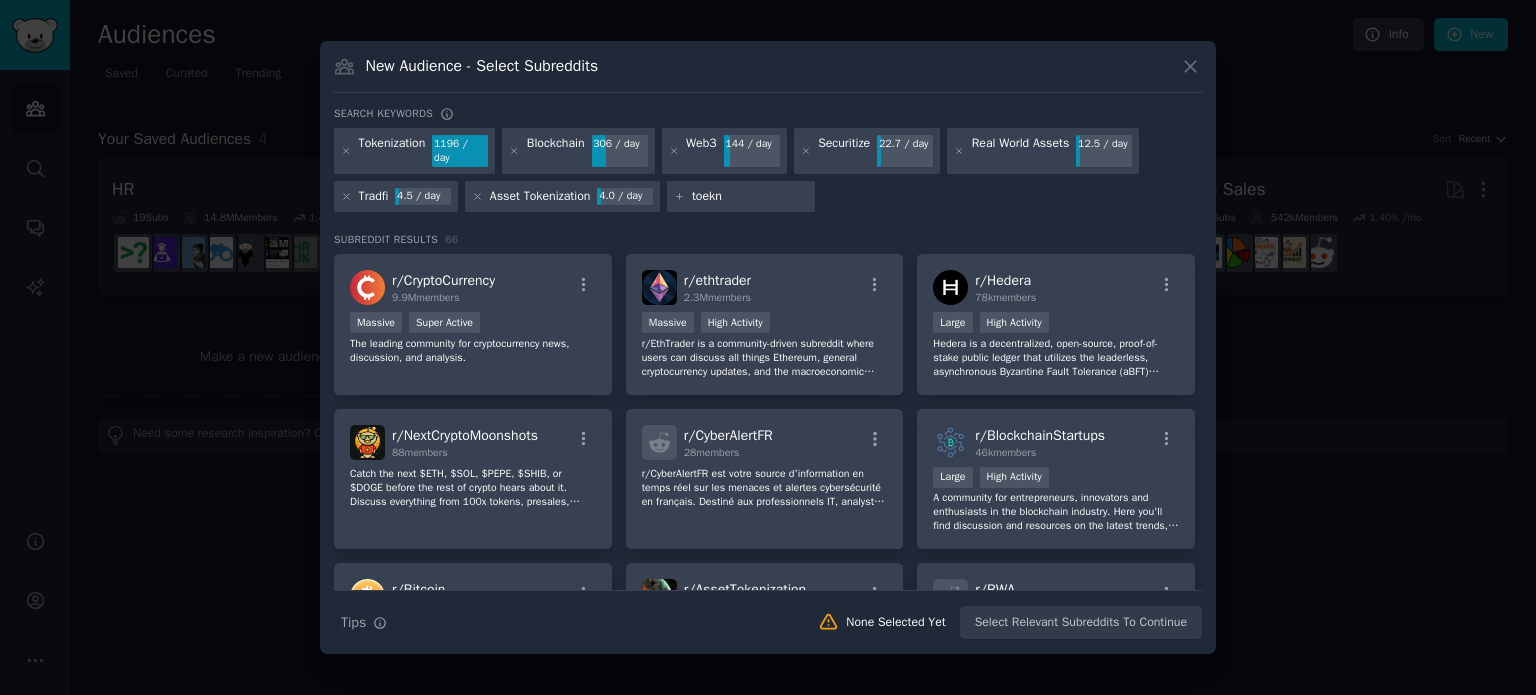 type on "toekns" 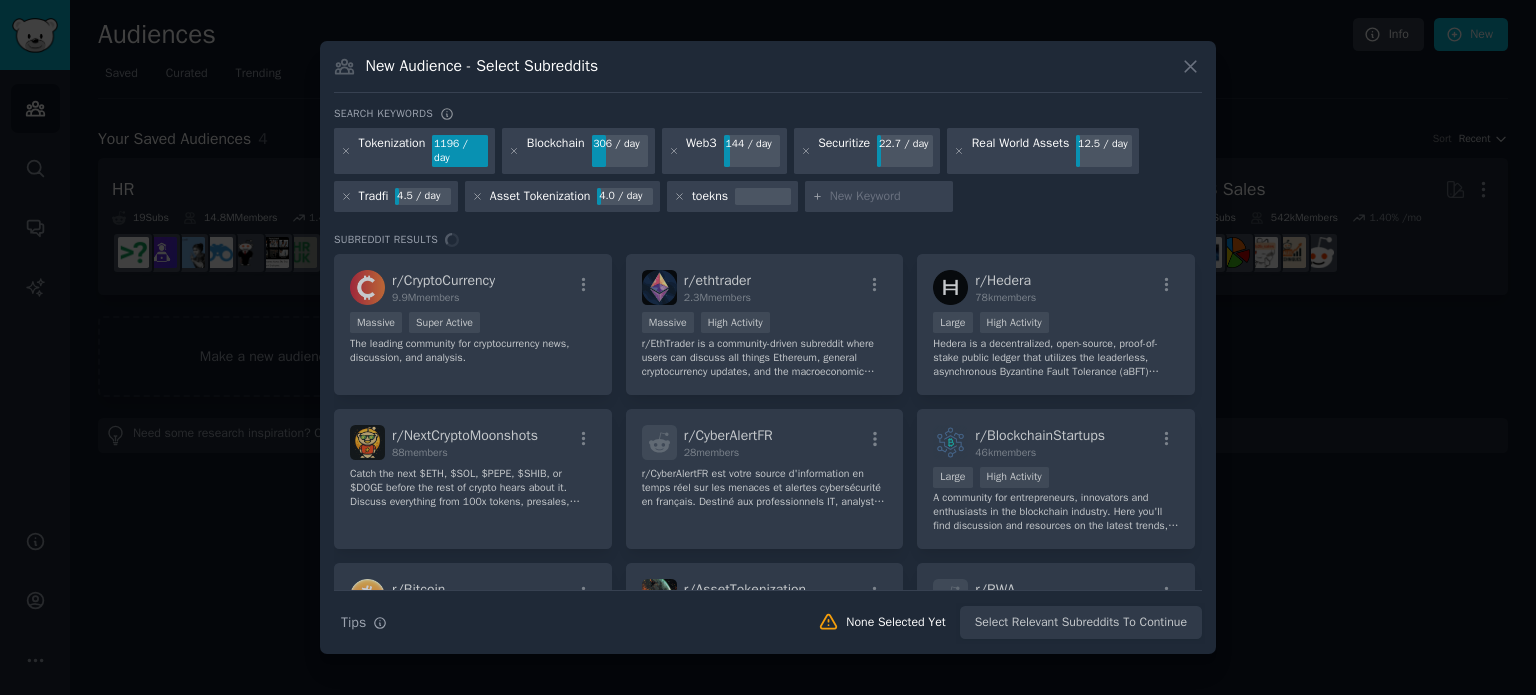 click on "toekns" at bounding box center (732, 197) 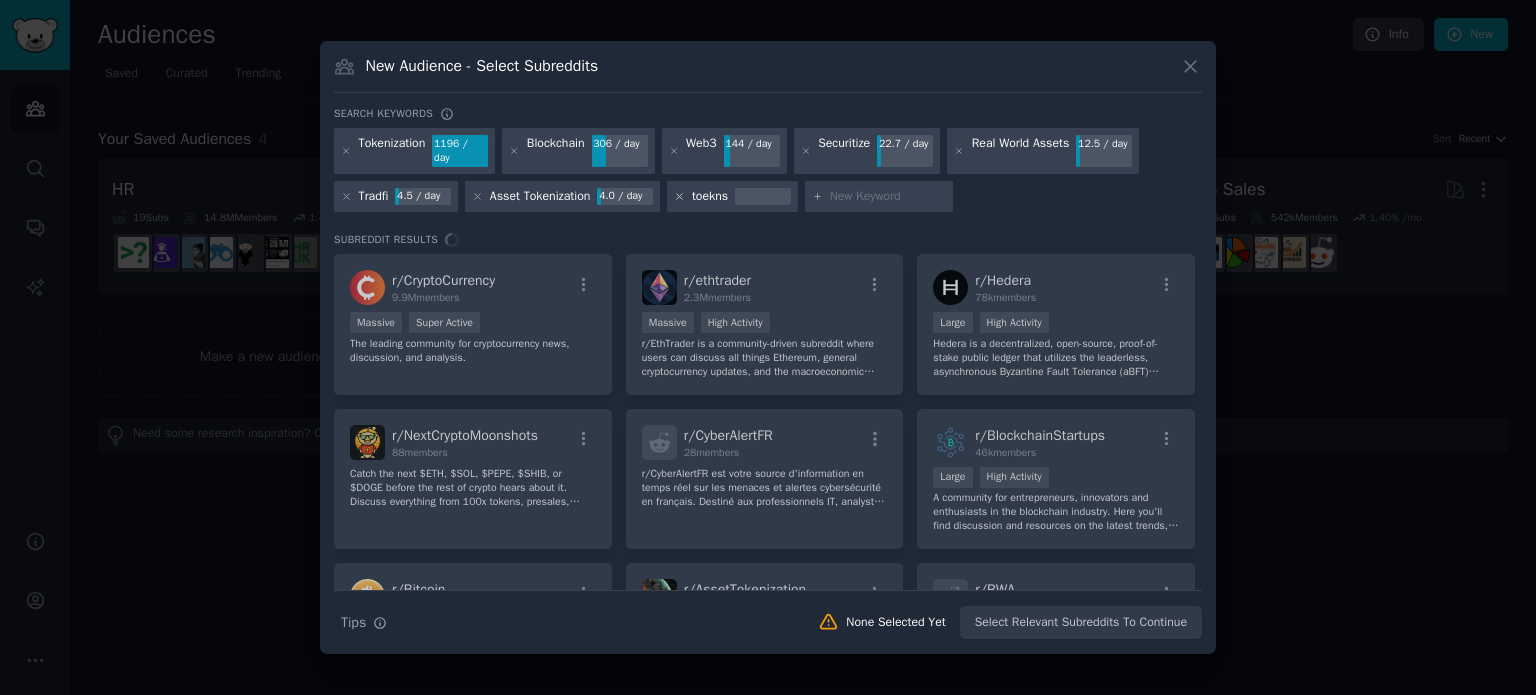 click 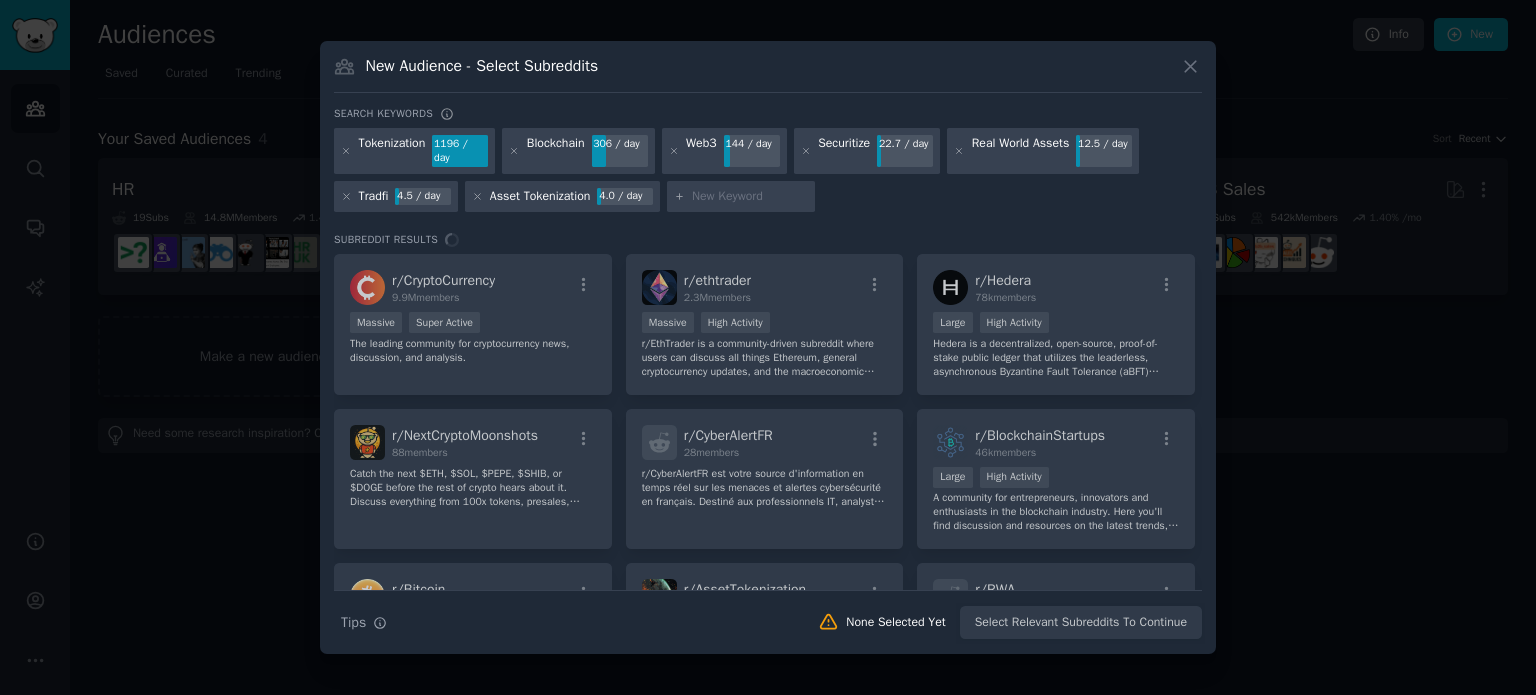 click at bounding box center (750, 197) 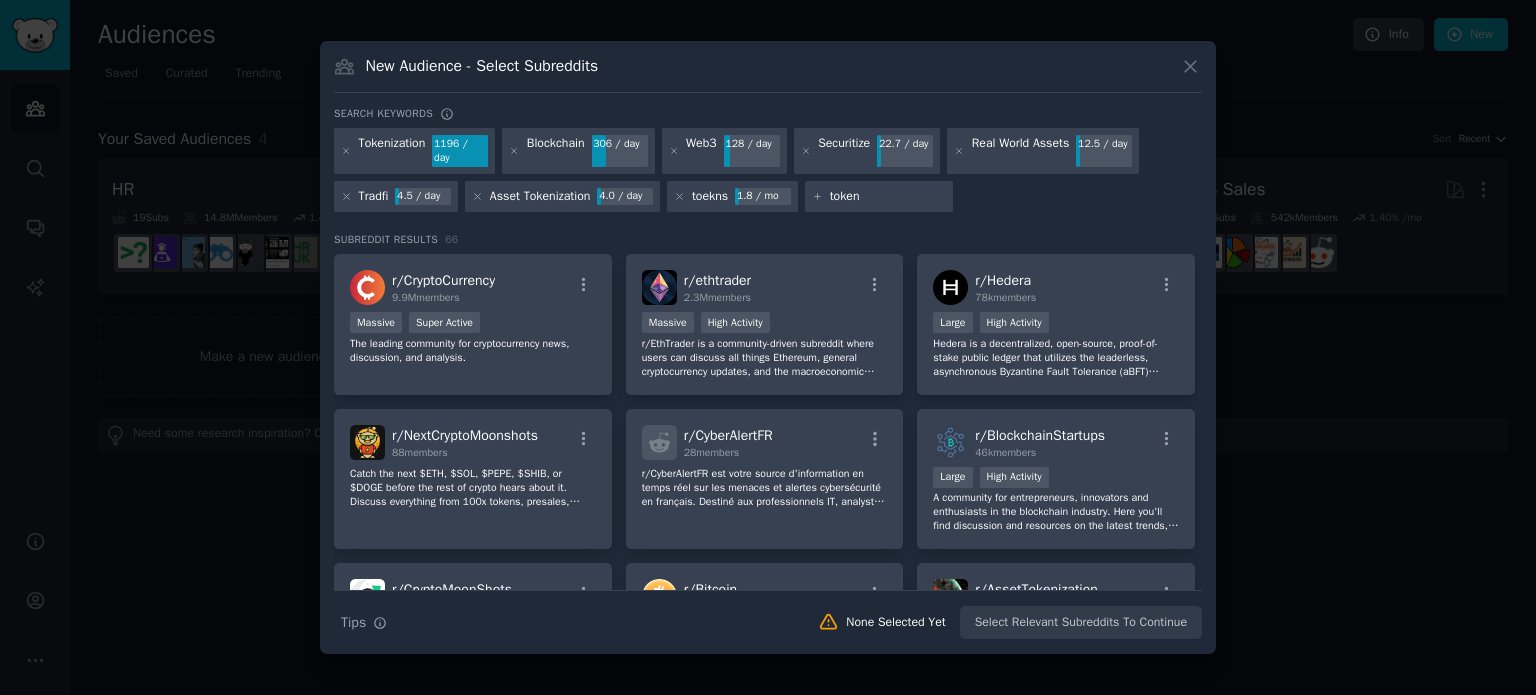 click on "token" at bounding box center (888, 197) 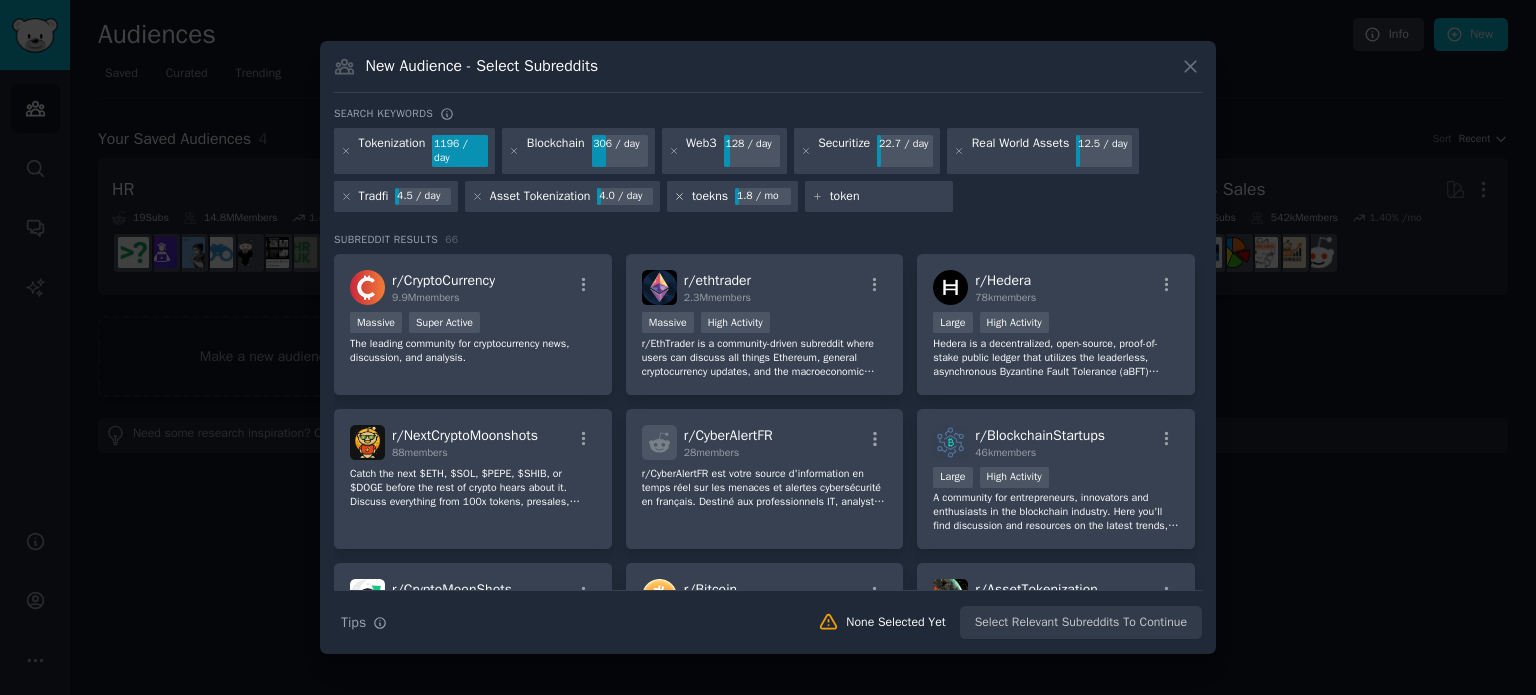 click 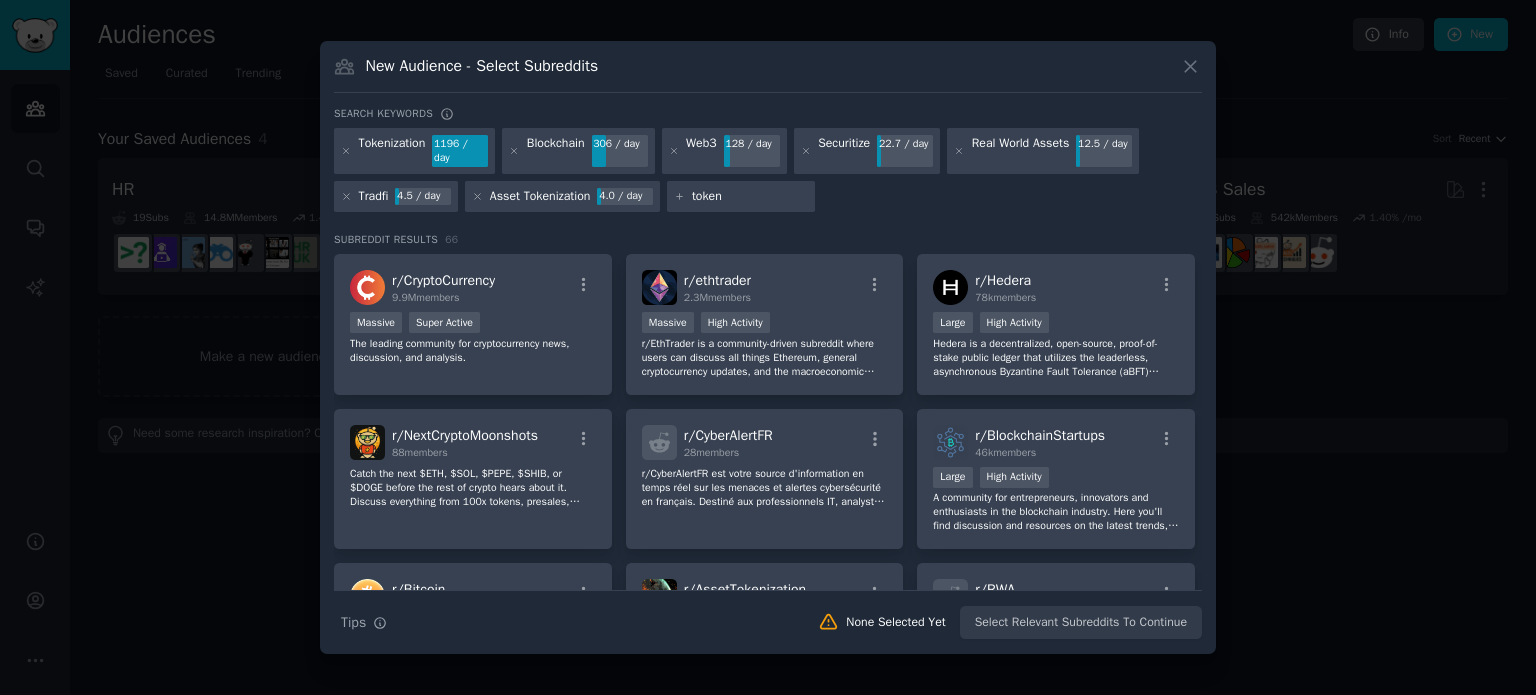 click on "Tokenization 1196 / day Blockchain 306 / day Web3 128 / day Securitize 22.7 / day Real World Assets 12.5 / day Tradfi 4.5 / day Asset Tokenization 4.0 / day token" at bounding box center [768, 173] 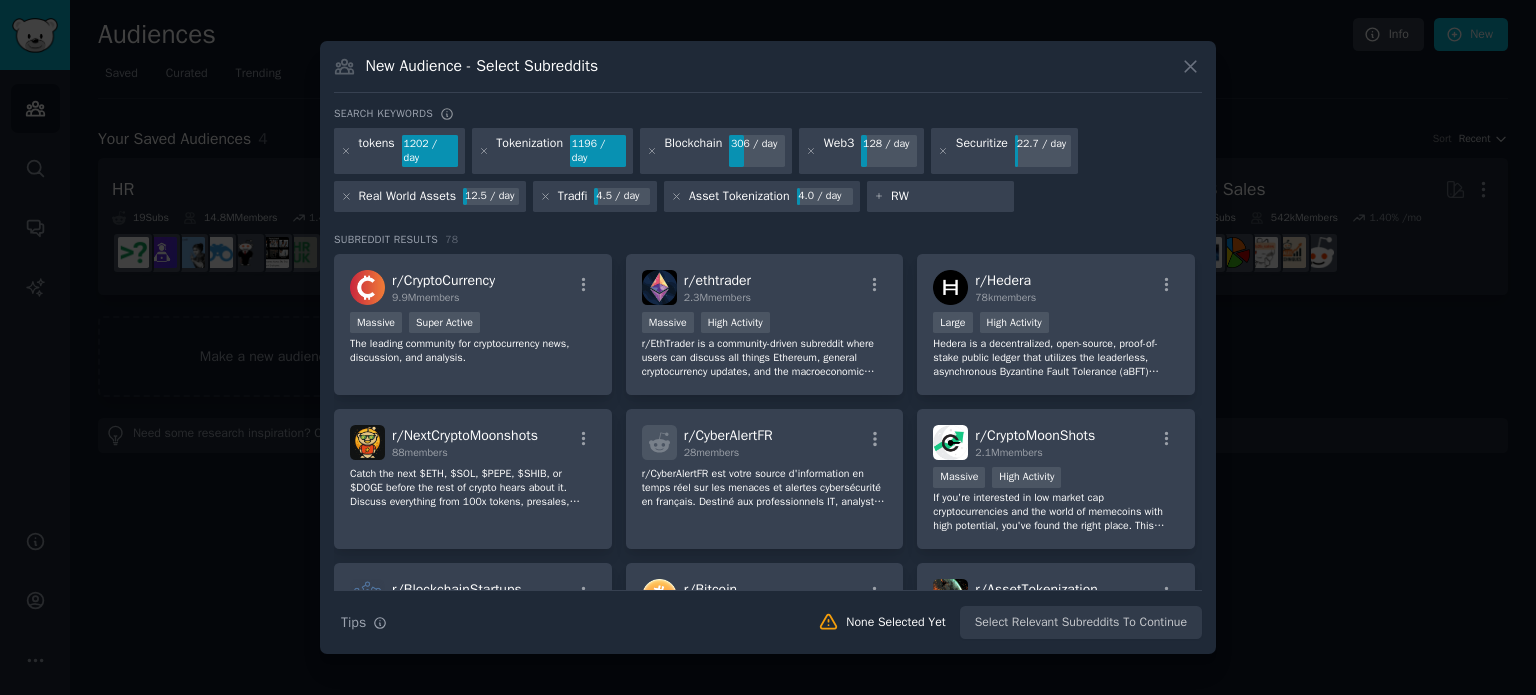 type on "RWA" 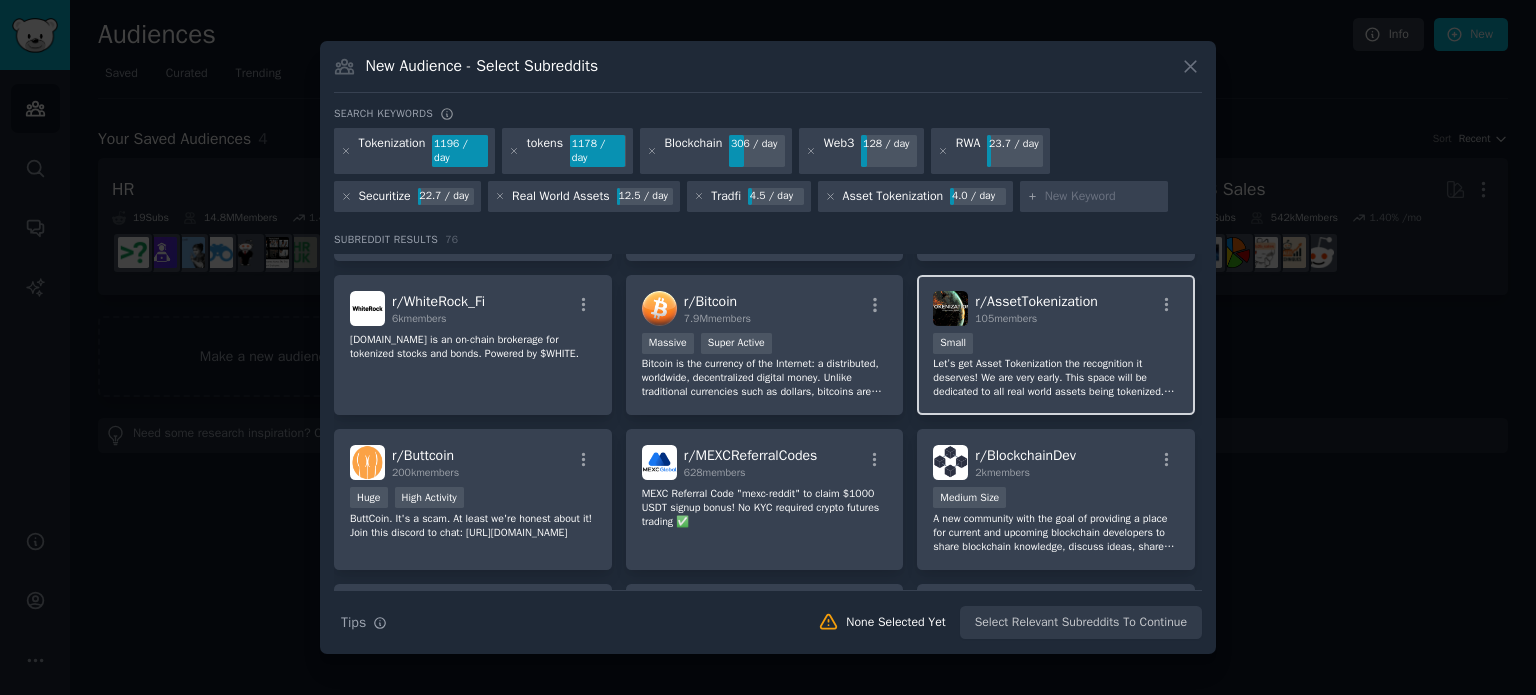 scroll, scrollTop: 442, scrollLeft: 0, axis: vertical 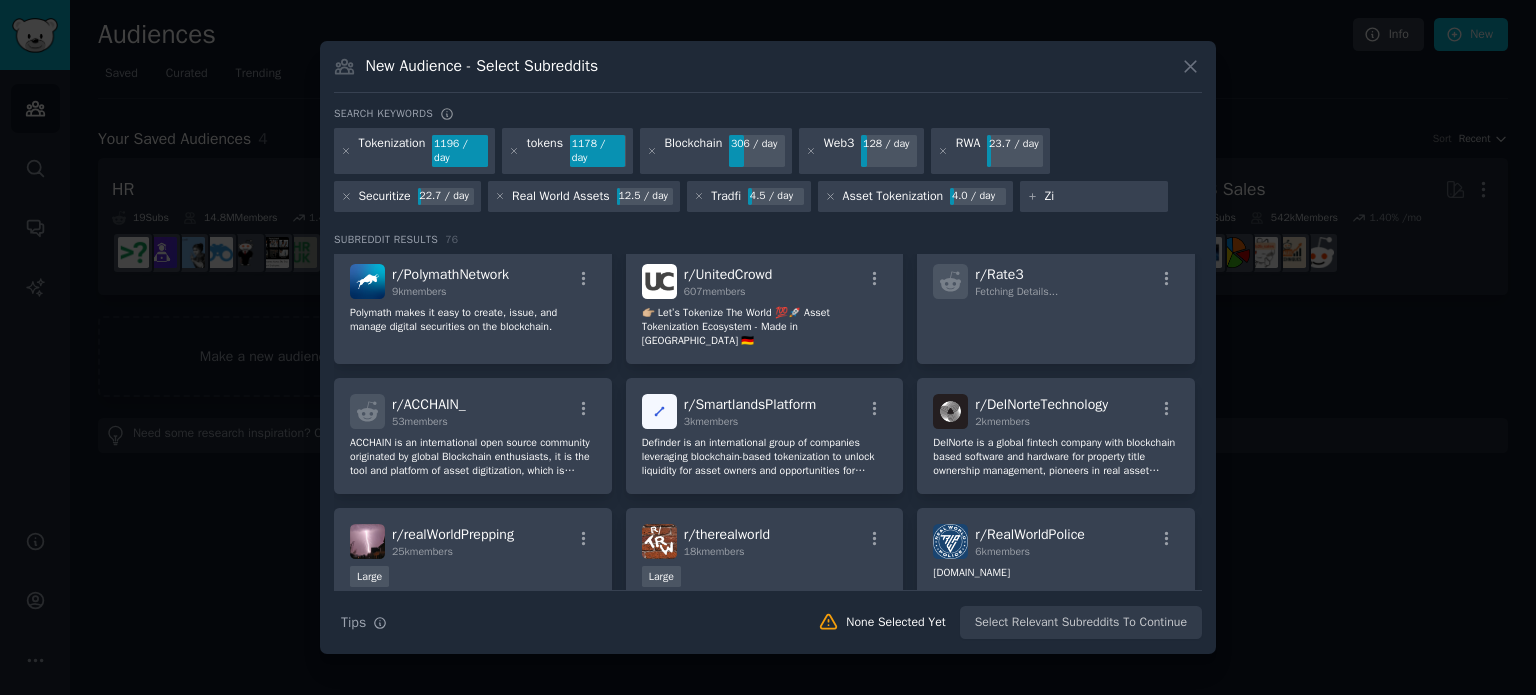 type on "Zig" 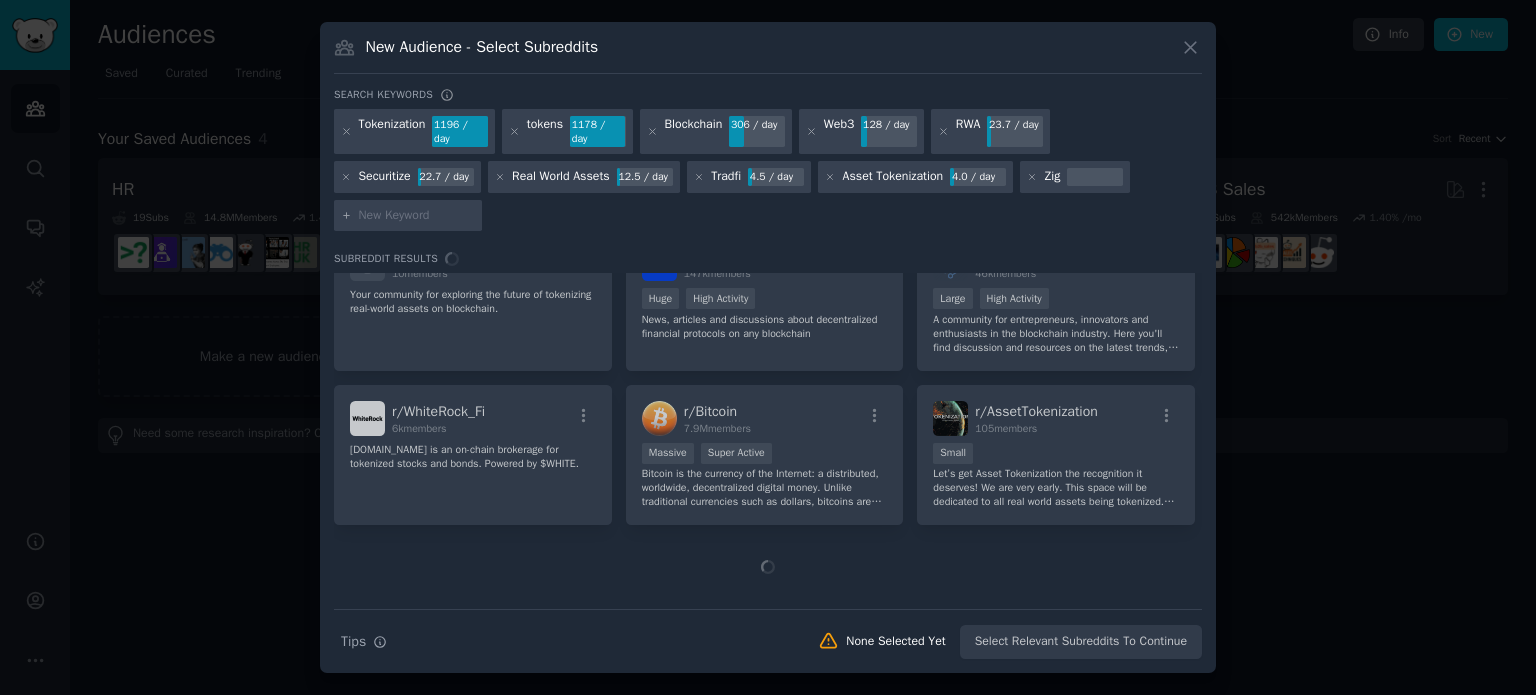 scroll, scrollTop: 0, scrollLeft: 0, axis: both 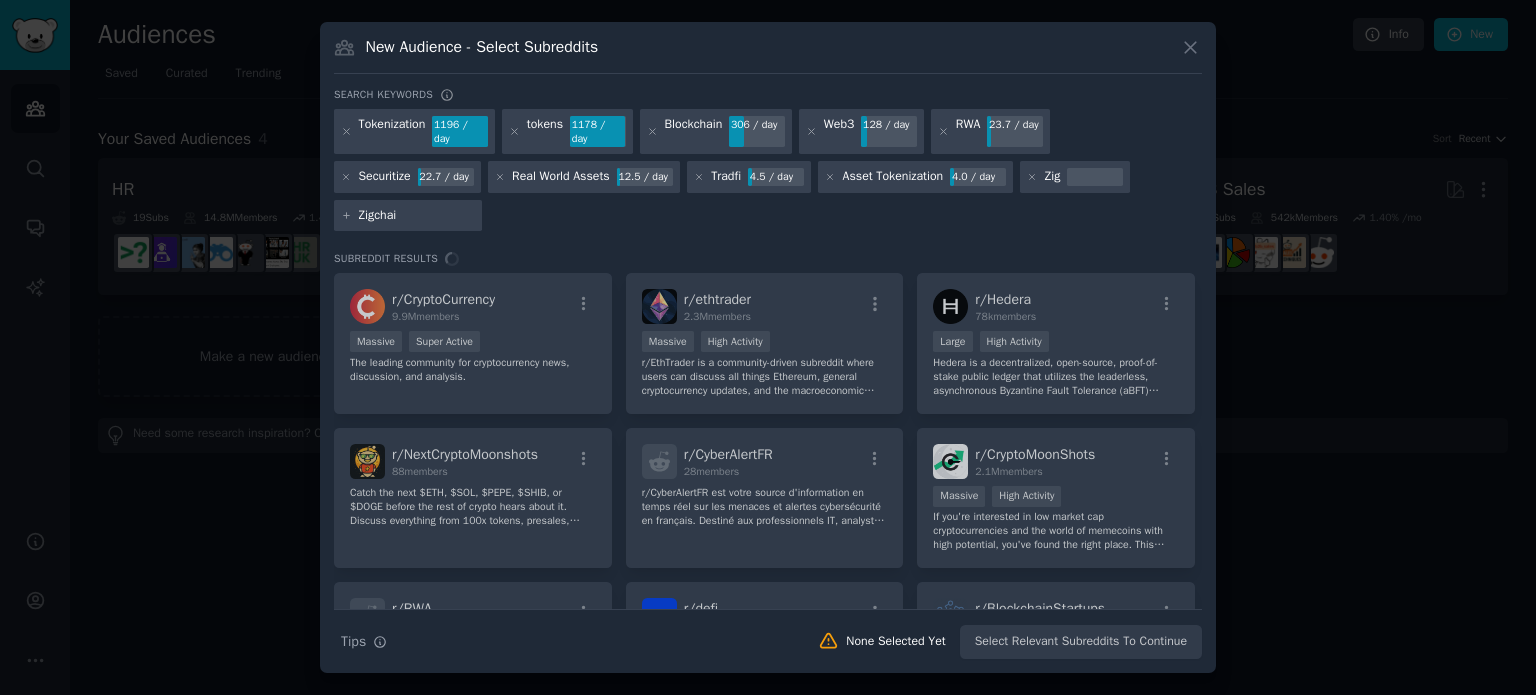 type on "Zigchain" 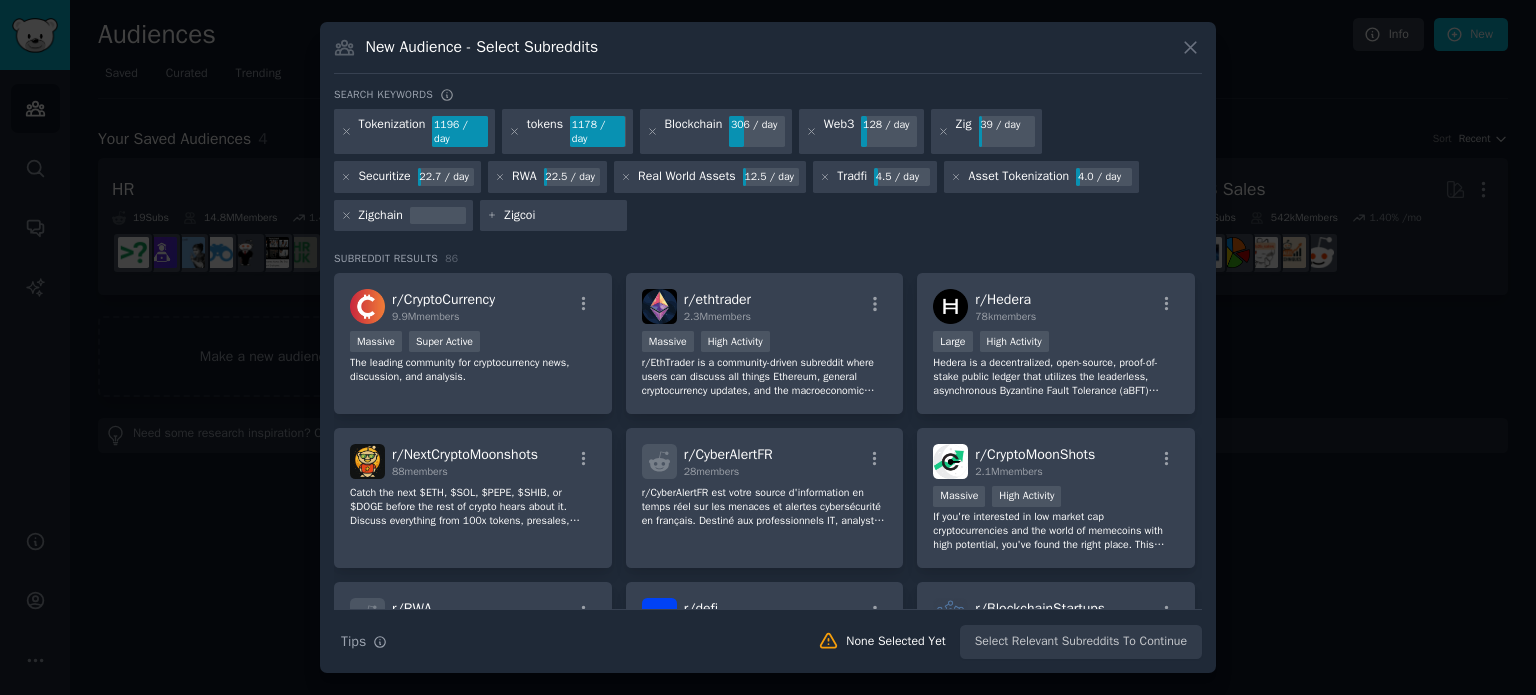 type on "Zigcoin" 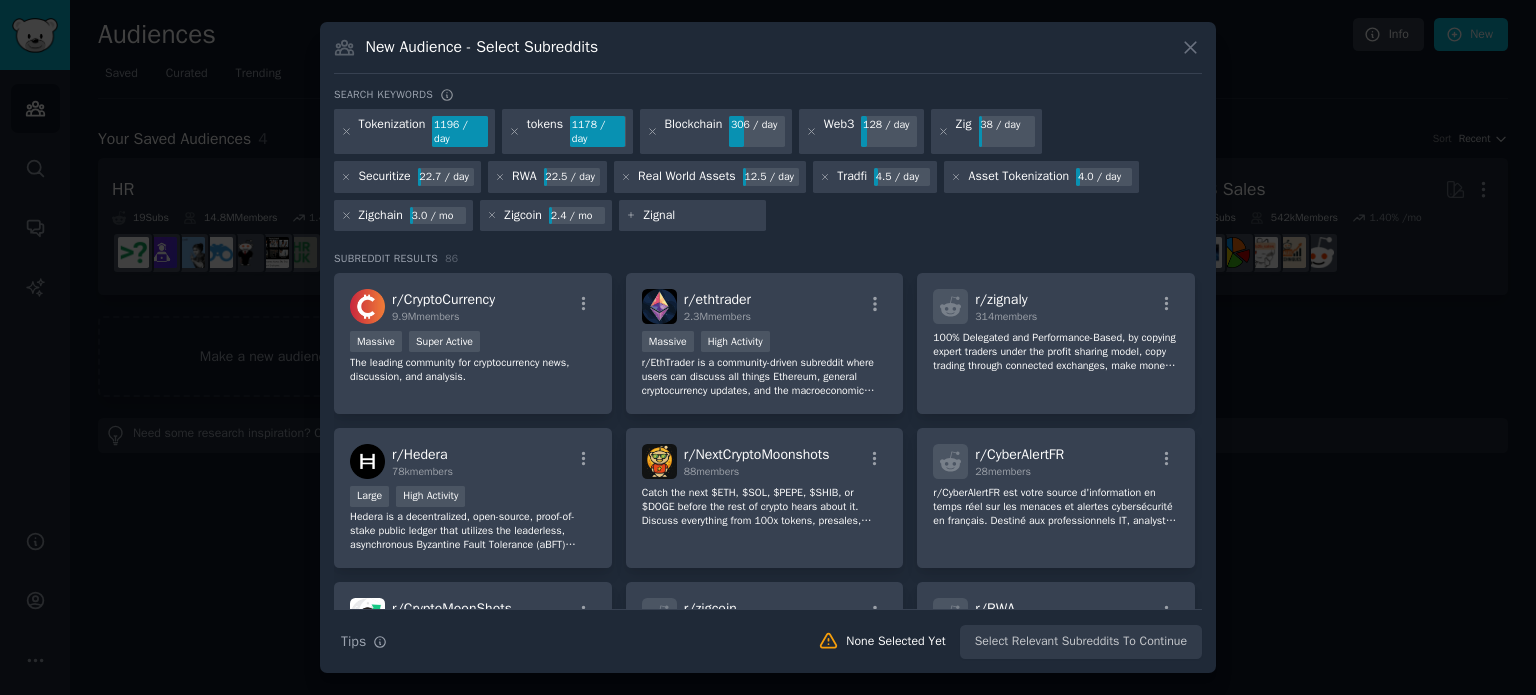 type on "Zignaly" 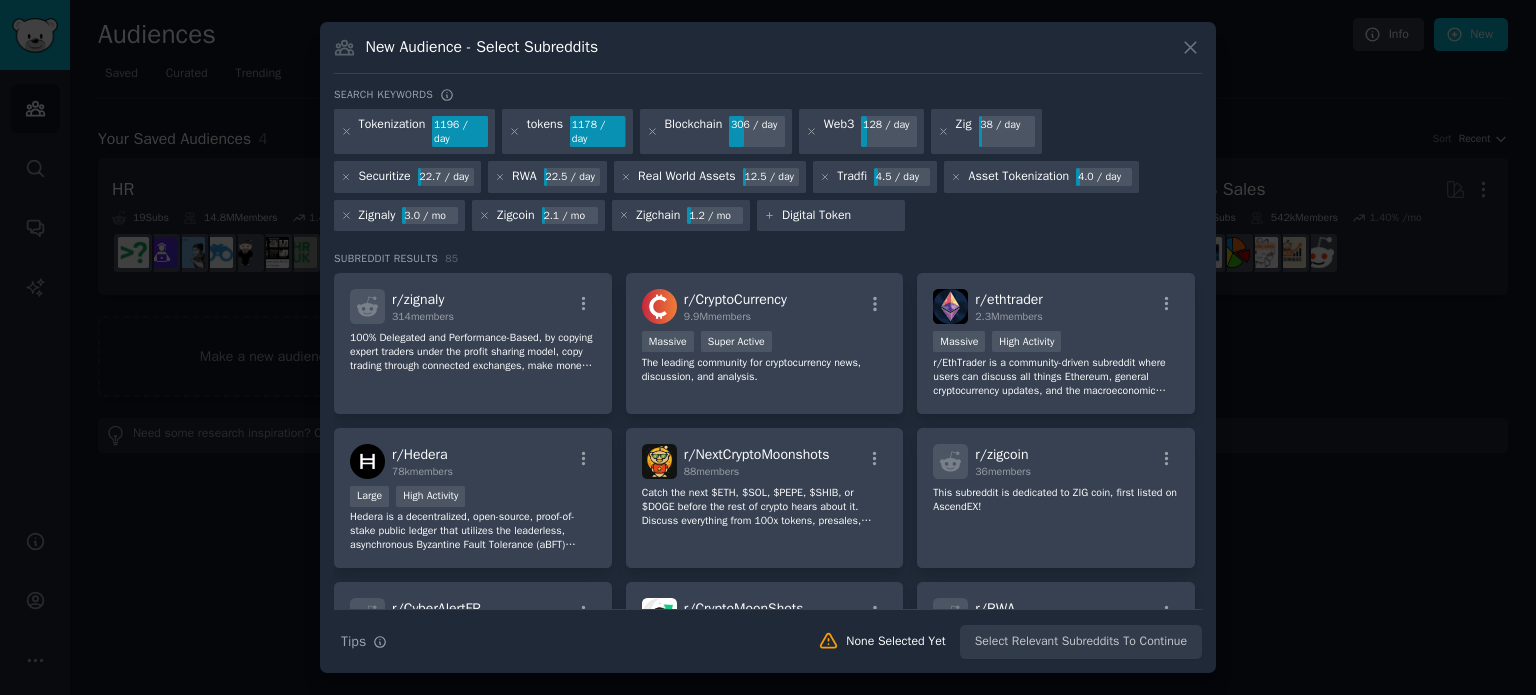 type on "Digital Tokens" 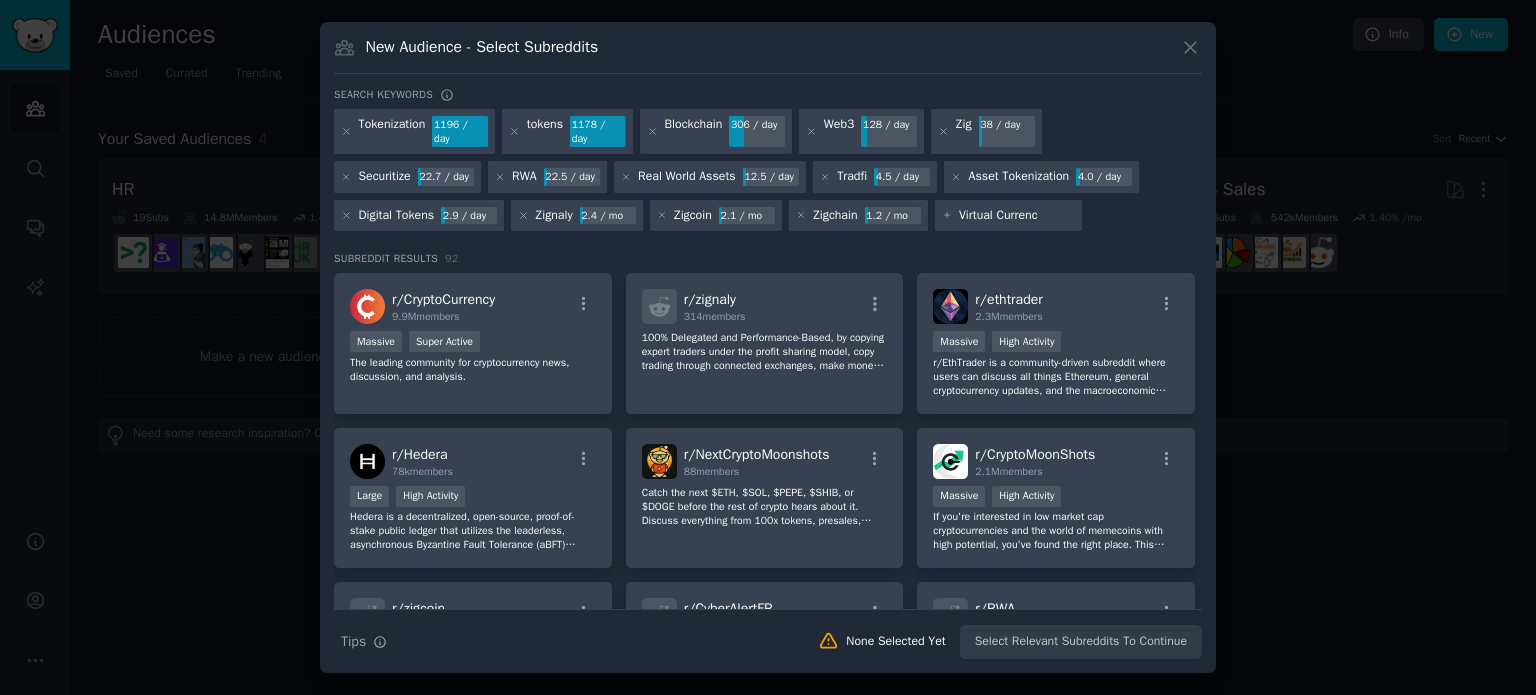 type on "Virtual Currency" 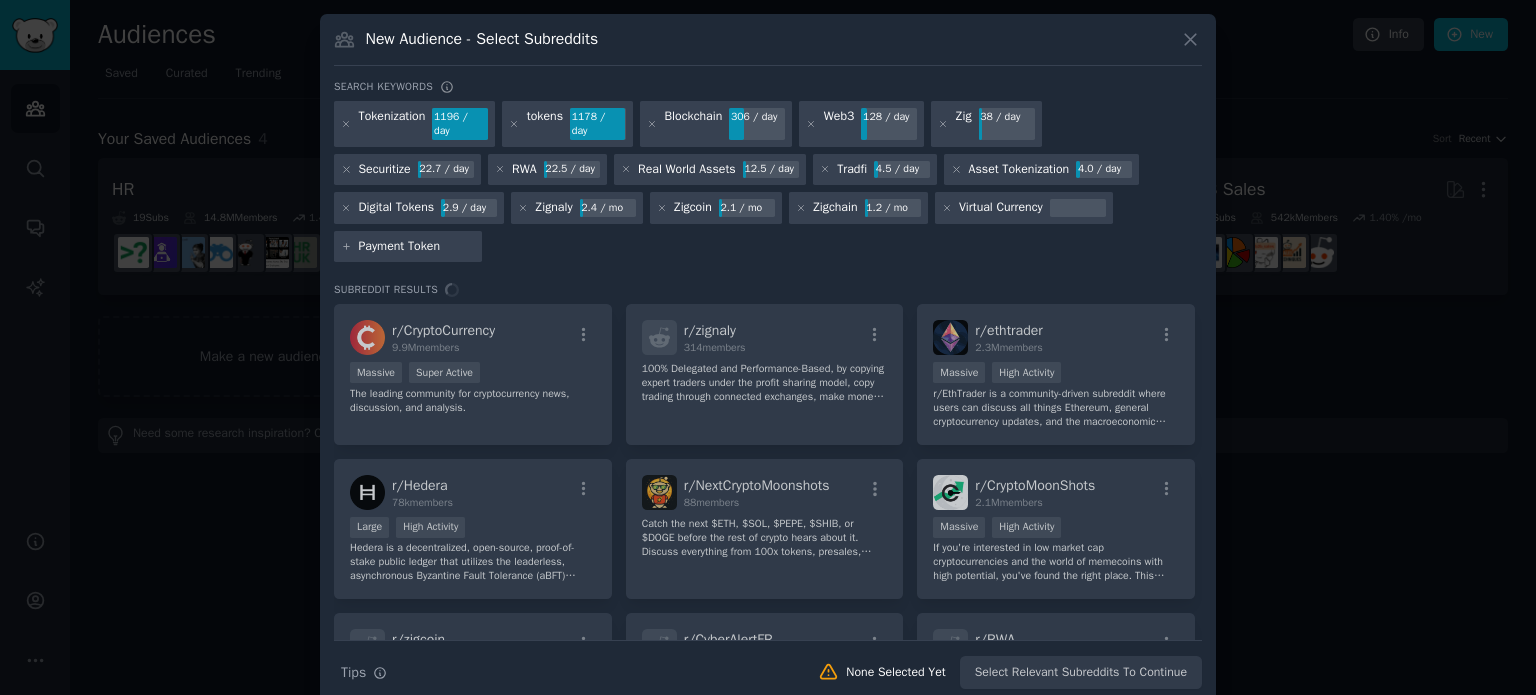 type on "Payment Tokens" 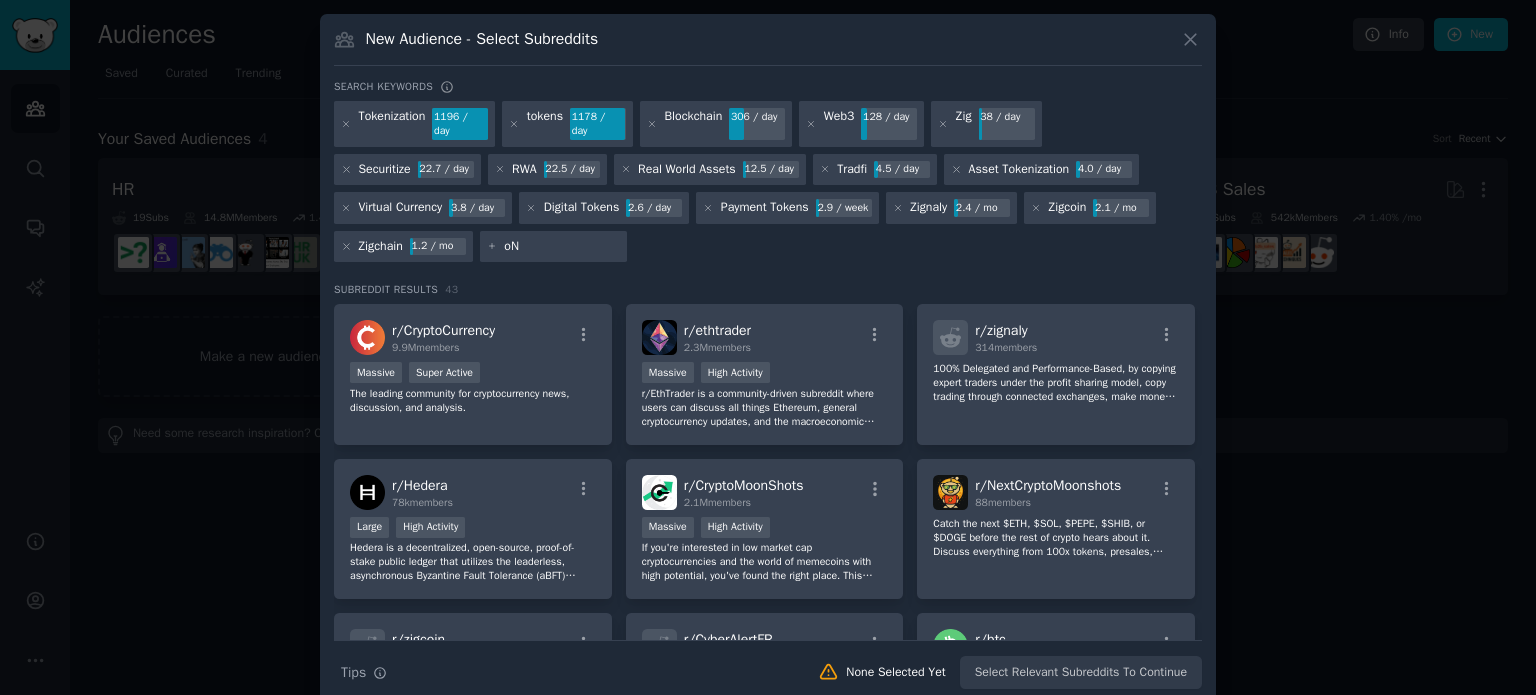 type on "o" 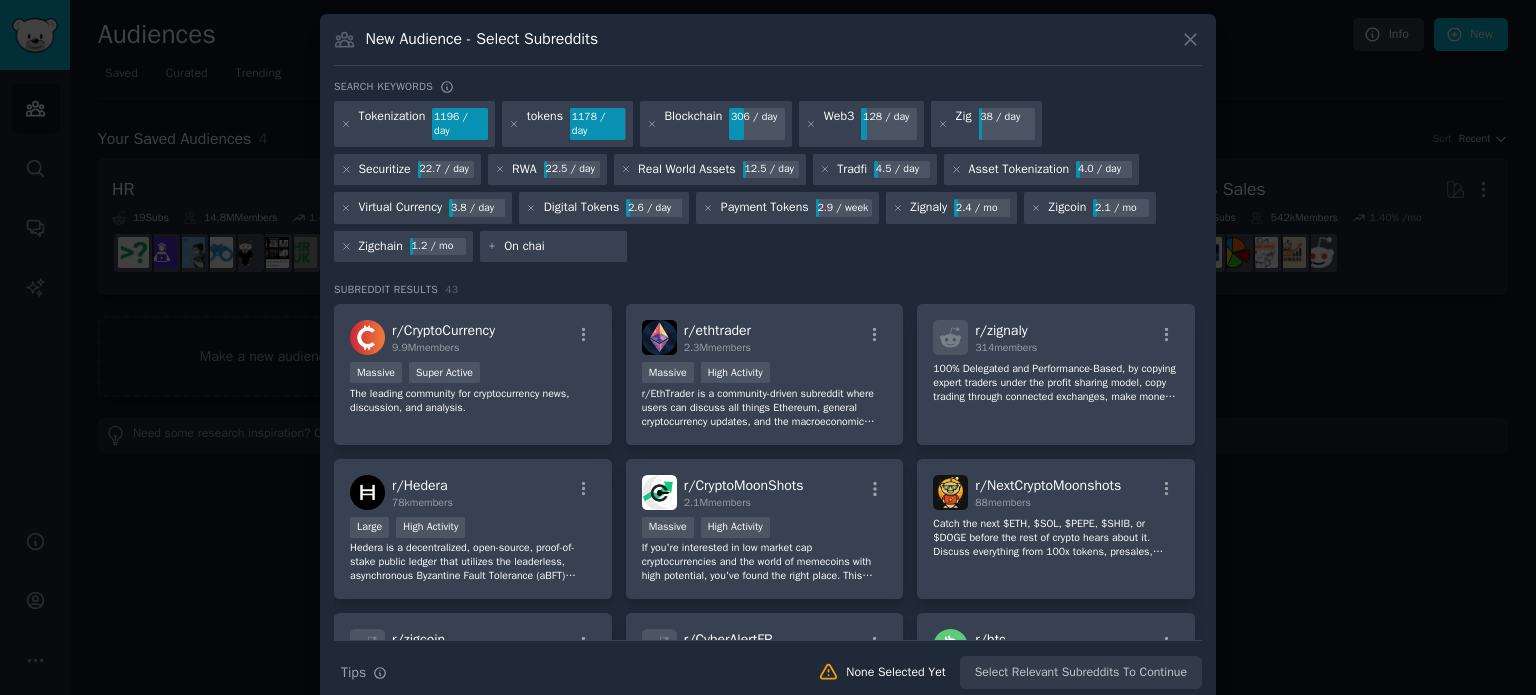 type on "On chain" 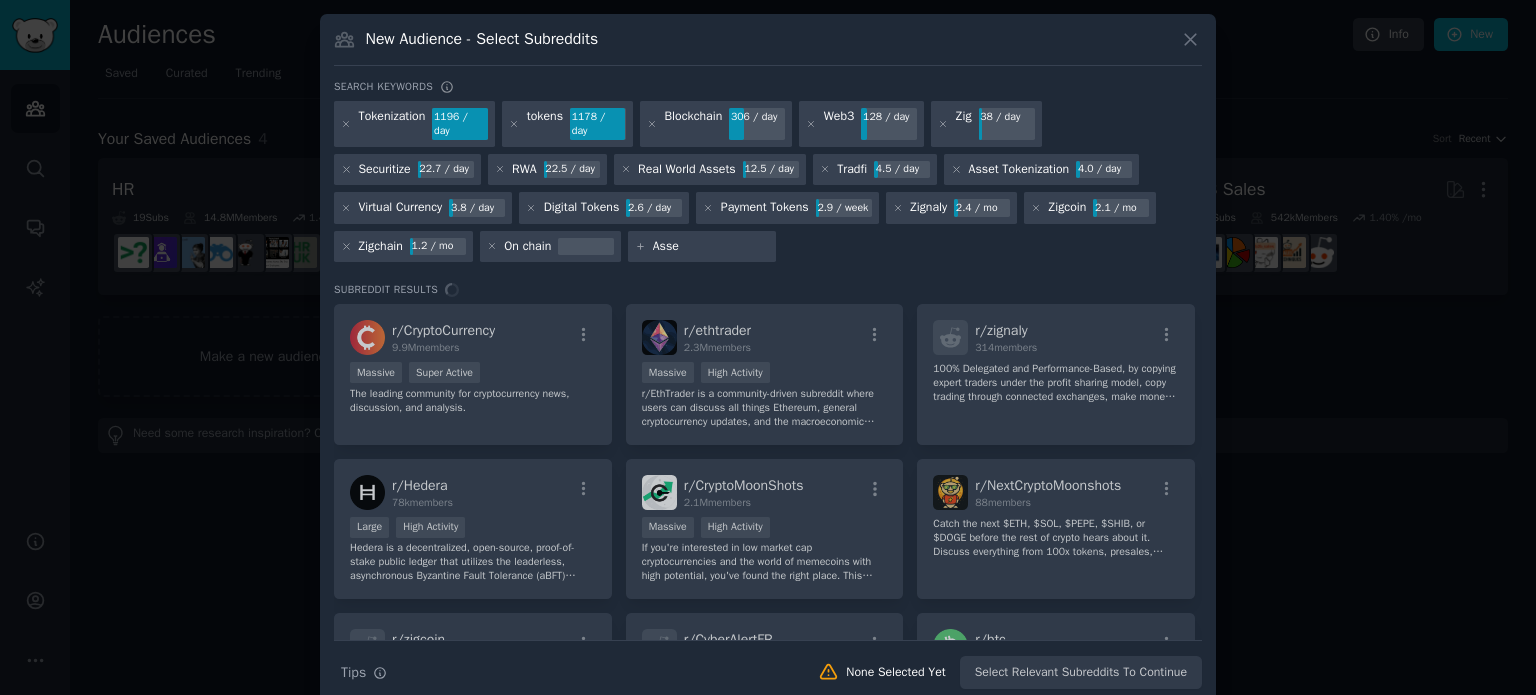 type on "Asset" 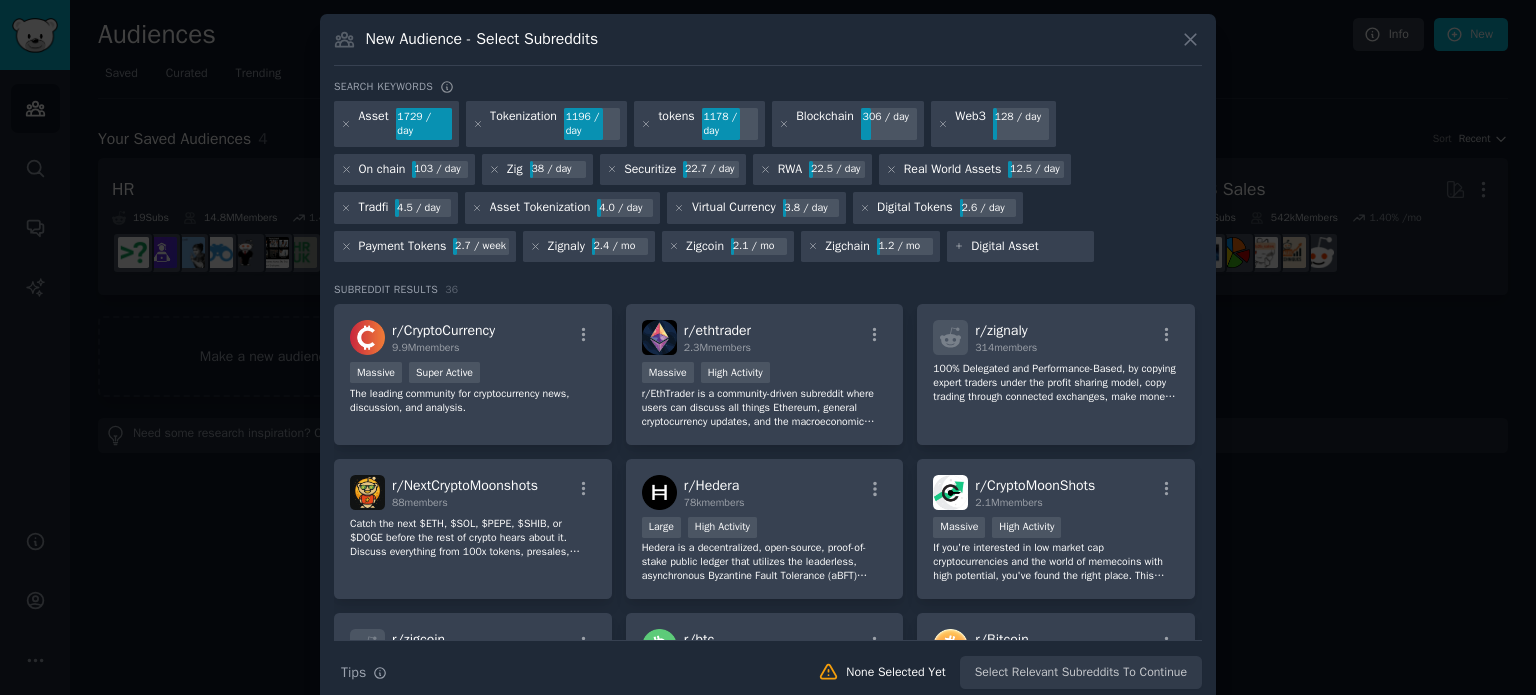 type on "Digital Assets" 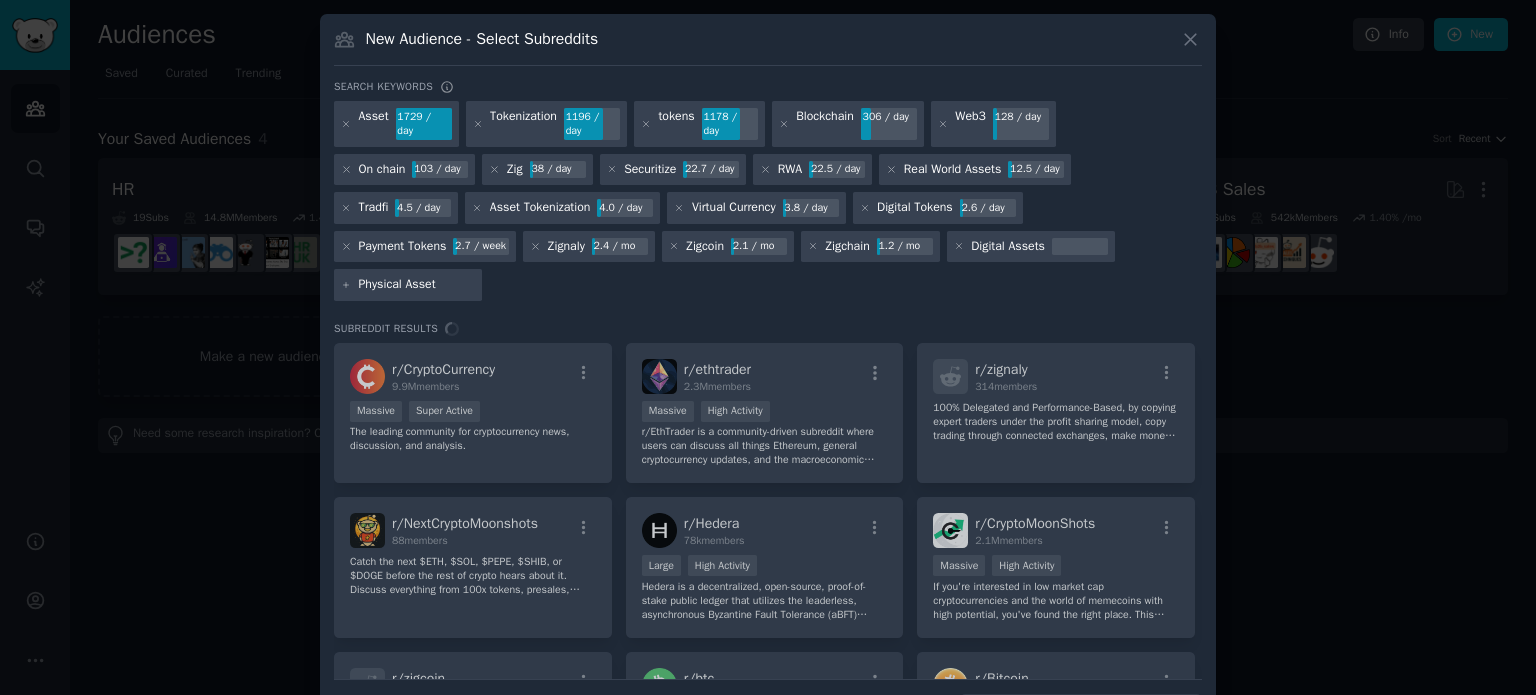 type on "Physical Assets" 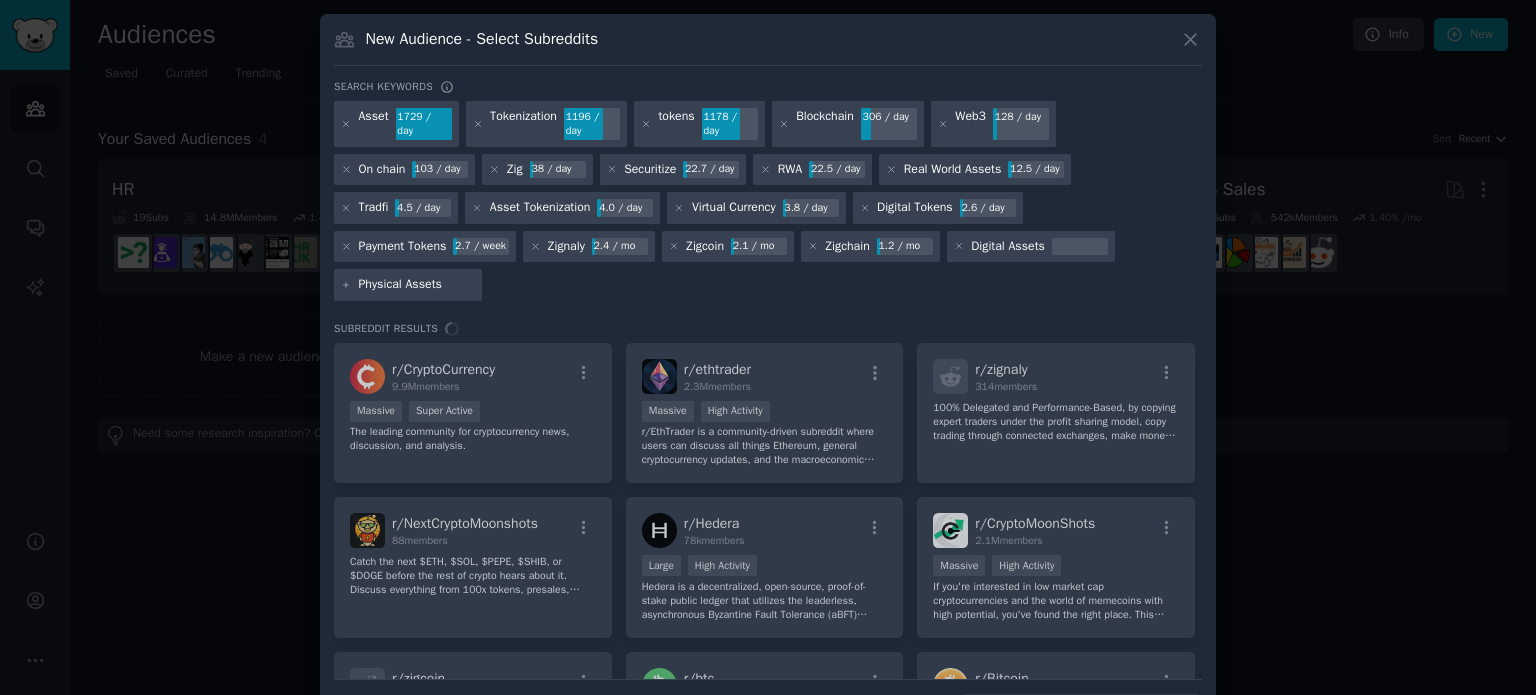 type 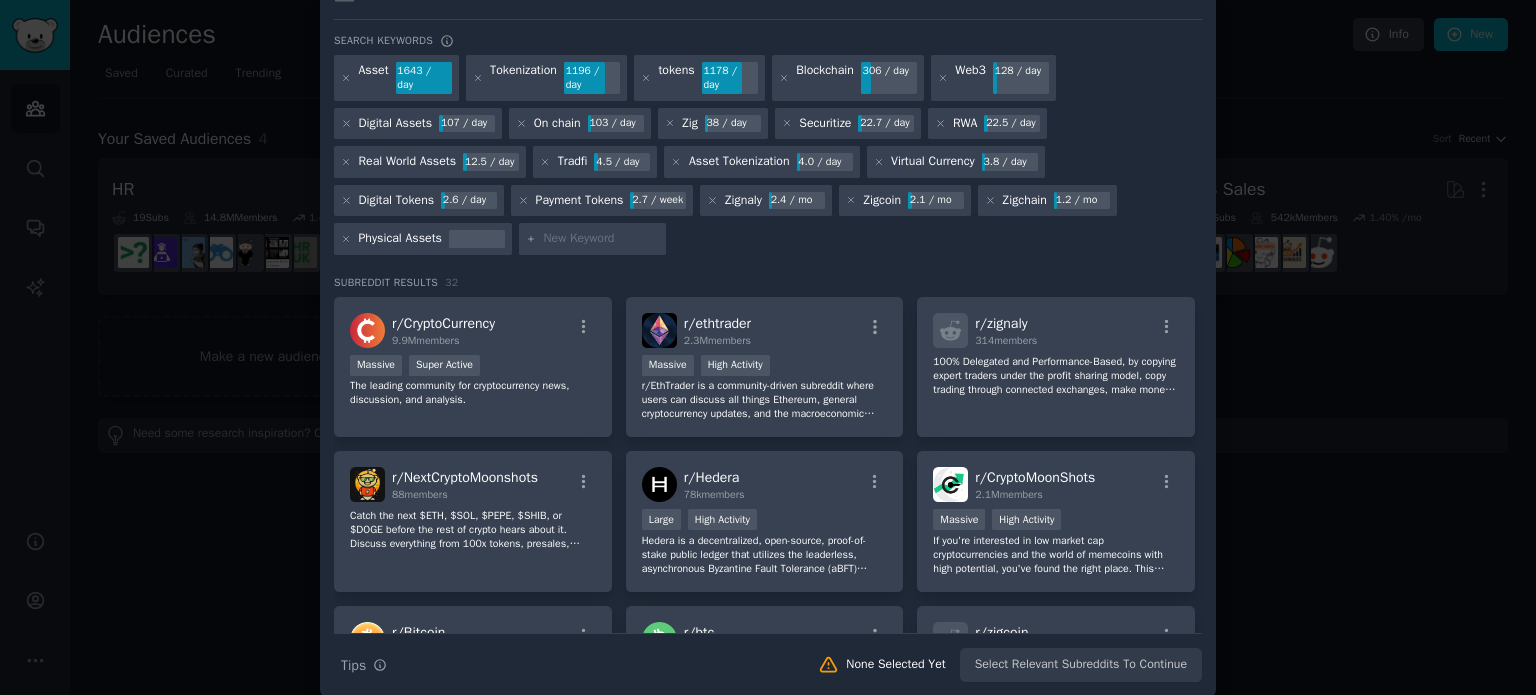 scroll, scrollTop: 0, scrollLeft: 0, axis: both 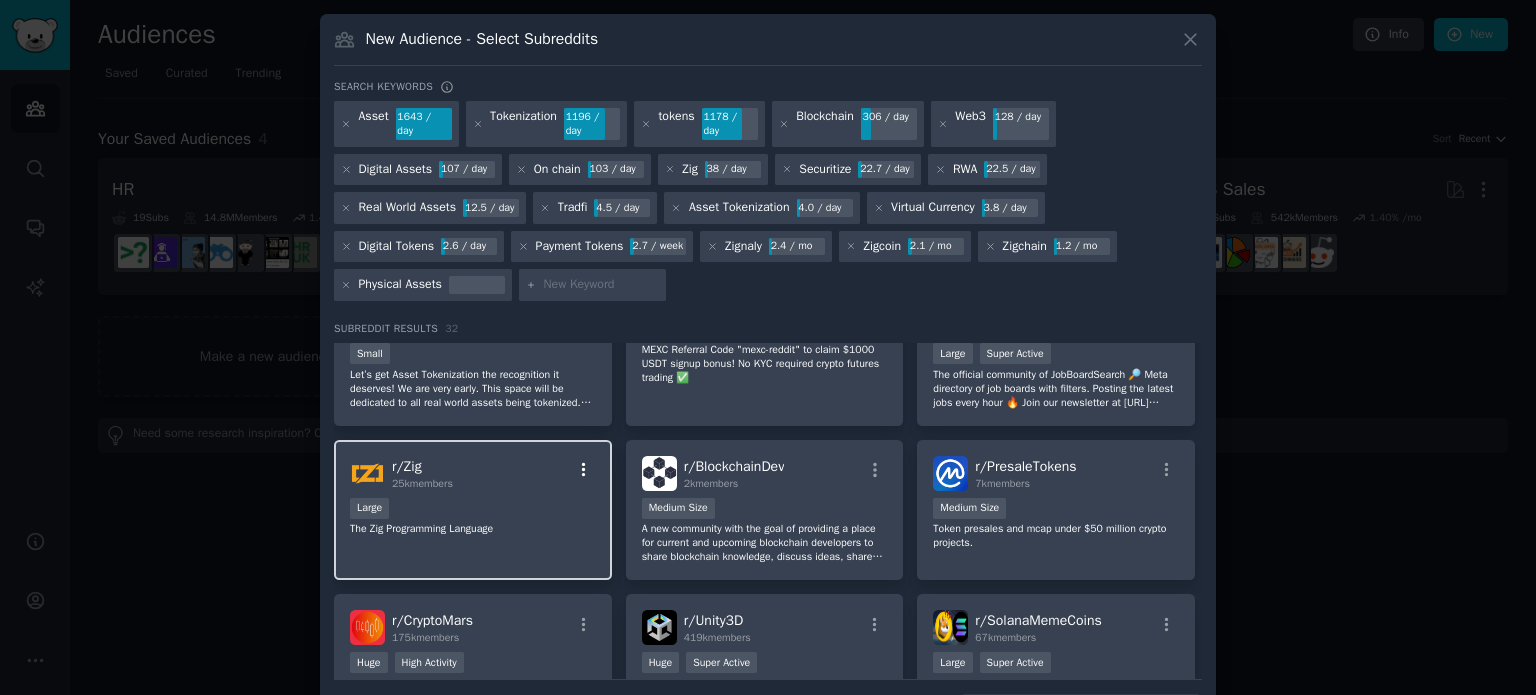 click 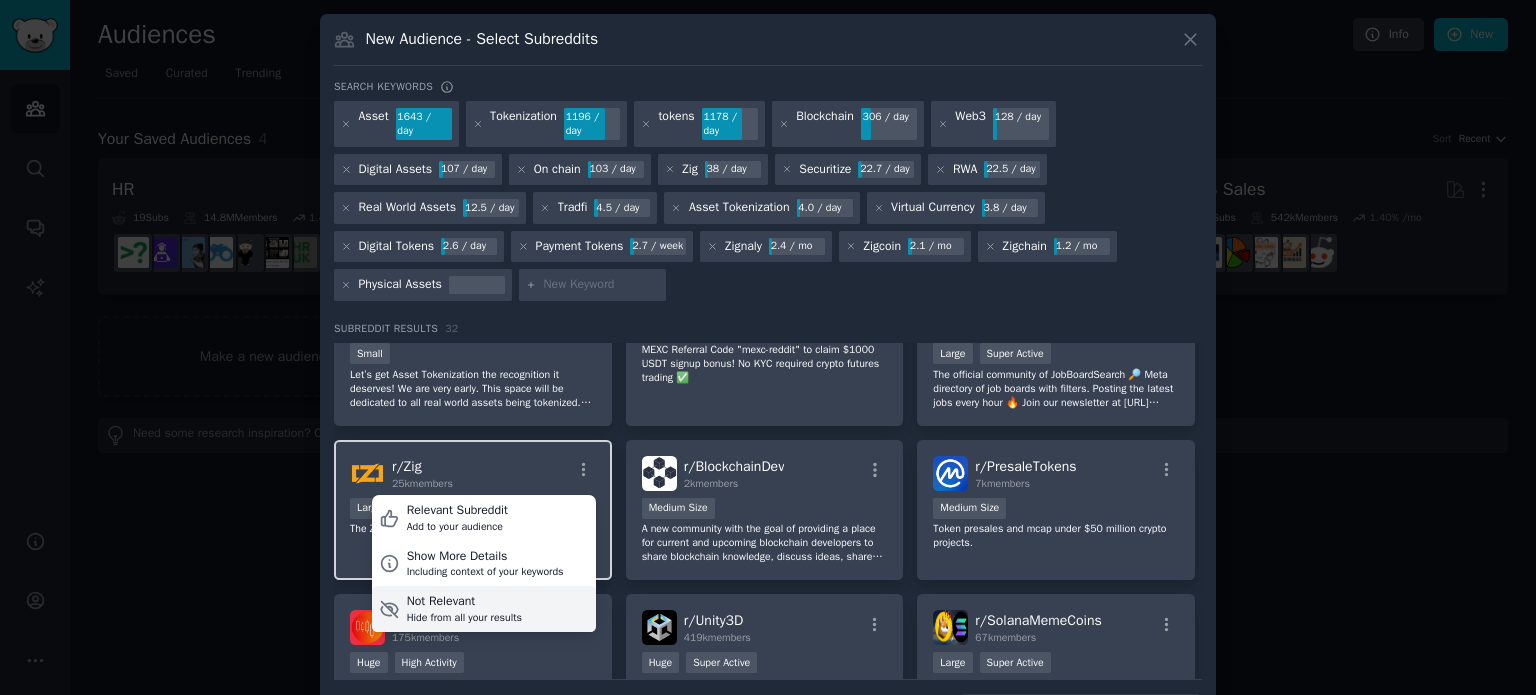 click on "Not Relevant Hide from all your results" at bounding box center [484, 609] 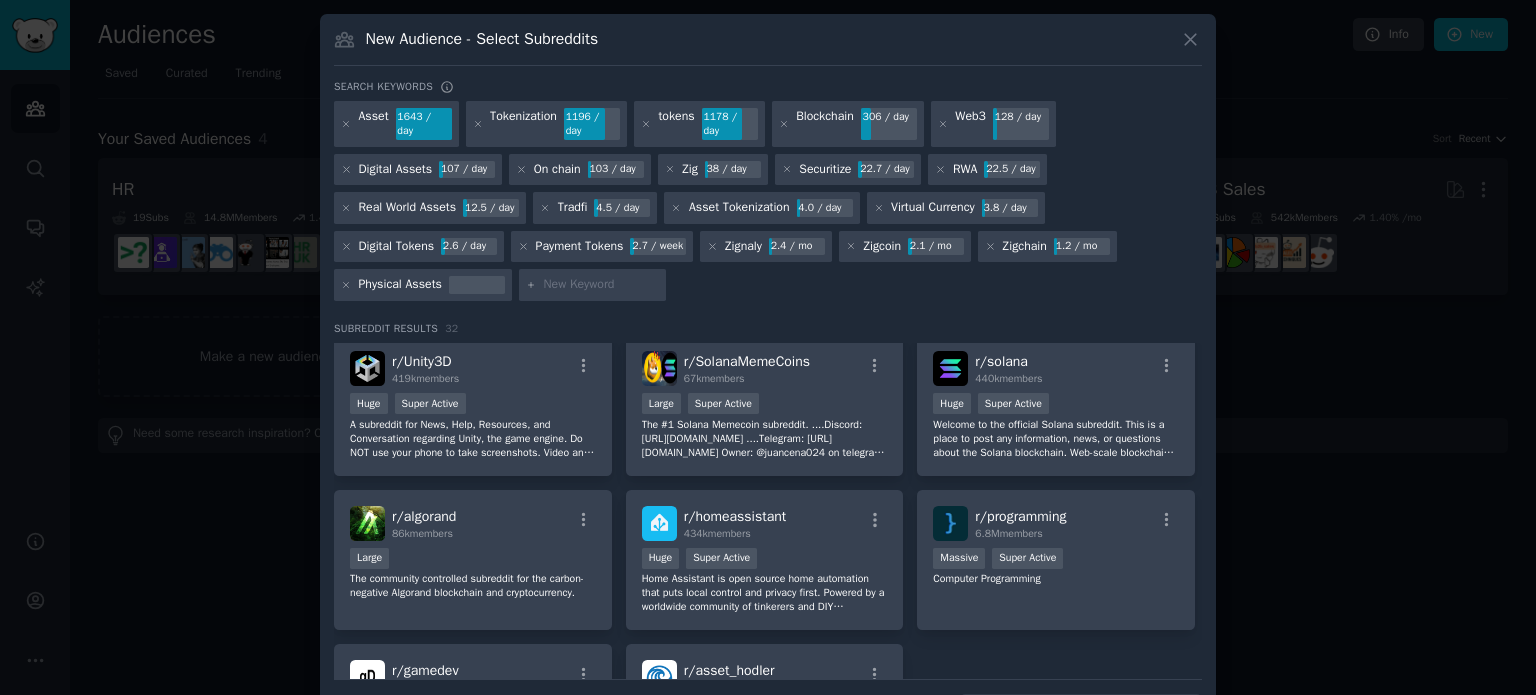 scroll, scrollTop: 1076, scrollLeft: 0, axis: vertical 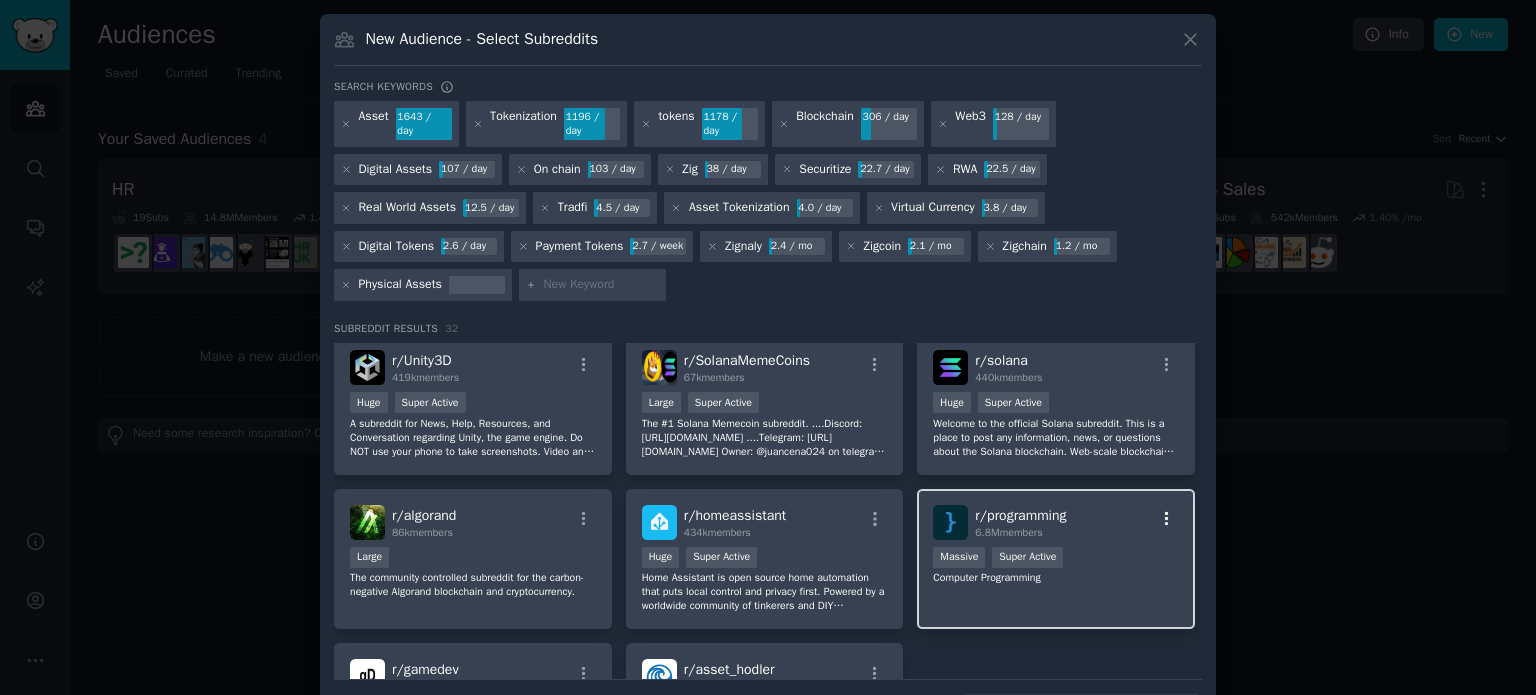 click 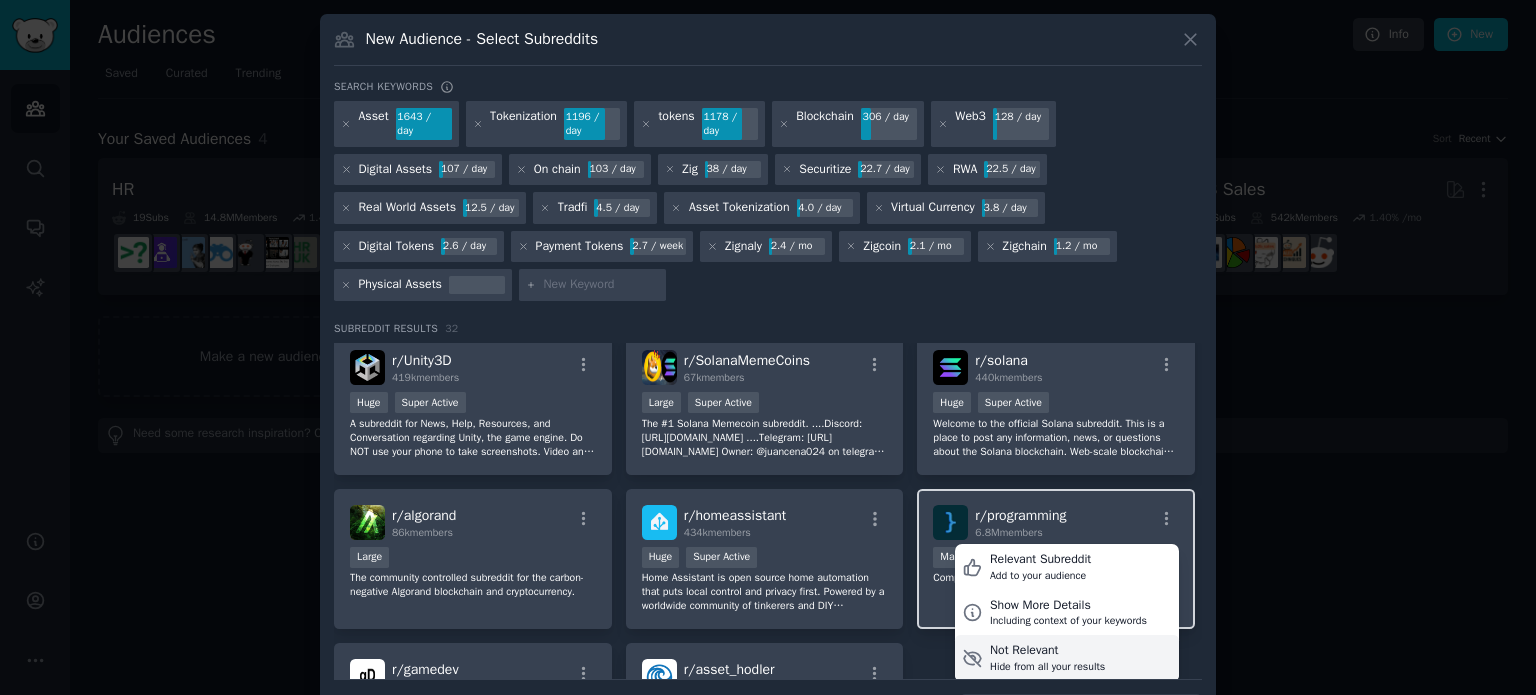 click on "Not Relevant" at bounding box center (1047, 651) 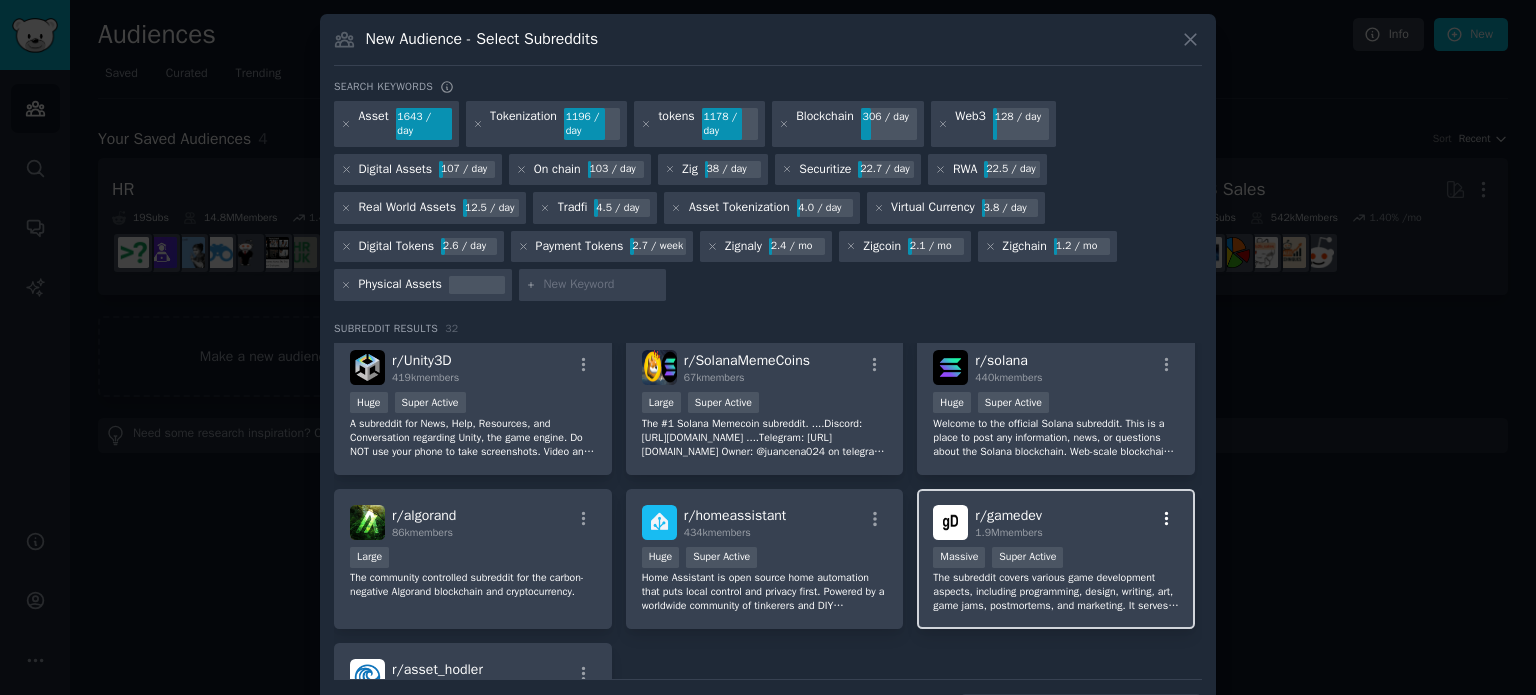 click 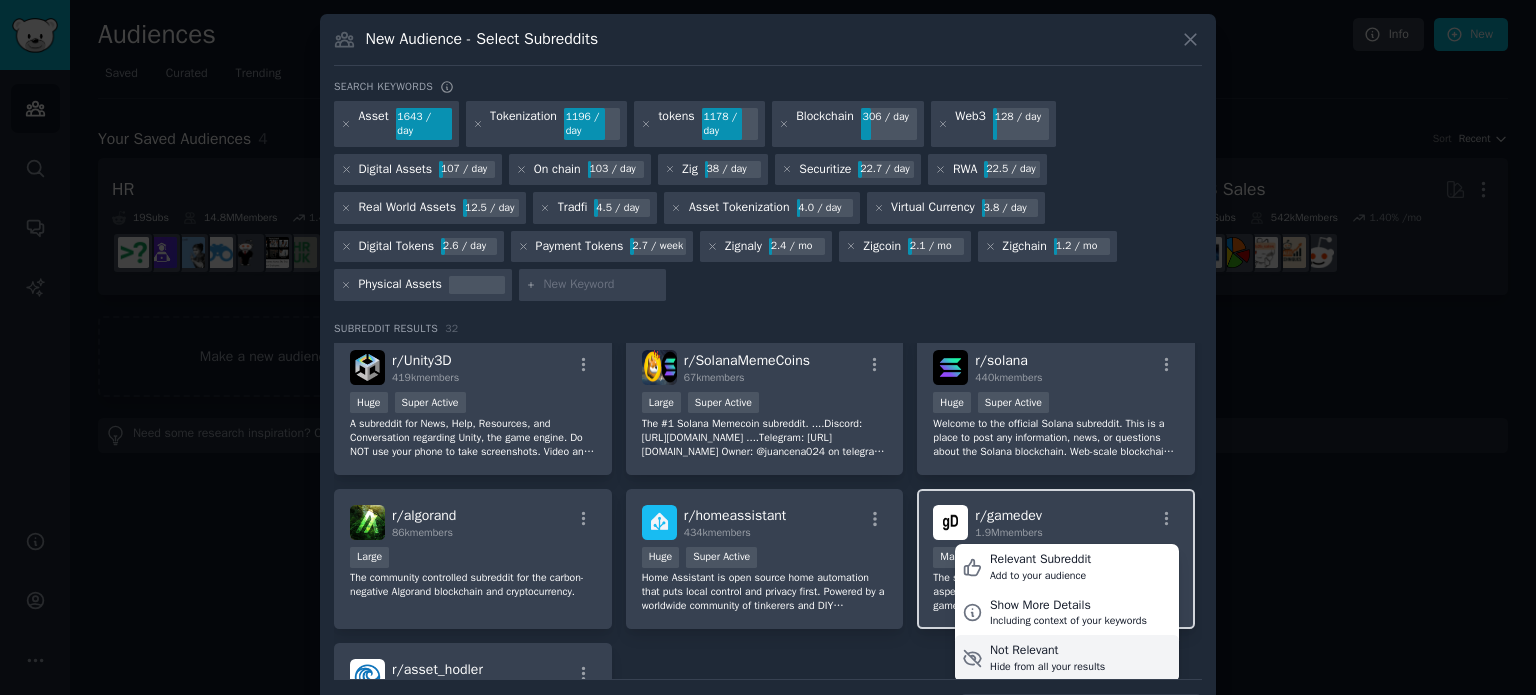 click on "Not Relevant Hide from all your results" at bounding box center (1067, 658) 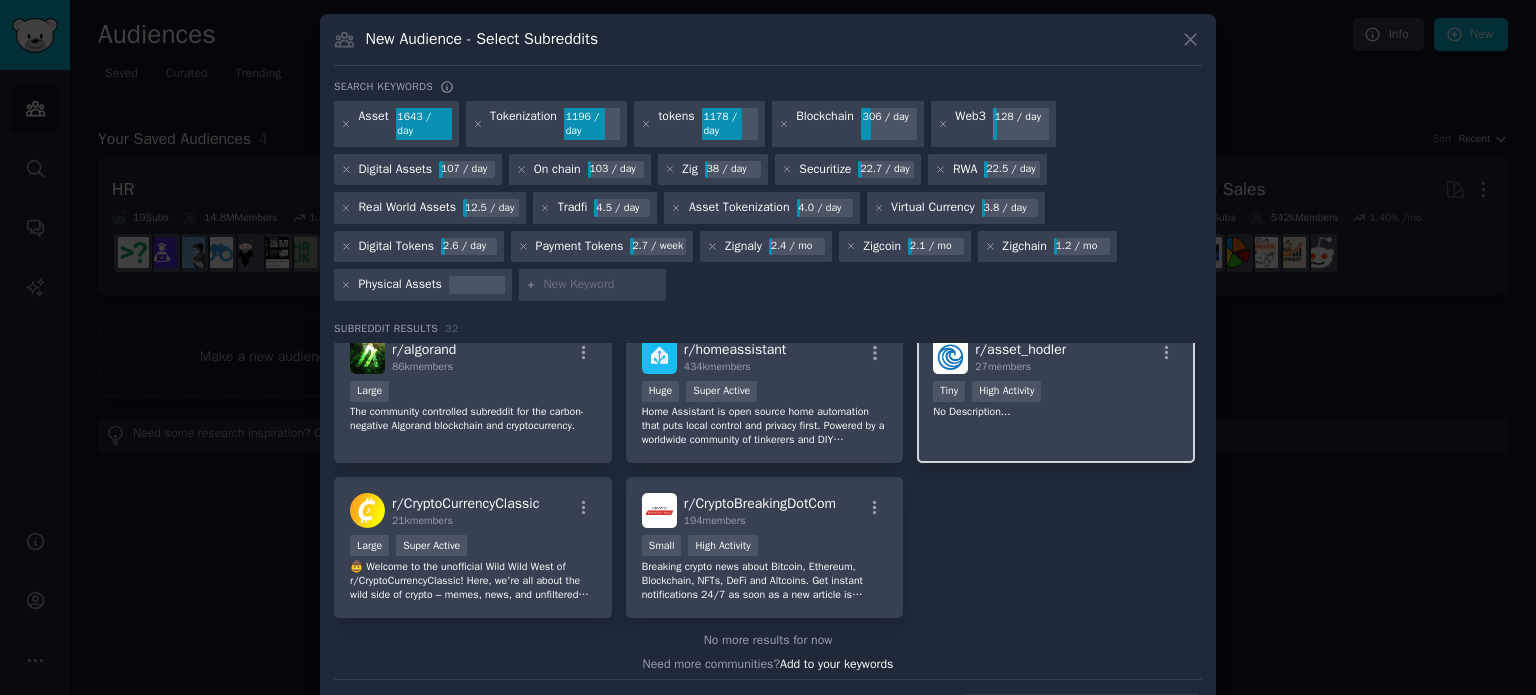 scroll, scrollTop: 1243, scrollLeft: 0, axis: vertical 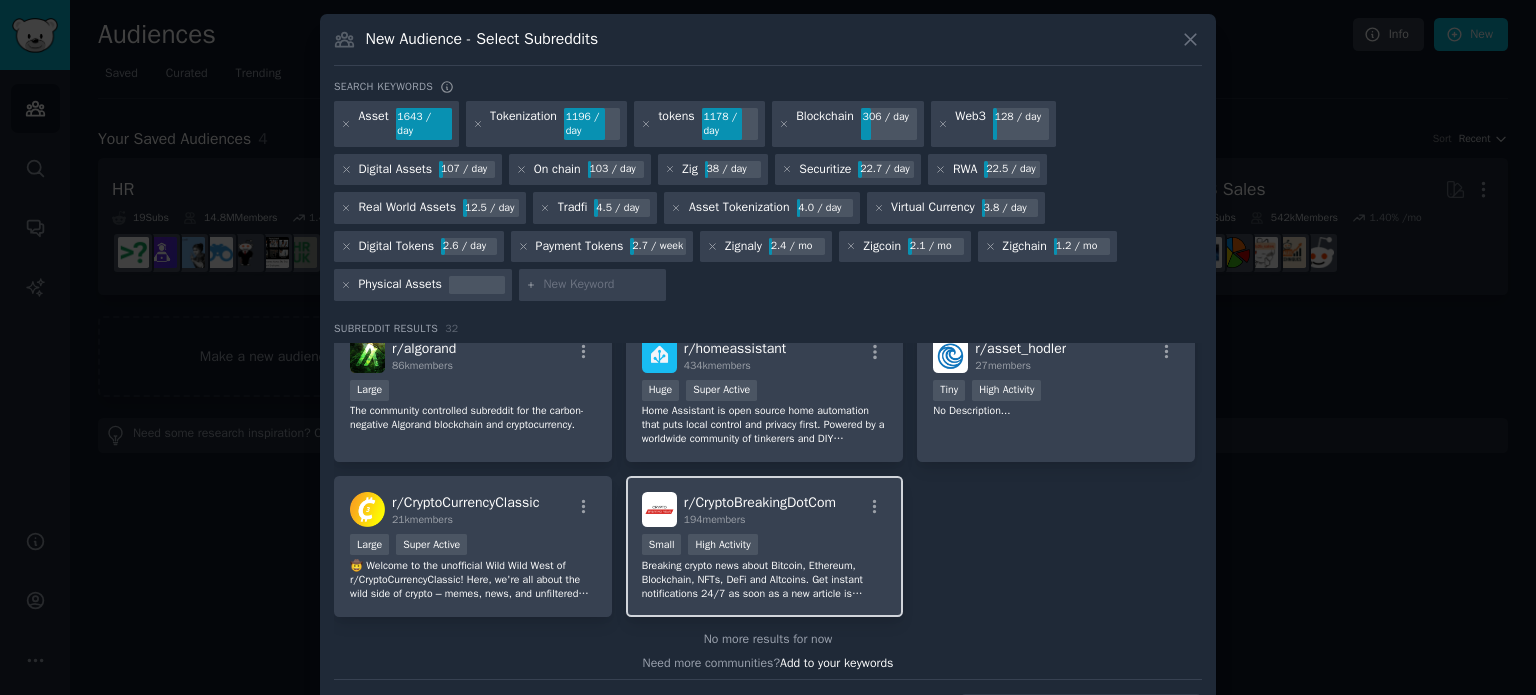 click on "Small High Activity" at bounding box center [765, 546] 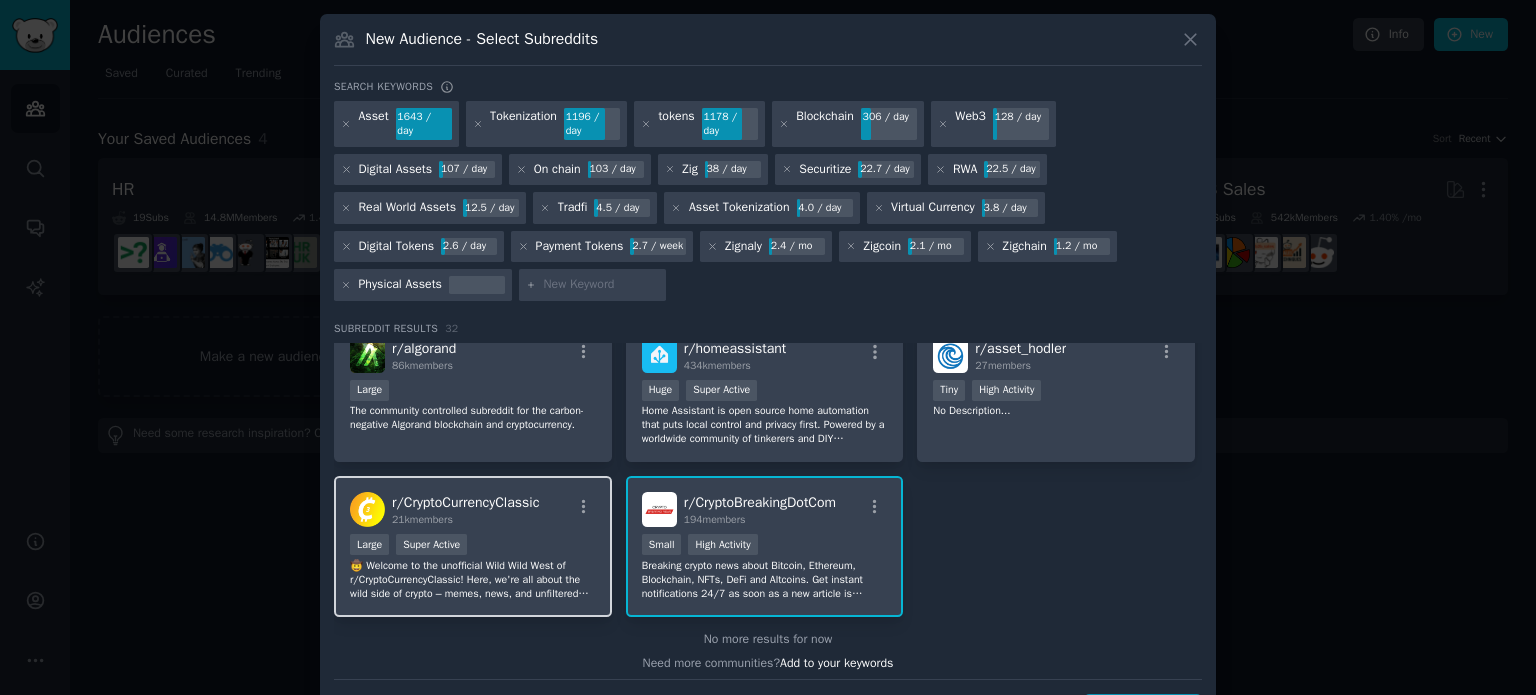 click on "21k  members" at bounding box center [465, 520] 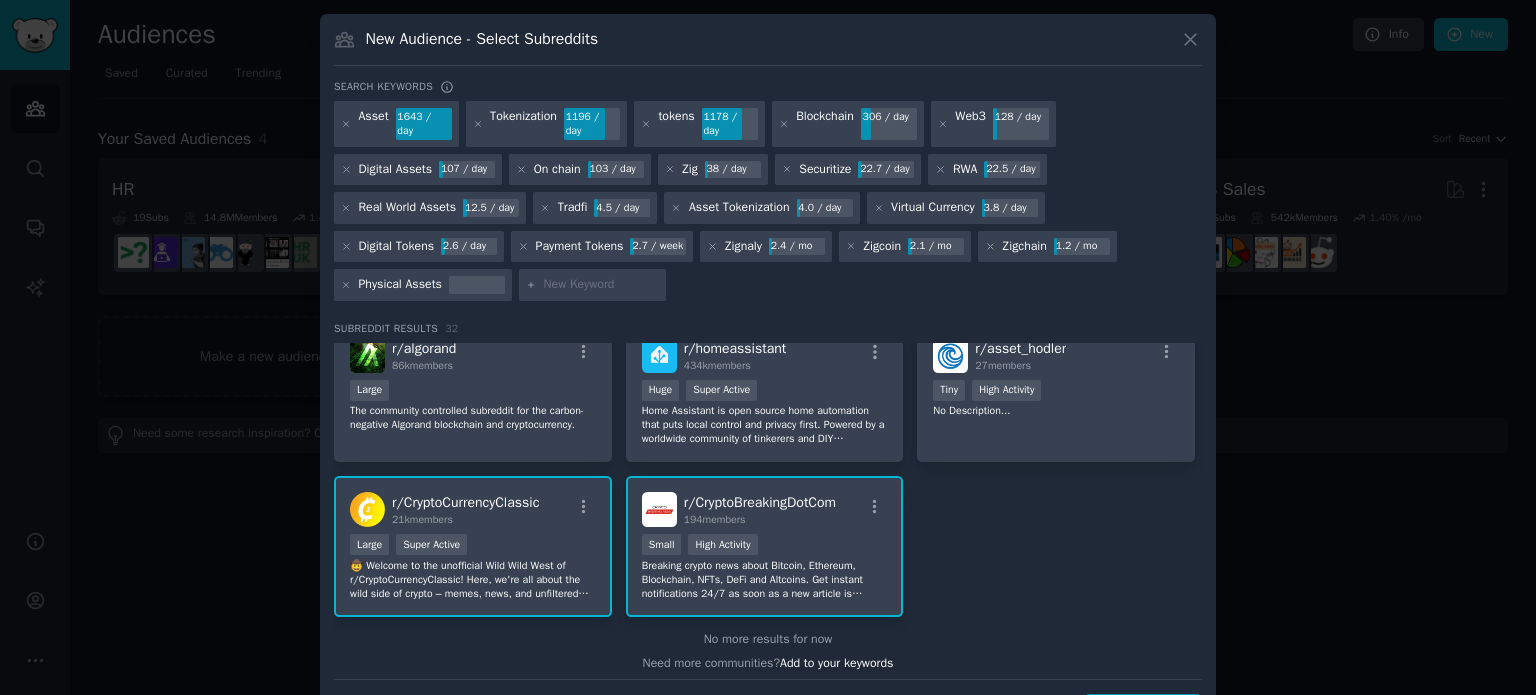 click on "194  members" at bounding box center (715, 519) 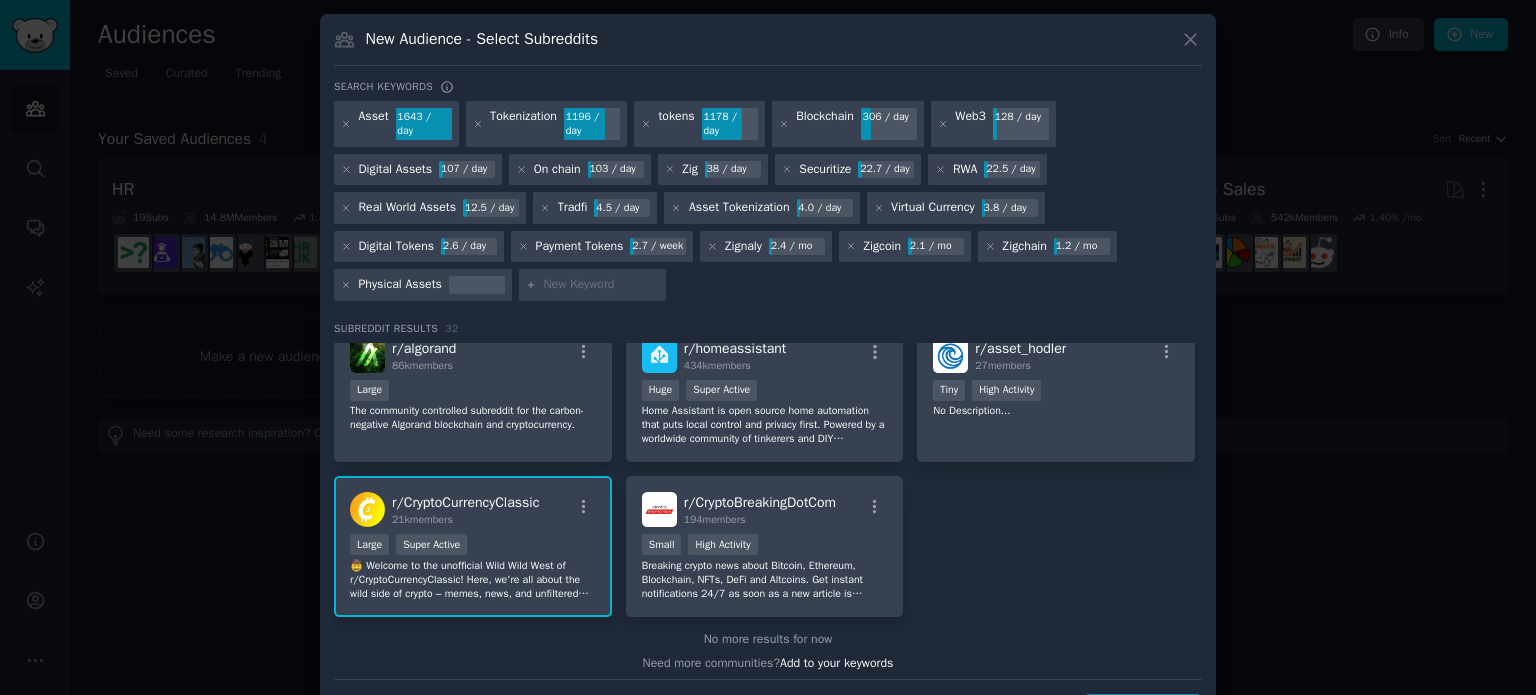 click on "r/ CryptoCurrencyClassic 21k  members" at bounding box center (473, 509) 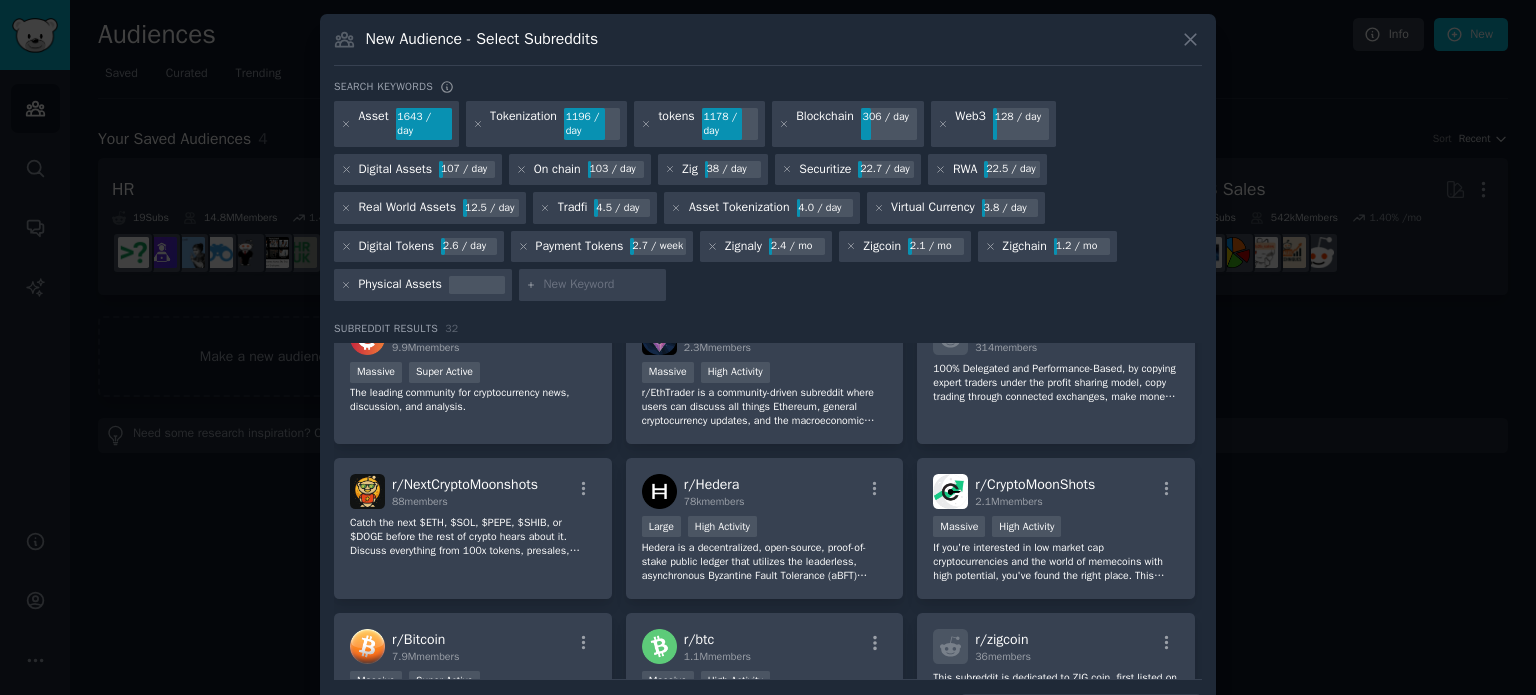 scroll, scrollTop: 0, scrollLeft: 0, axis: both 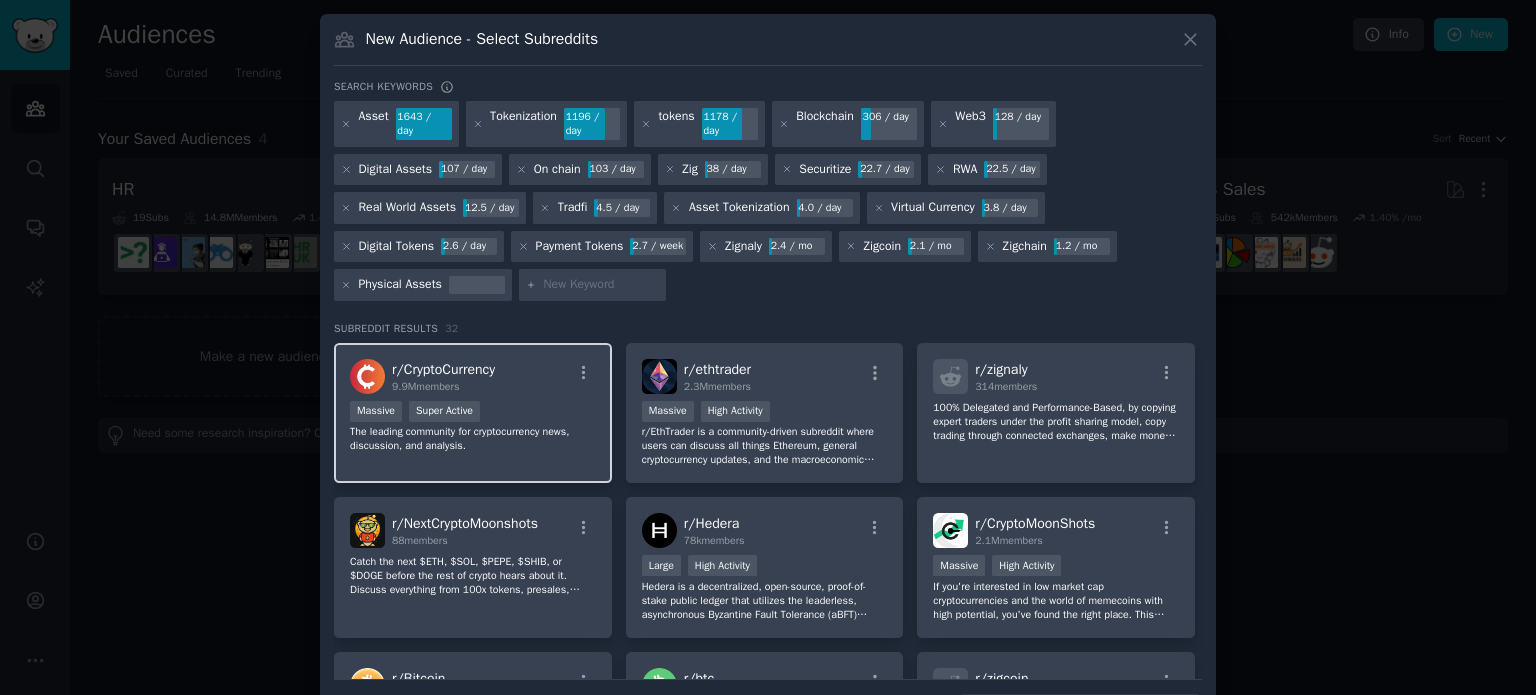 click on "Massive Super Active" at bounding box center (473, 413) 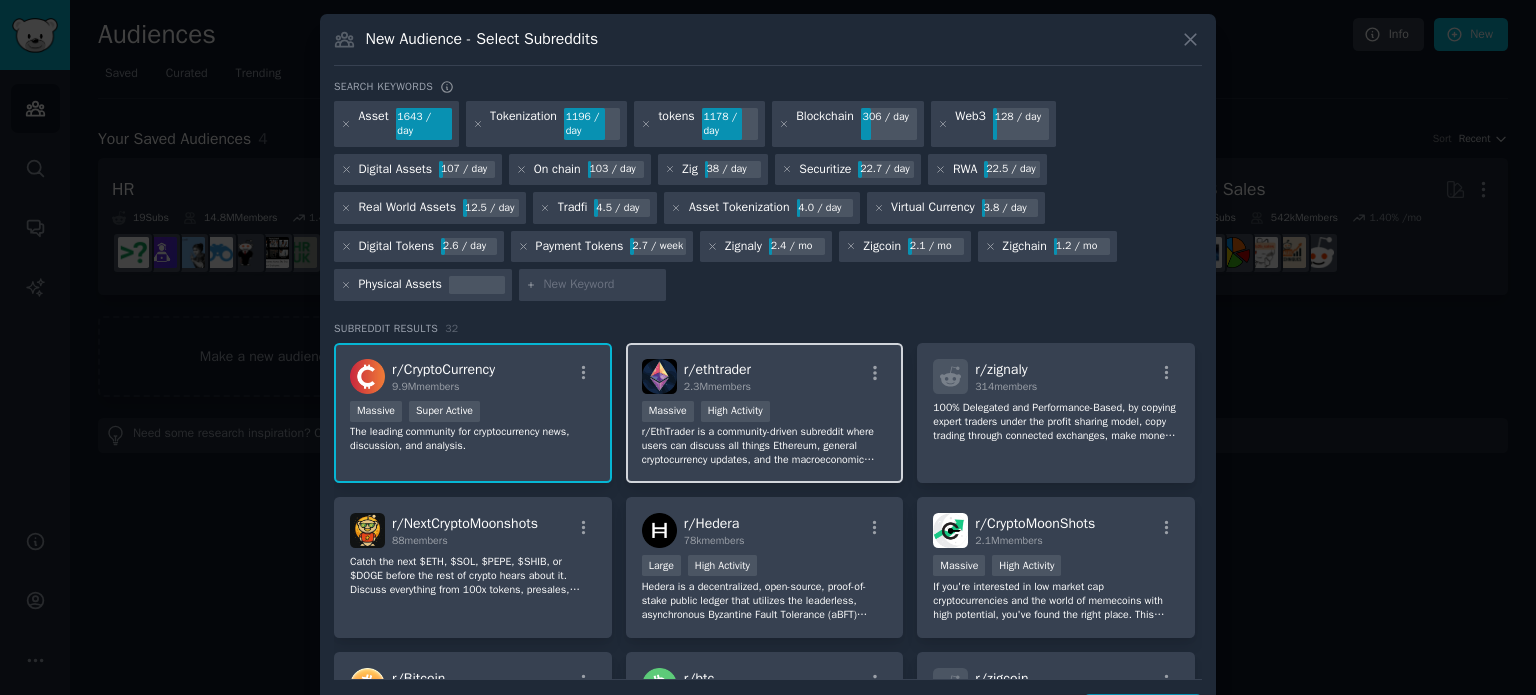 click on "r/ ethtrader 2.3M  members >= 80th percentile for submissions / day Massive High Activity r/EthTrader is a community-driven subreddit where users can discuss all things Ethereum, general cryptocurrency updates, and the macroeconomic factors impacting the market." at bounding box center (765, 413) 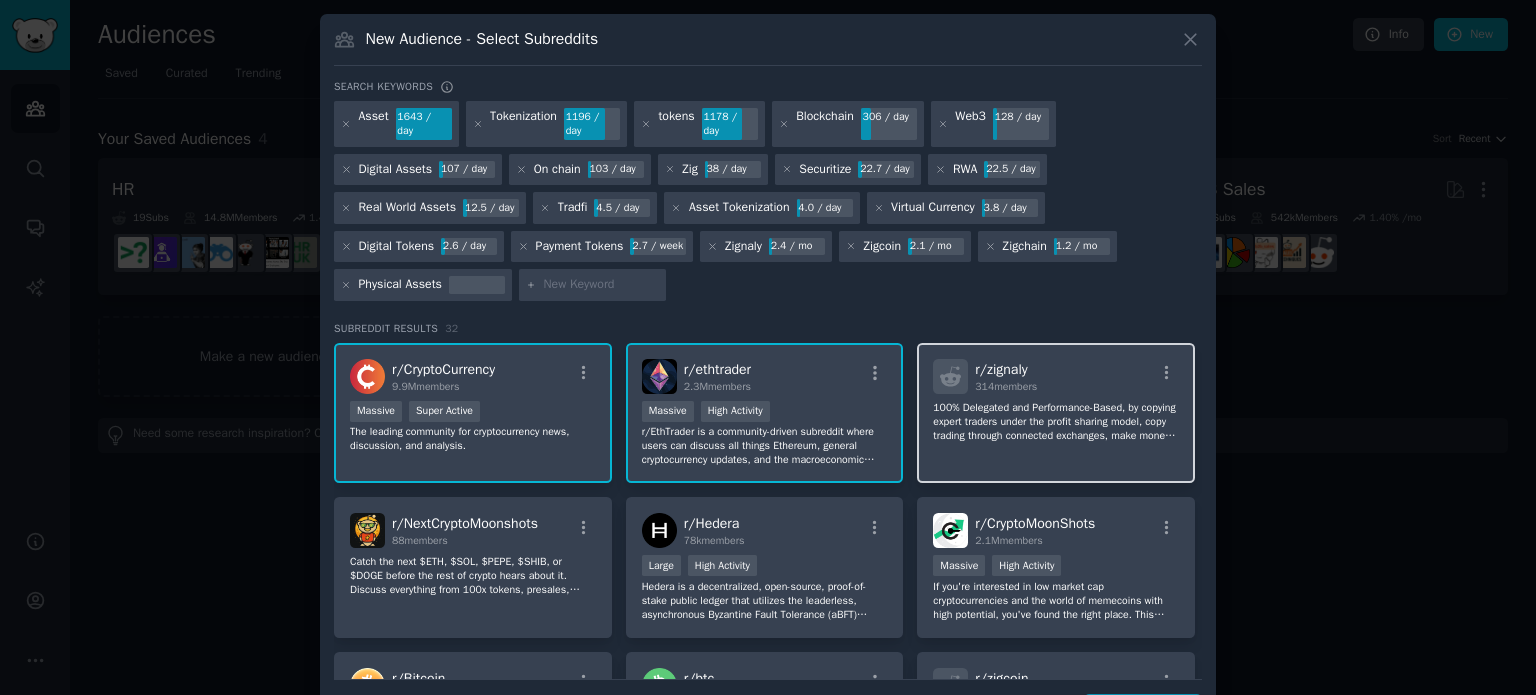 click on "r/ zignaly 314  members 100% Delegated and Performance-Based, by copying expert traders under the profit sharing model, copy trading through connected exchanges, make money with the experts! Join our community to discuss the best strategies!" at bounding box center [1056, 413] 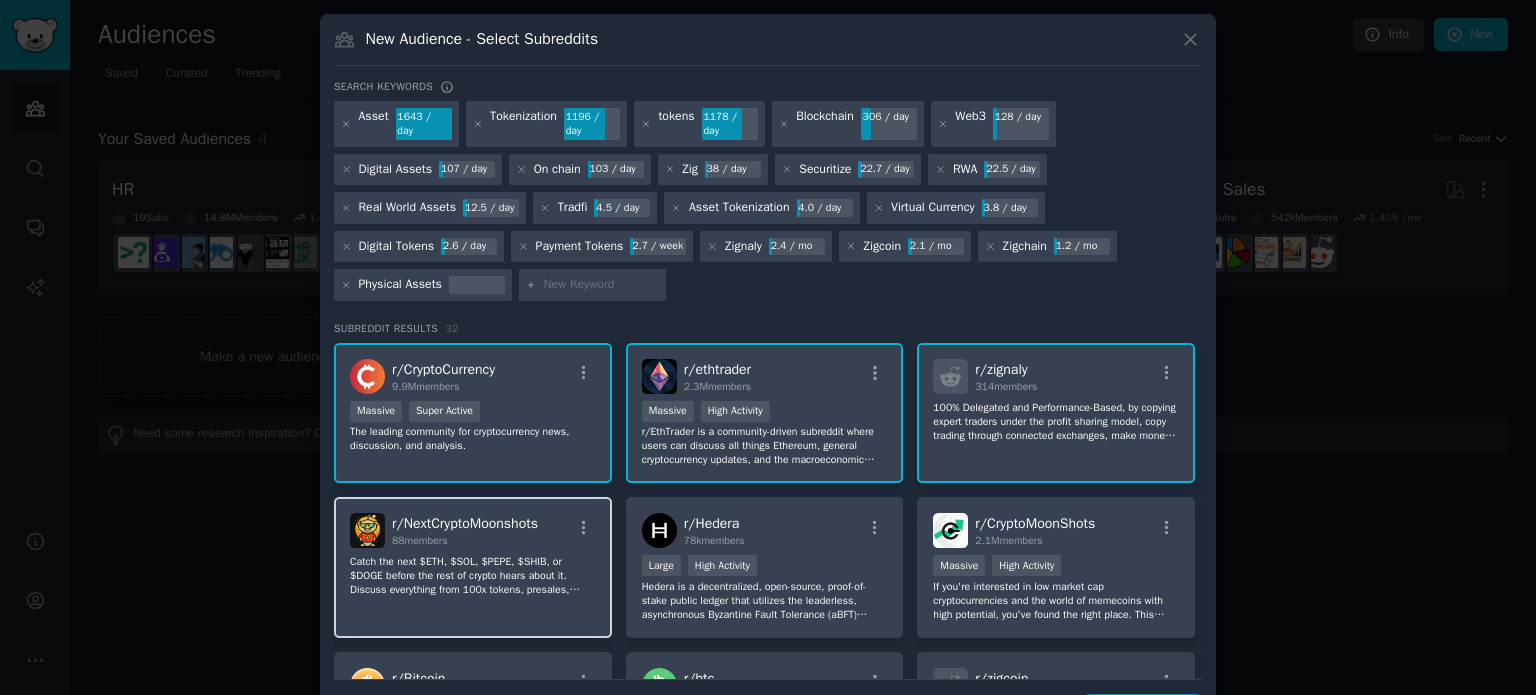 scroll, scrollTop: 68, scrollLeft: 0, axis: vertical 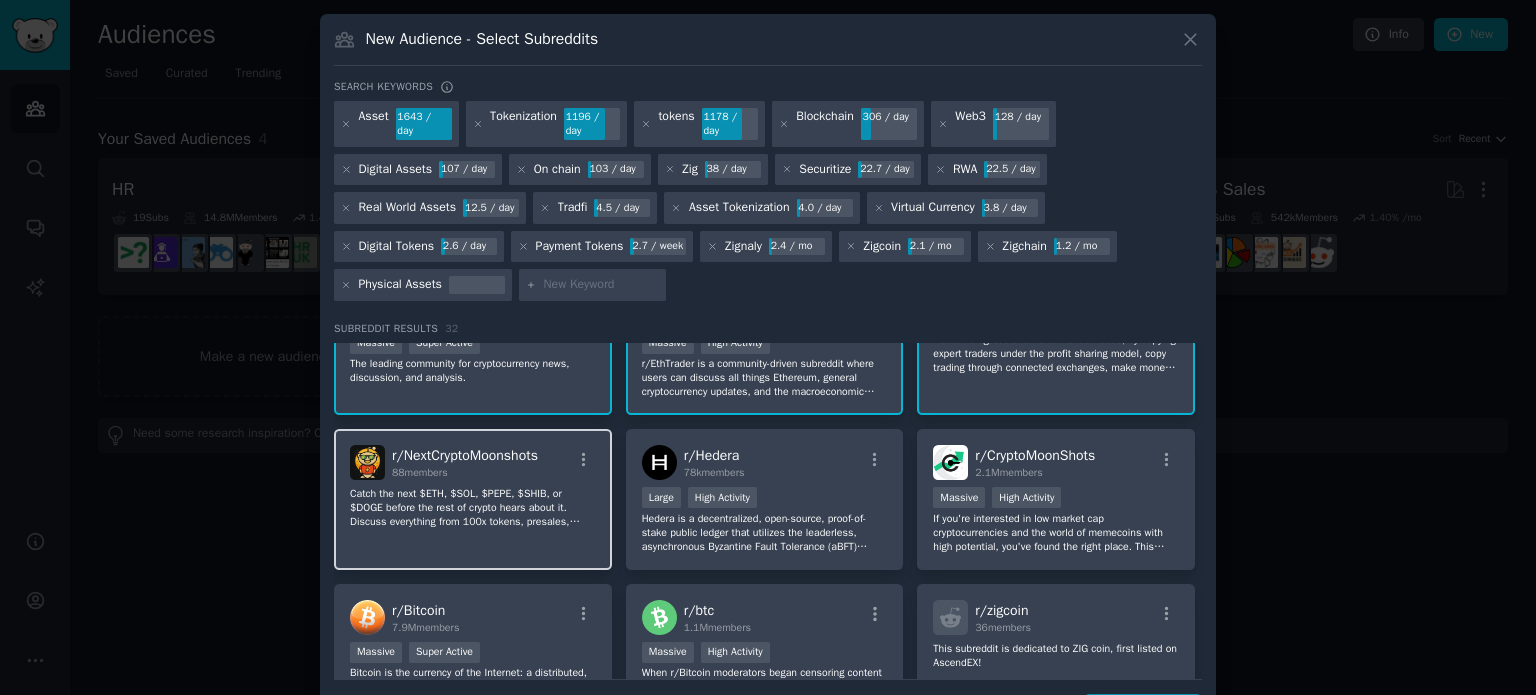 click on "Catch the next $ETH, $SOL, $PEPE, $SHIB, or $DOGE before the rest of crypto hears about it. Discuss everything from 100x tokens, presales, airdrops, alpha tools, and market moves. Make money, find your tribe, and ride the next wave together." 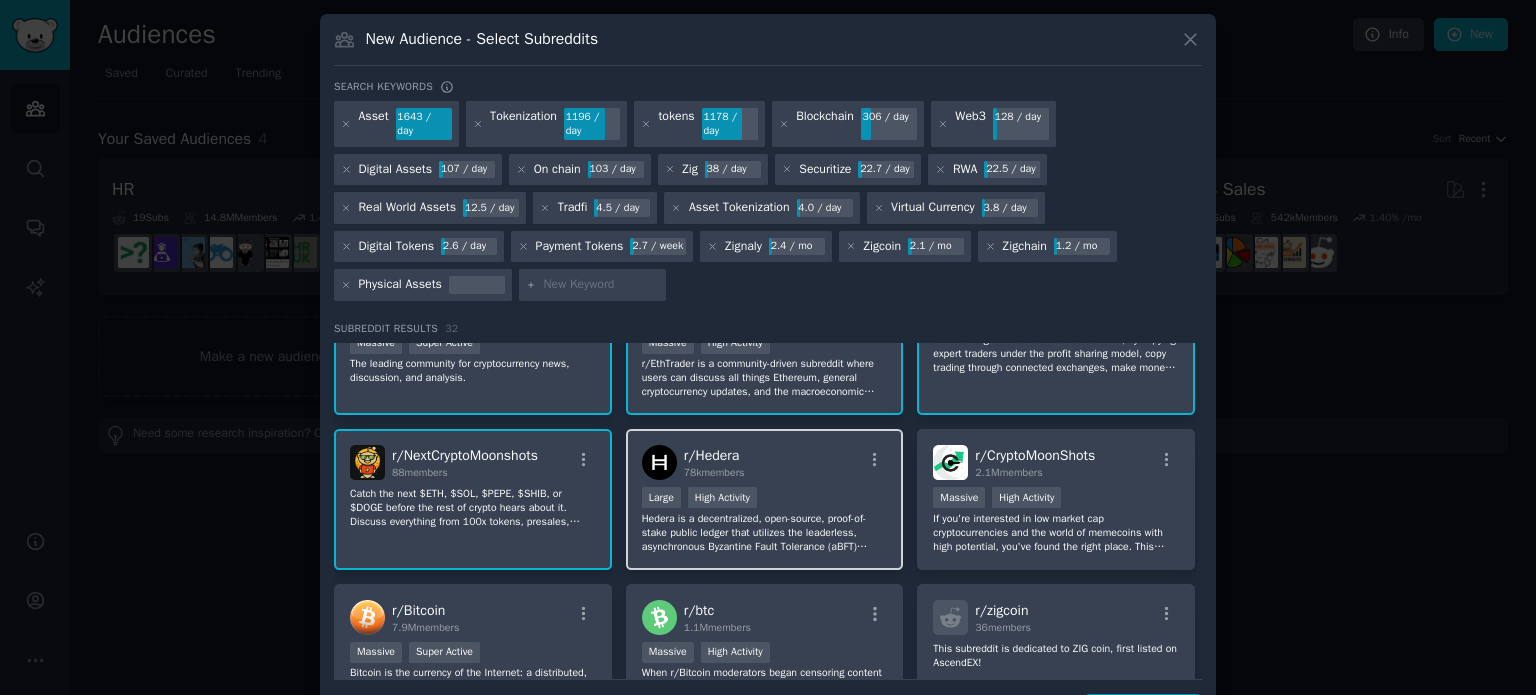 click on "Hedera is a decentralized, open-source, proof-of-stake public ledger that utilizes the leaderless, asynchronous Byzantine Fault Tolerance (aBFT) hashgraph consensus algorithm. It is governed by a diverse, decentralized council of leading enterprises, universities, and web3 projects from around the world." at bounding box center [765, 533] 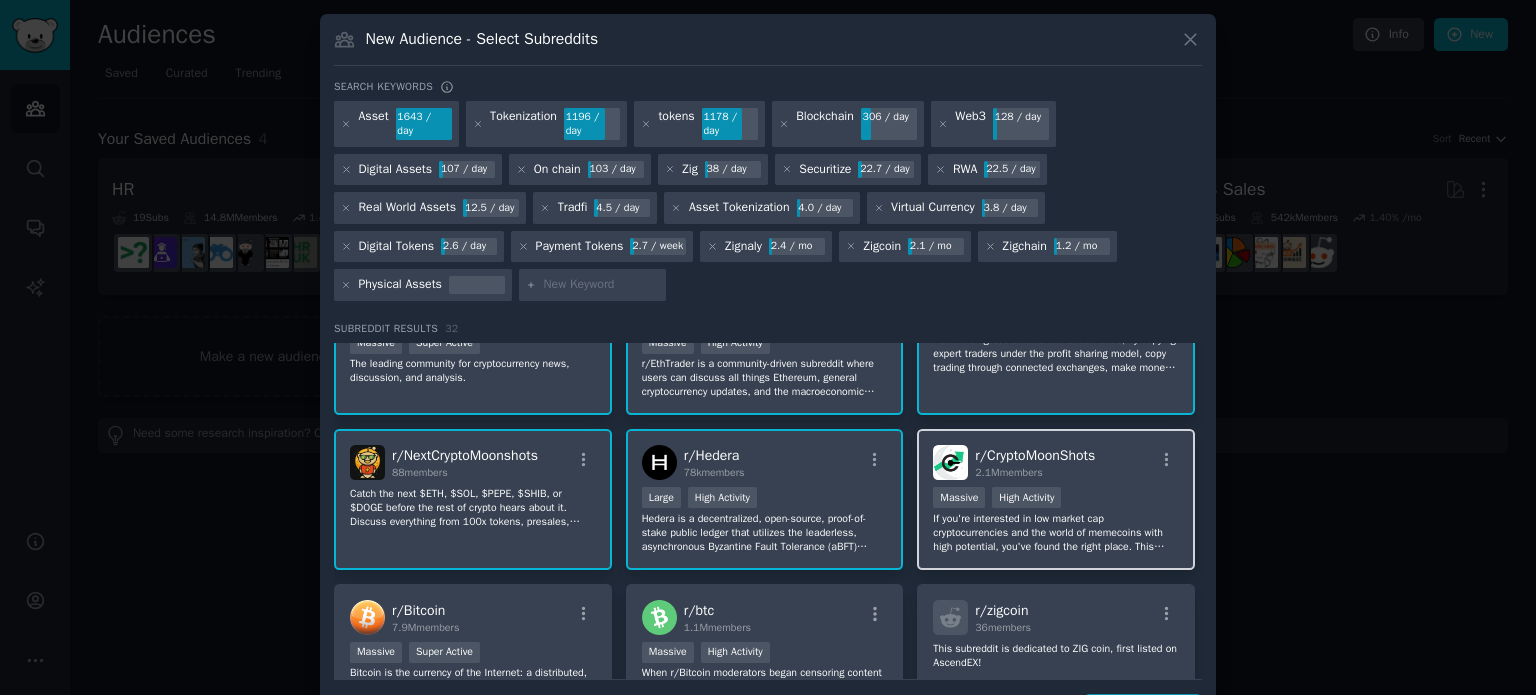 click on "r/ CryptoMoonShots 2.1M  members Massive High Activity If you're interested in low market cap cryptocurrencies and the world of memecoins with high potential, you've found the right place.
This subreddit is all about discovering hidden gems that might just be the next big thing.
Make sure you read the sidebar thoroughly. There are rules and participation requirements here. Be very cautious if you're new to crypto." at bounding box center [1056, 499] 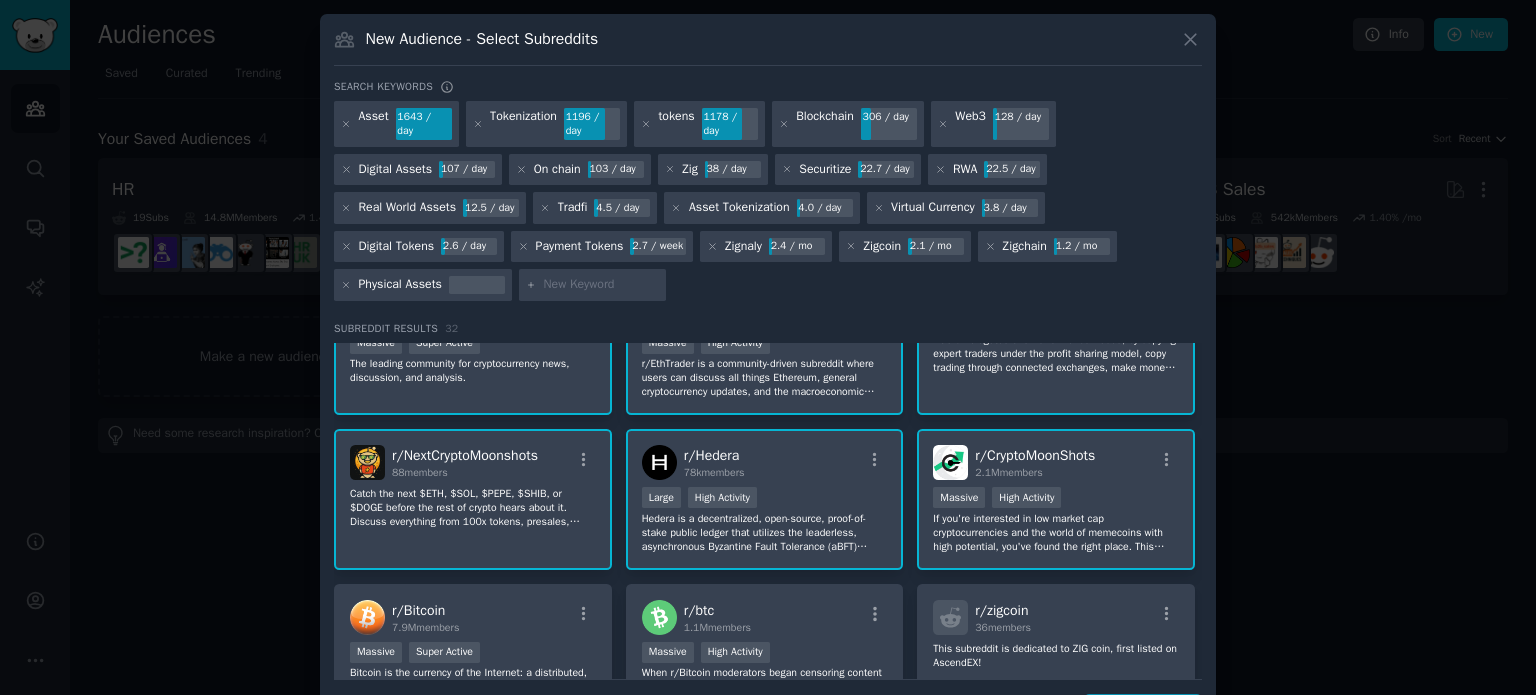 scroll, scrollTop: 268, scrollLeft: 0, axis: vertical 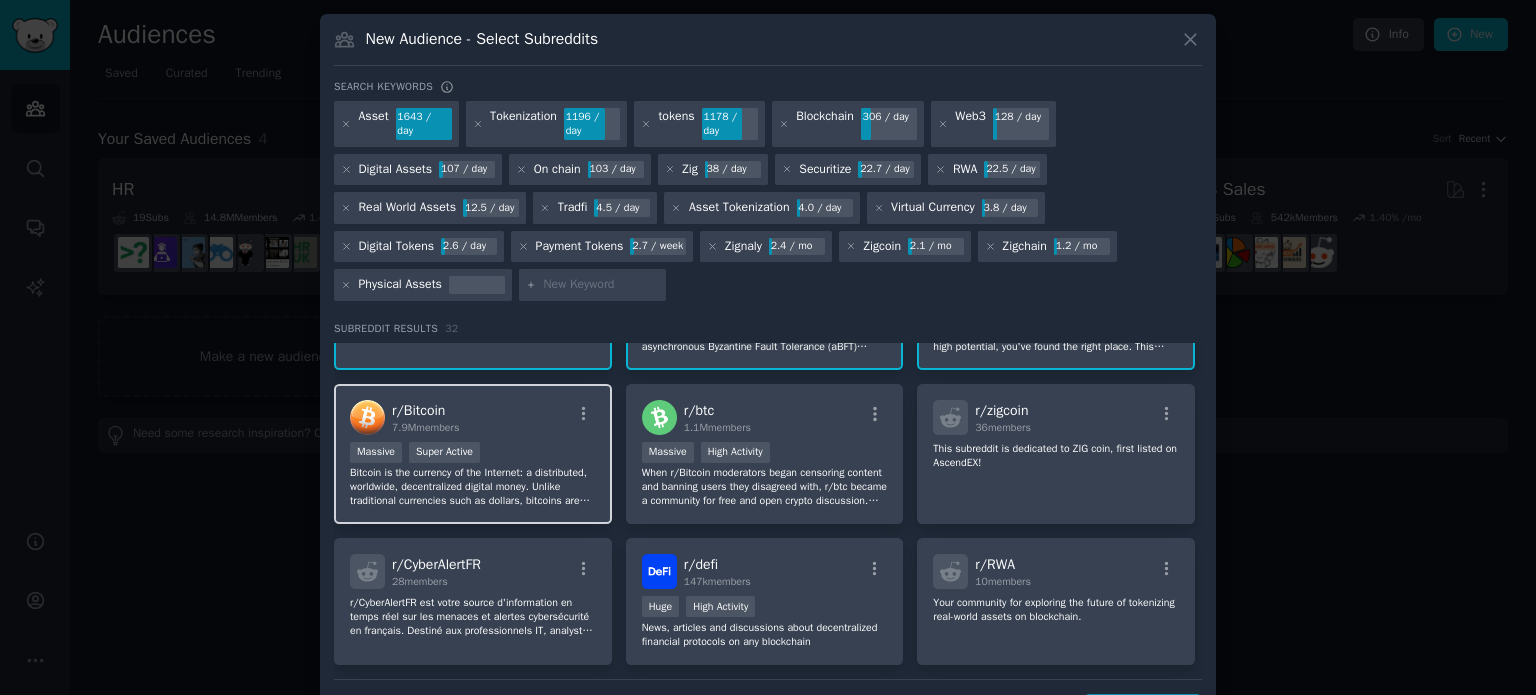 click on "Massive Super Active" at bounding box center [473, 454] 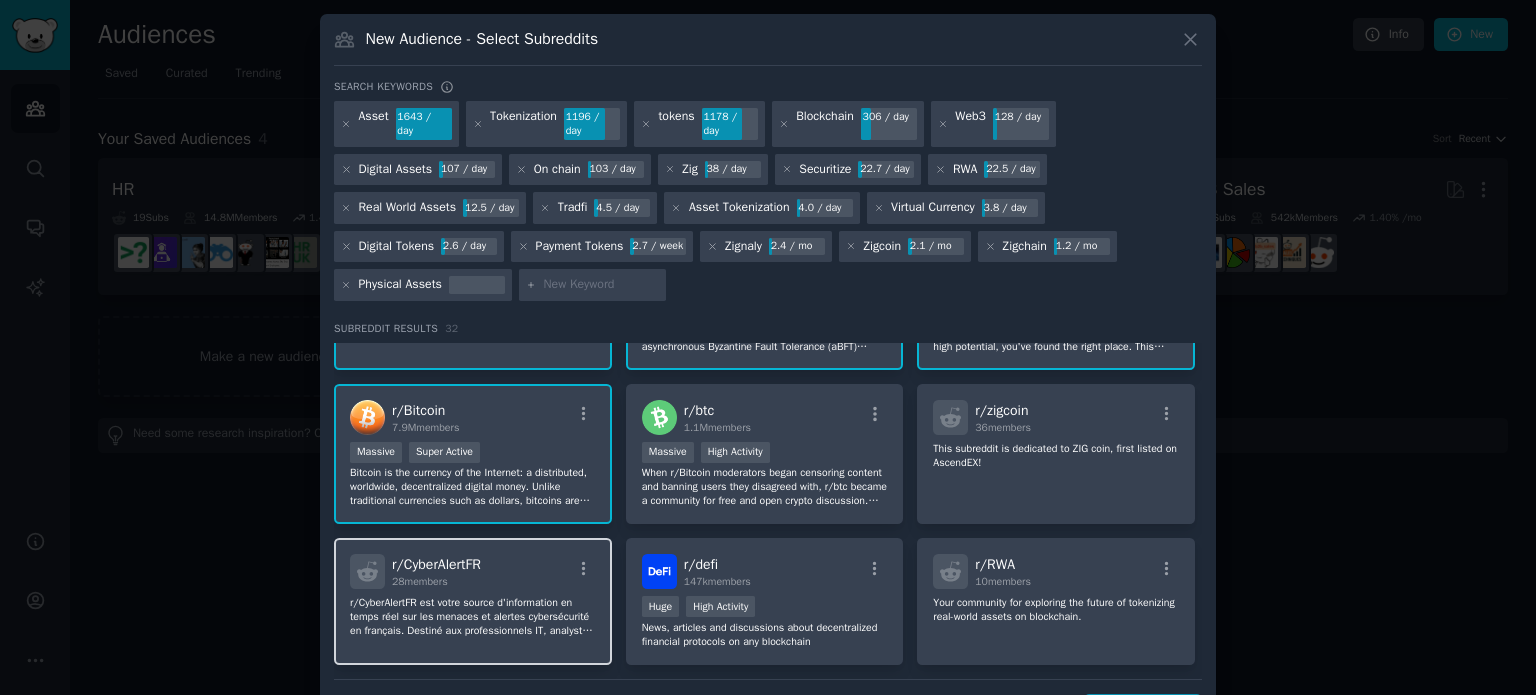 click on "r/ CyberAlertFR 28  members" at bounding box center [473, 571] 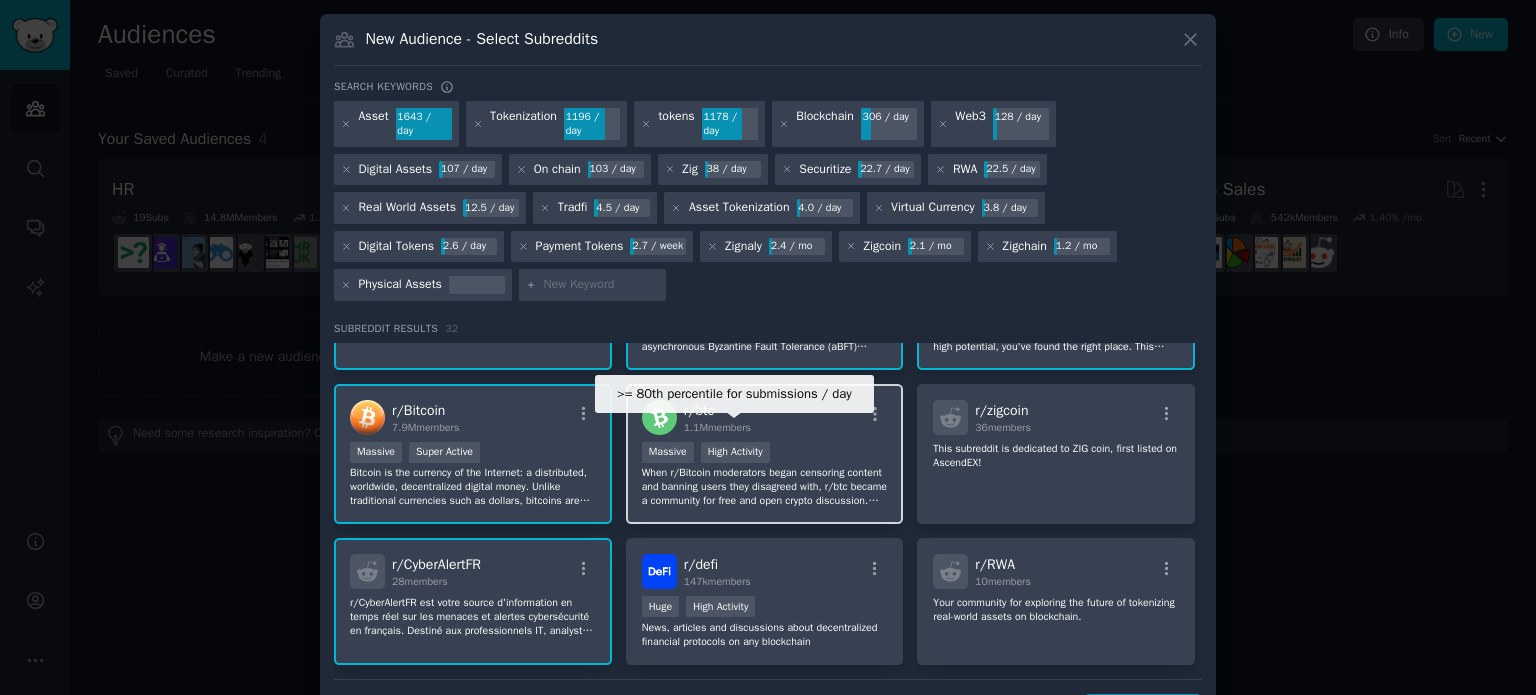 drag, startPoint x: 733, startPoint y: 433, endPoint x: 778, endPoint y: 477, distance: 62.936478 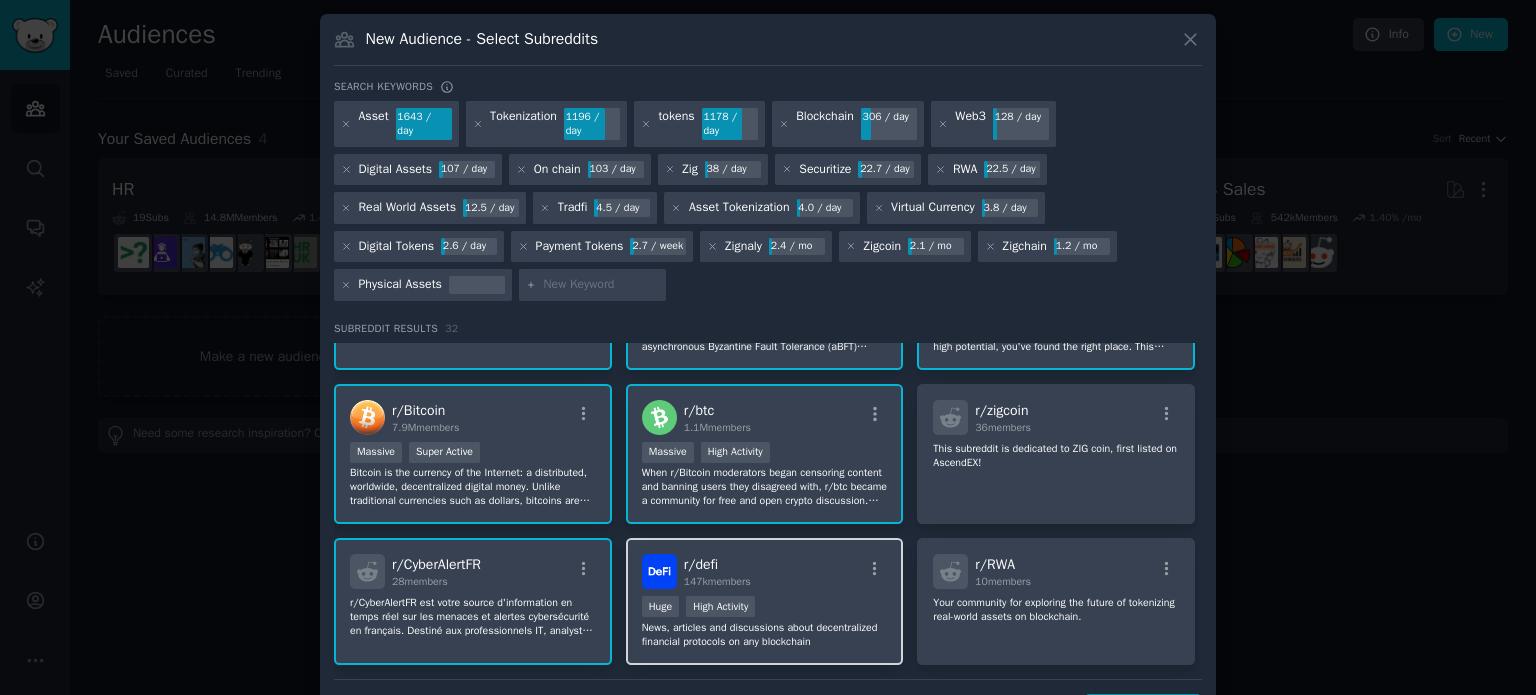 click on "r/ defi 147k  members Huge High Activity News, articles and discussions about decentralized financial protocols on any blockchain" at bounding box center (765, 601) 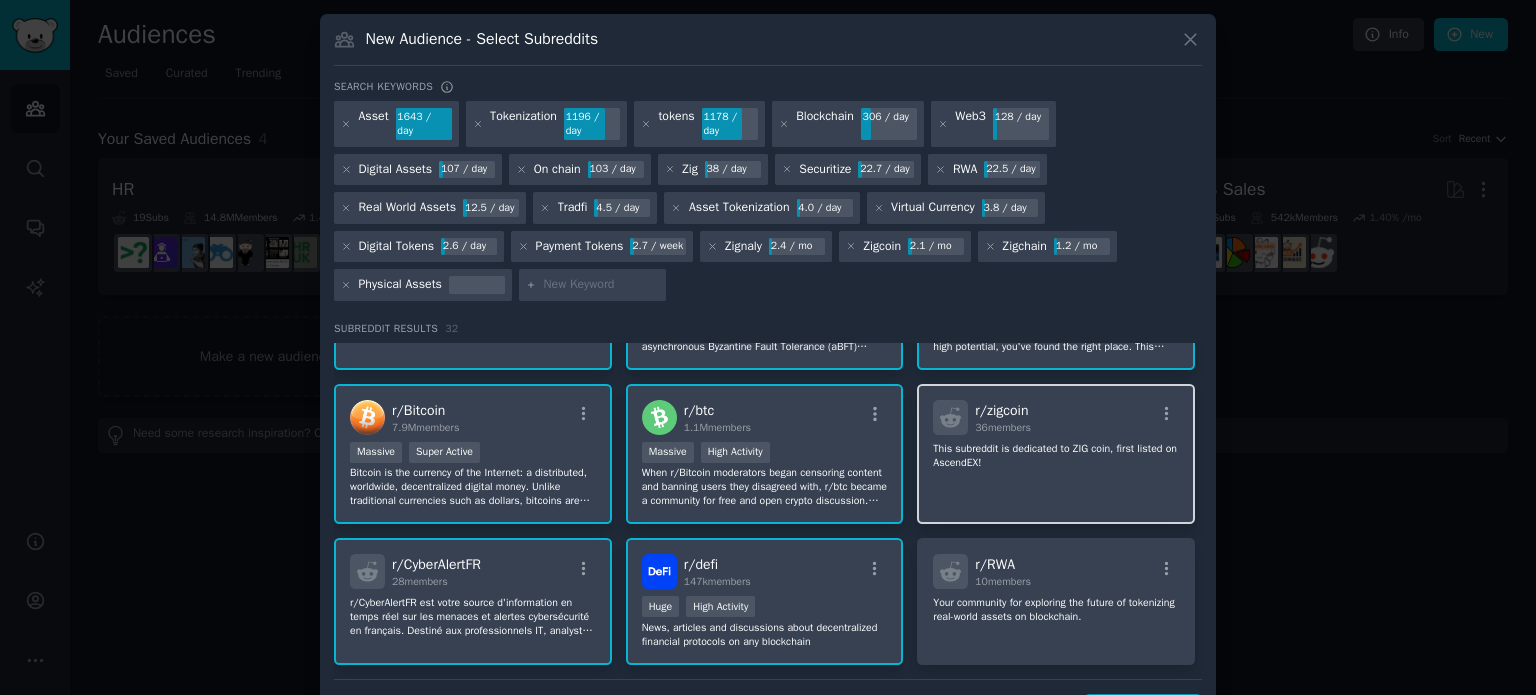 click on "This subreddit is dedicated to ZIG coin, first listed on AscendEX!" 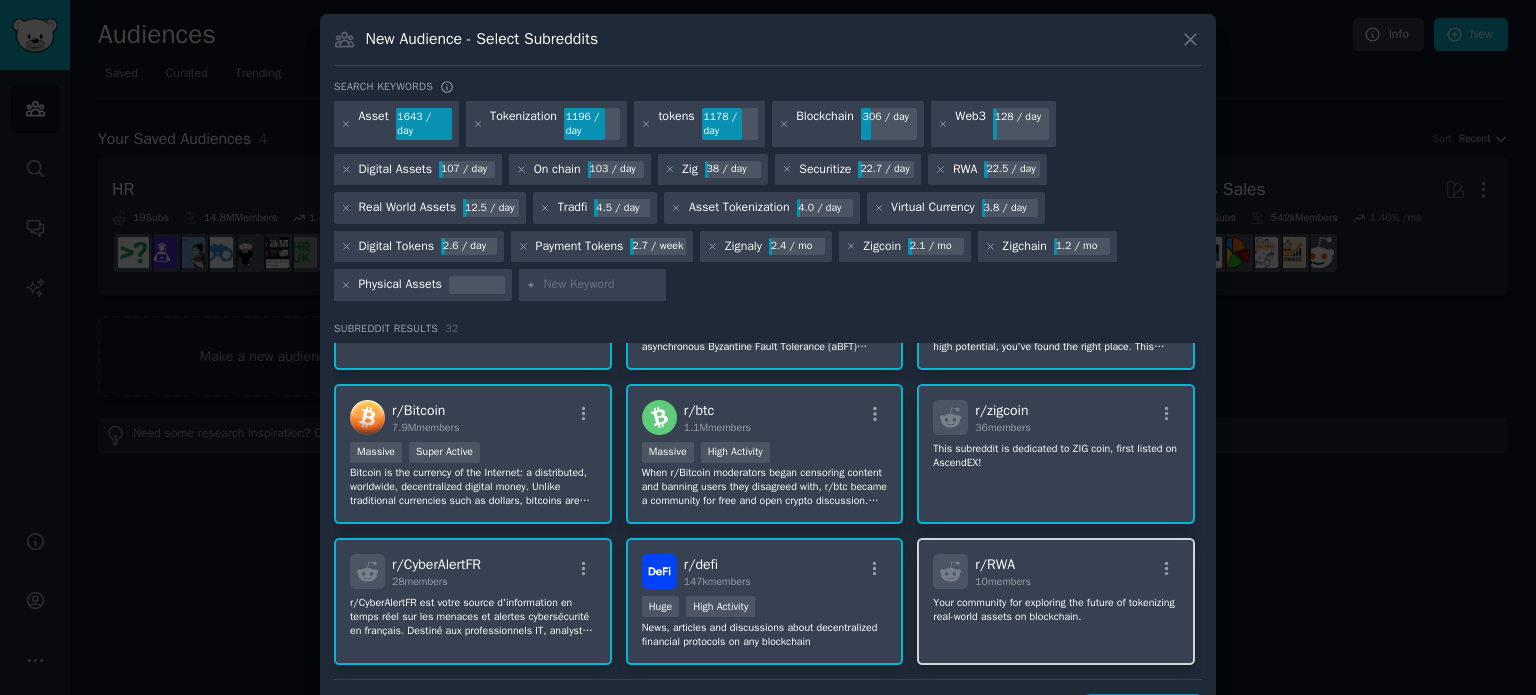 click on "r/ RWA 10  members" at bounding box center [1056, 571] 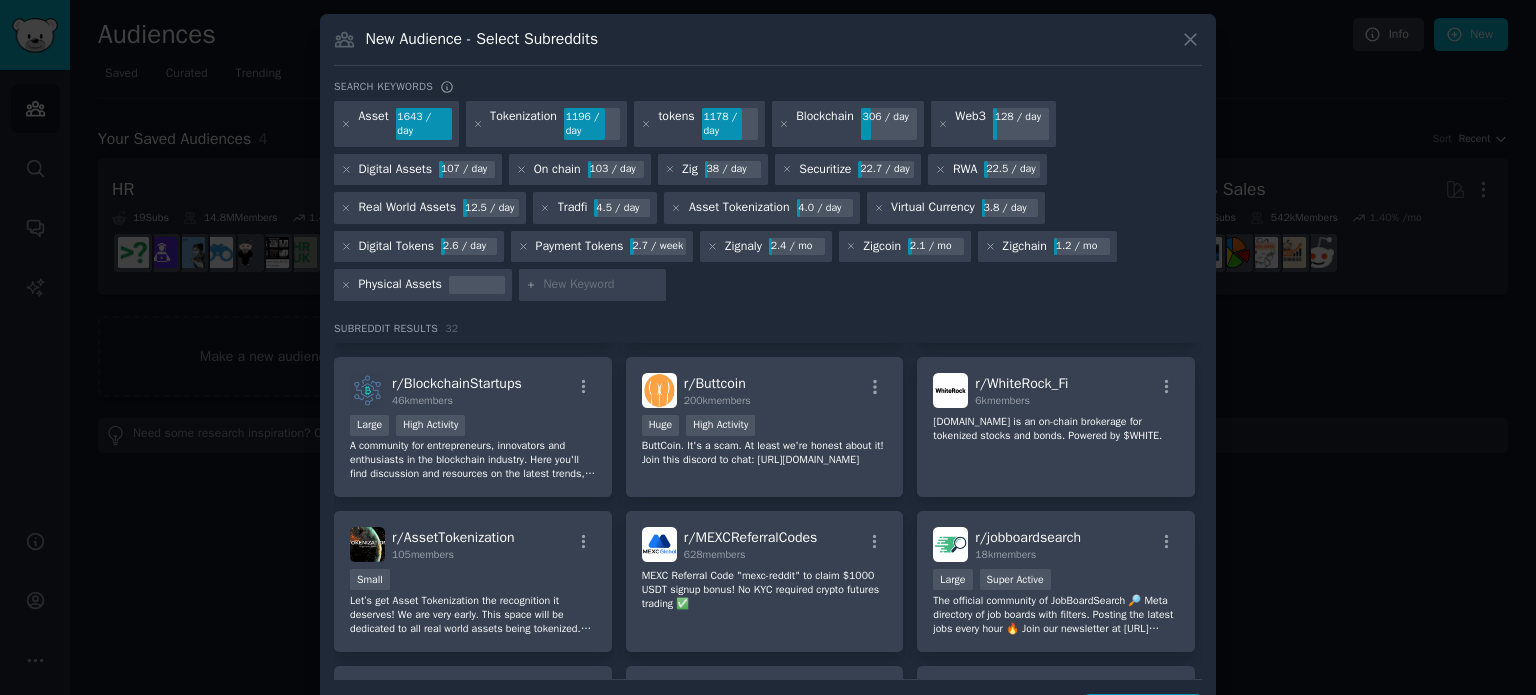 scroll, scrollTop: 592, scrollLeft: 0, axis: vertical 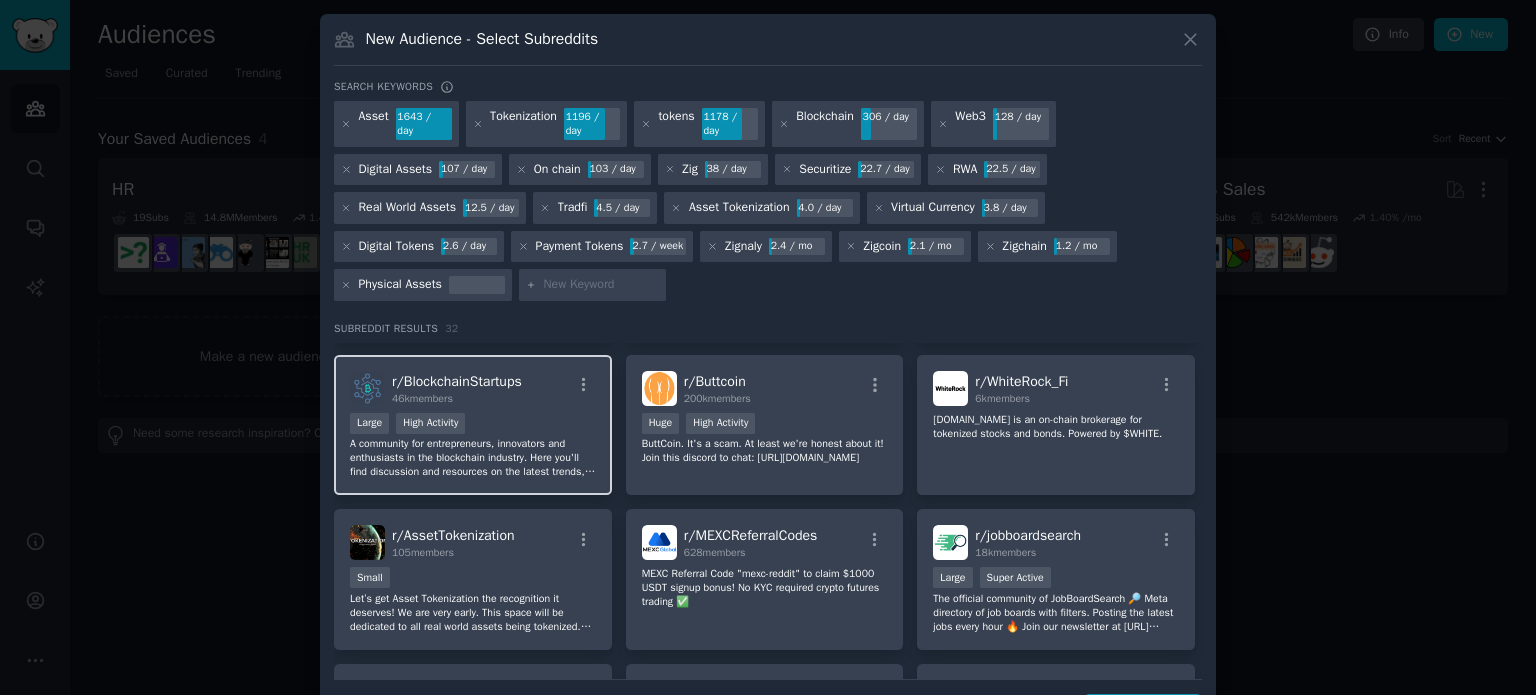 click on "A community for entrepreneurs, innovators and enthusiasts in the blockchain industry. Here you'll find discussion and resources on the latest trends, developments and opportunities in the blockchain world. Connect with like-minded individuals, share your knowledge and learn from others as we explore the potential of this revolutionary technology. From startups to established companies, all are welcome to join the conversation and contribute to the growth of the blockchain ecosystem." at bounding box center (473, 458) 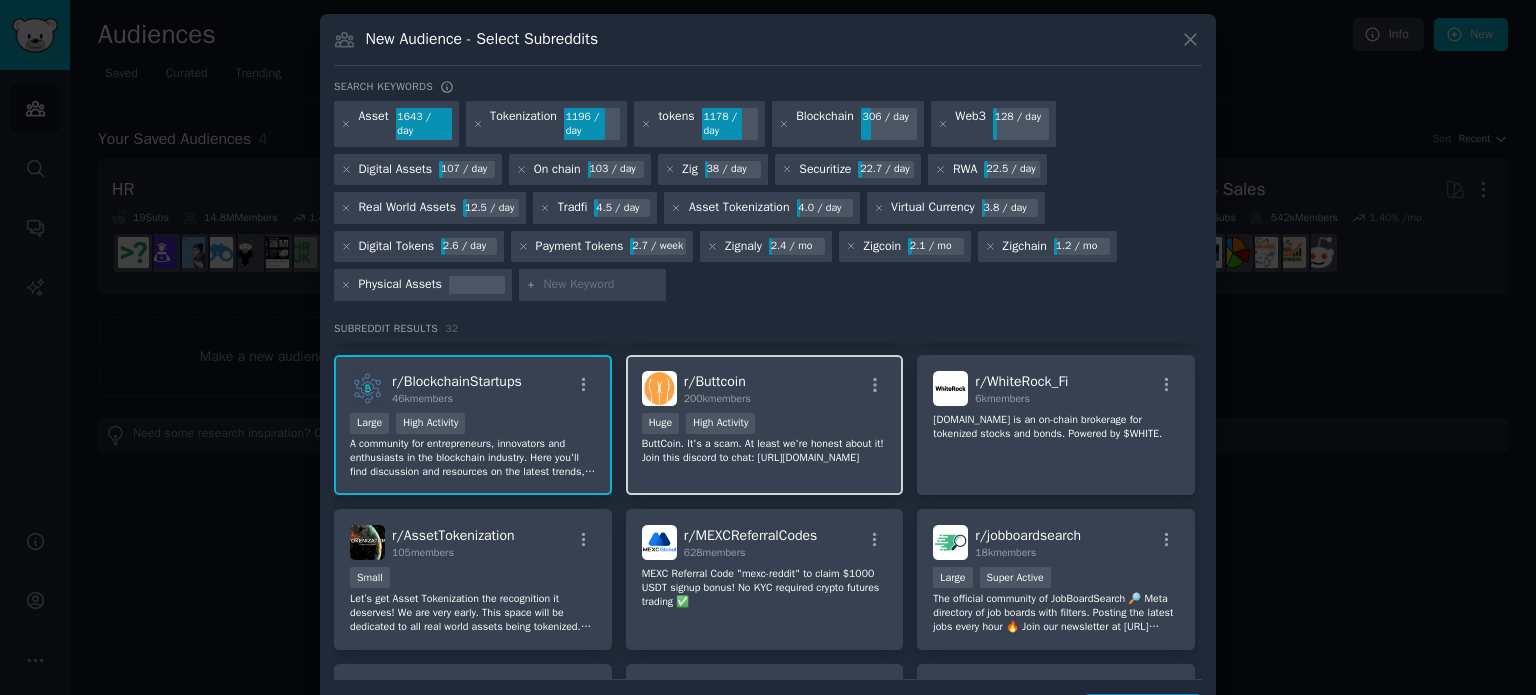 click on "Huge High Activity" at bounding box center [765, 425] 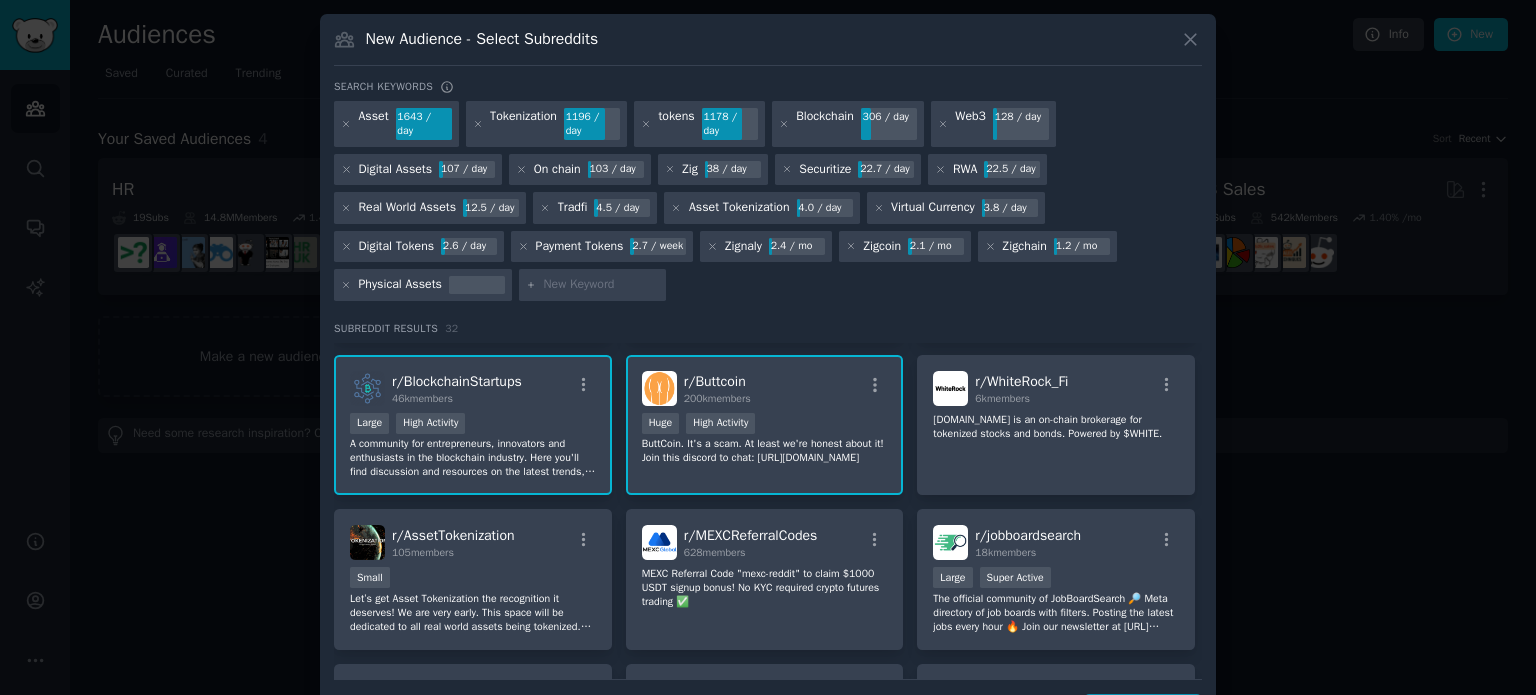 click on "ButtCoin.  It's a scam.  At least we're honest about it!
Join this discord to chat: [URL][DOMAIN_NAME]" at bounding box center [765, 451] 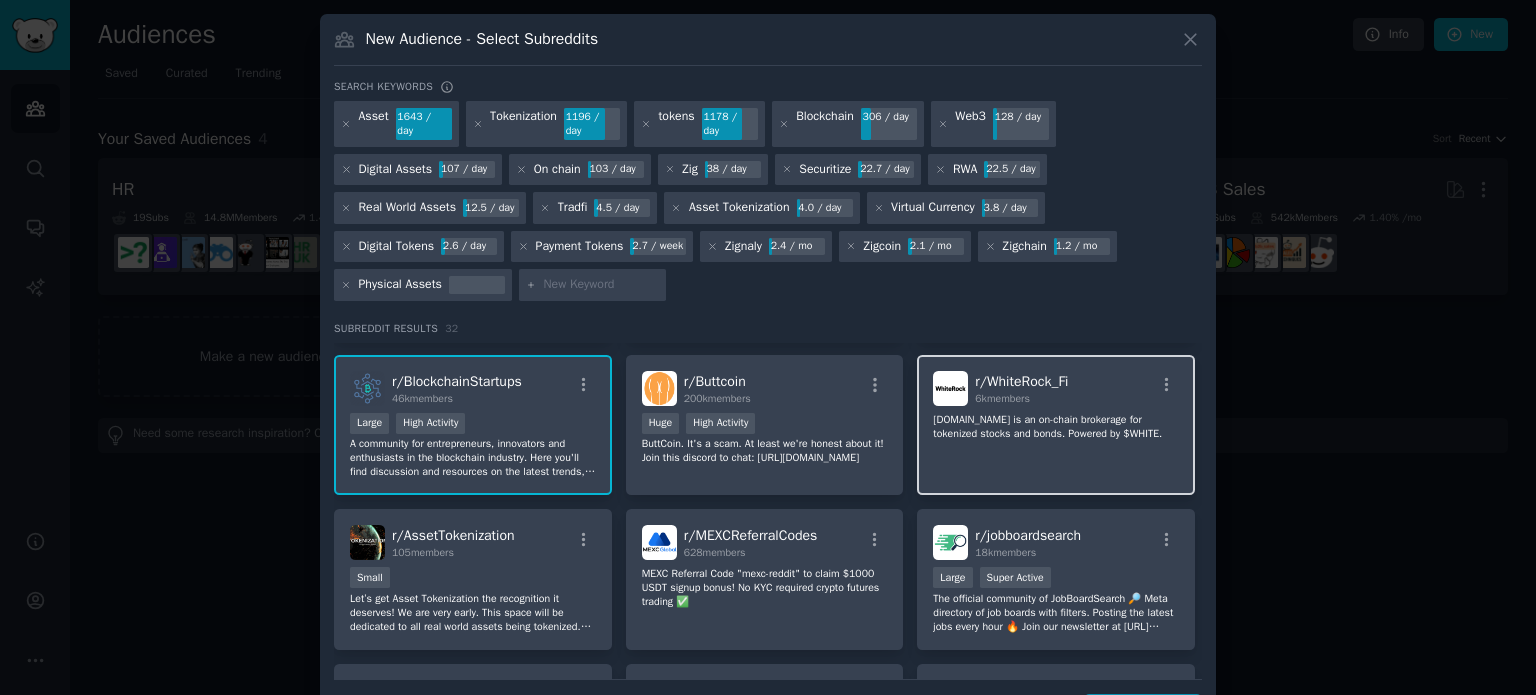 click on "r/ WhiteRock_Fi 6k  members [DOMAIN_NAME] is an on-chain brokerage for tokenized stocks and bonds.
Powered by $WHITE." at bounding box center (1056, 425) 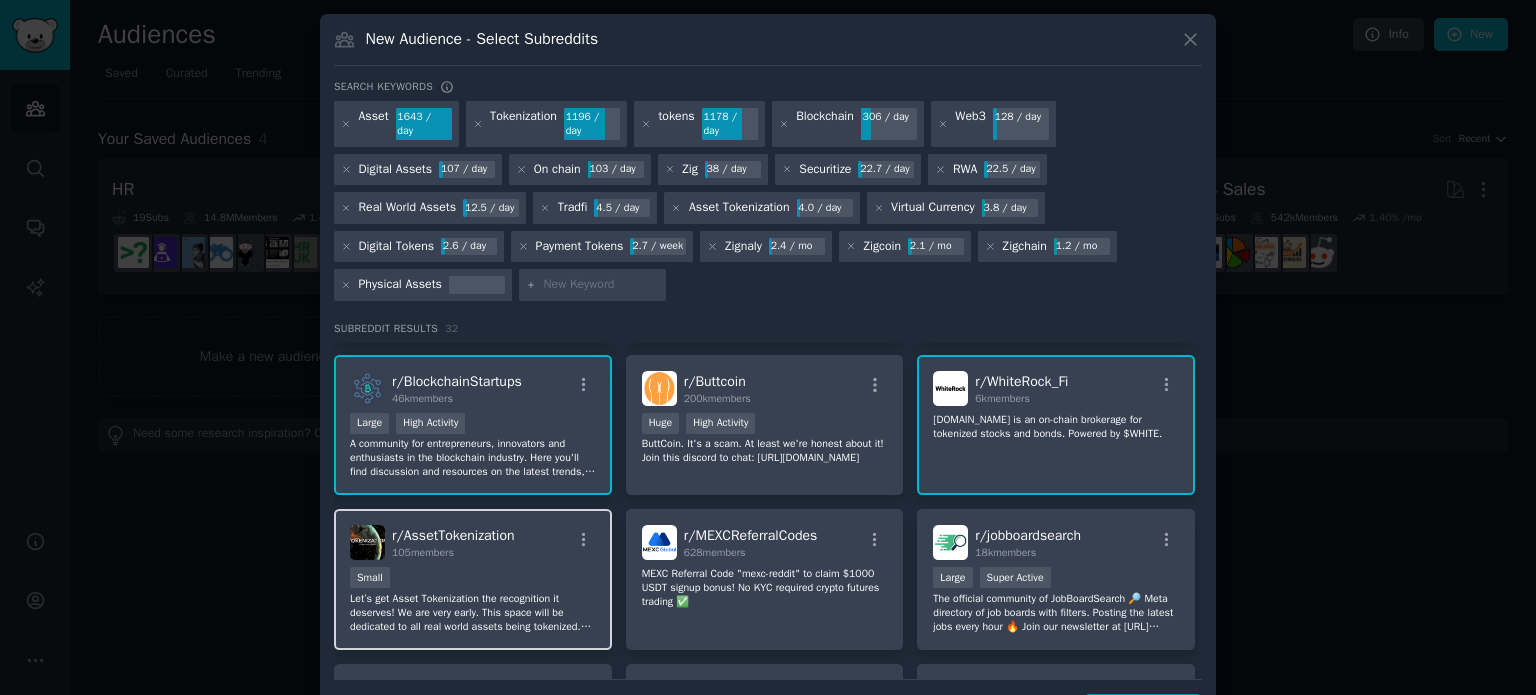 click on "Let’s get Asset Tokenization the recognition it deserves! We are very early. This space will be dedicated to all real world assets being tokenized. News, projects, memes, advice. Just be respectful :)" at bounding box center [473, 613] 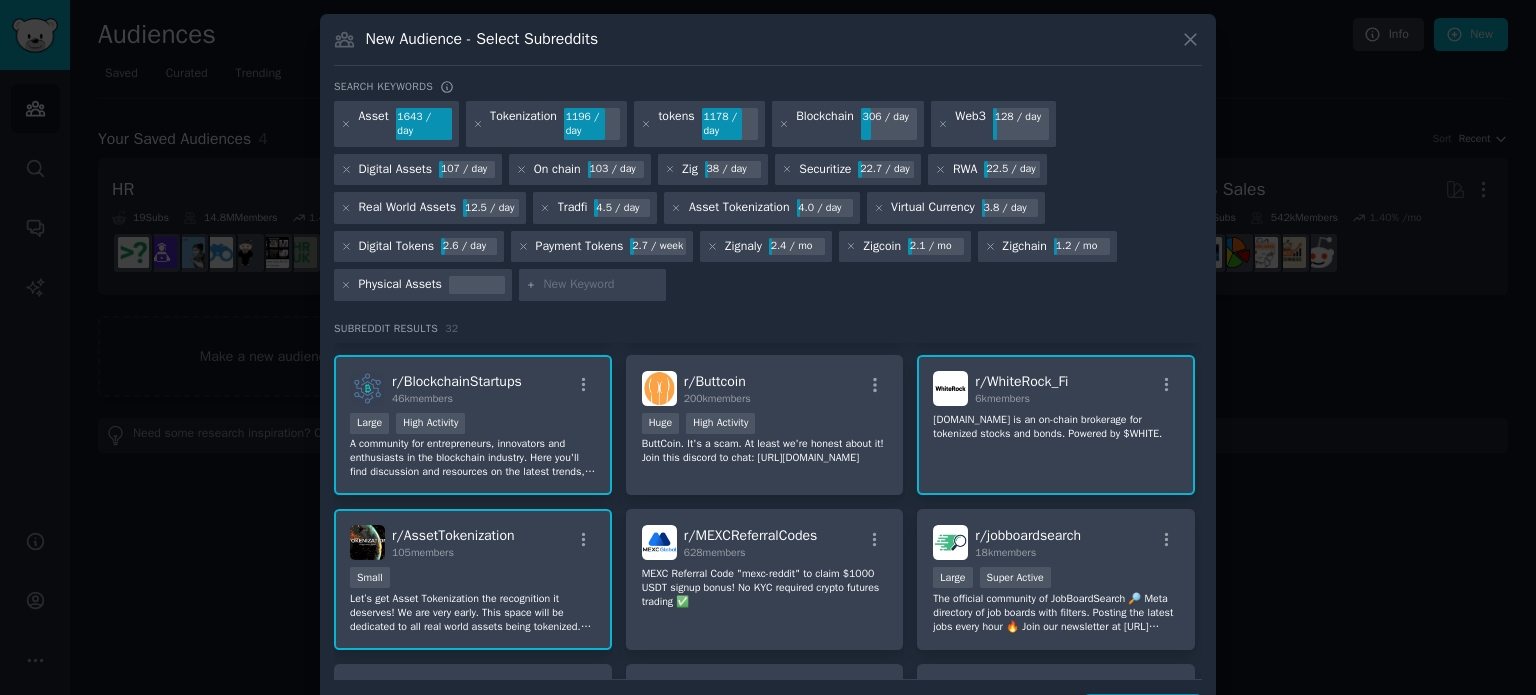 click on "r/ CryptoCurrency 9.9M  members Massive Super Active The leading community for cryptocurrency news, discussion, and analysis. r/ ethtrader 2.3M  members >= 80th percentile for submissions / day Massive High Activity r/EthTrader is a community-driven subreddit where users can discuss all things Ethereum, general cryptocurrency updates, and the macroeconomic factors impacting the market. r/ zignaly 314  members 100% Delegated and Performance-Based, by copying expert traders under the profit sharing model, copy trading through connected exchanges, make money with the experts! Join our community to discuss the best strategies! r/ NextCryptoMoonshots 88  members Catch the next $ETH, $SOL, $PEPE, $SHIB, or $DOGE before the rest of crypto hears about it. Discuss everything from 100x tokens, presales, airdrops, alpha tools, and market moves. Make money, find your tribe, and ride the next wave together. r/ Hedera 78k  members 10,000 - 100,000 members Large High Activity r/ CryptoMoonShots 2.1M  members Massive r/ 7.9M" at bounding box center (768, 509) 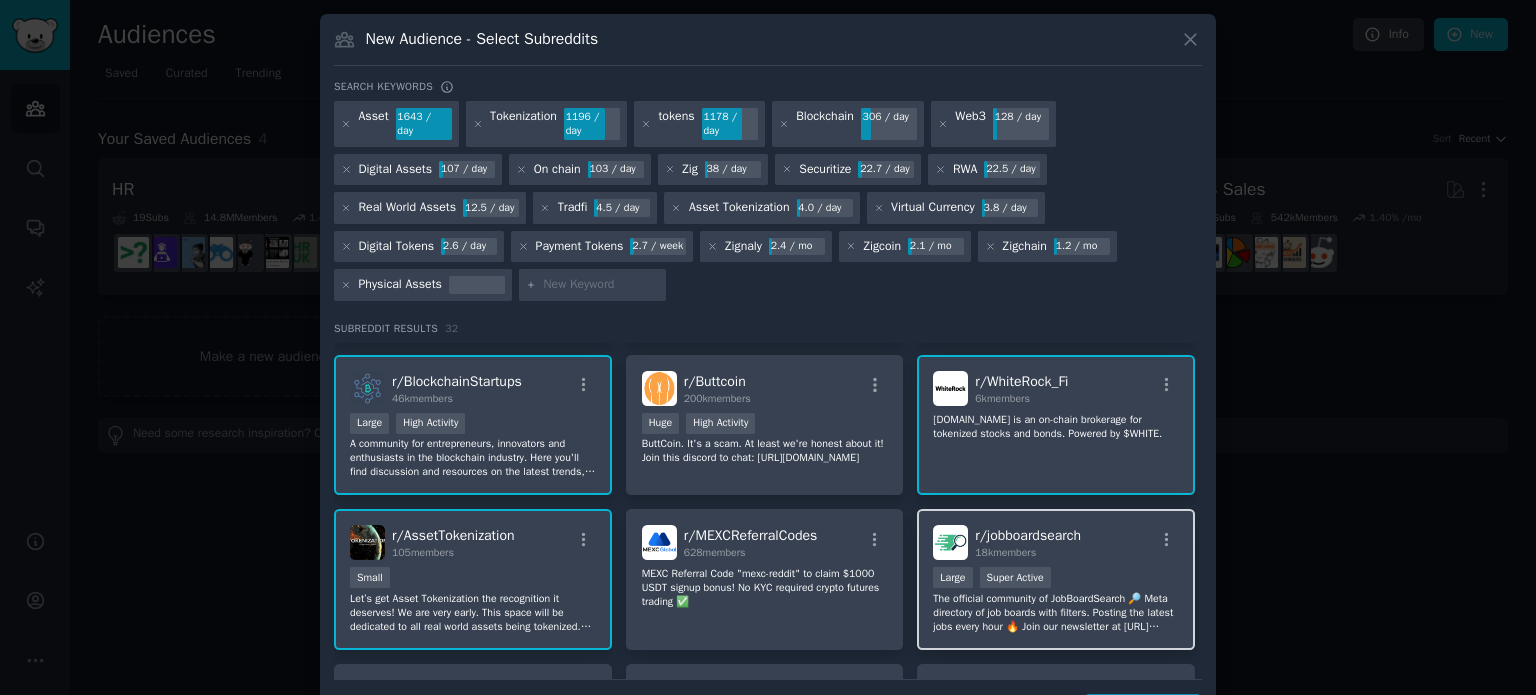 click on "r/ jobboardsearch 18k  members Large Super Active The official community of JobBoardSearch 🔎
Meta directory of job boards with filters.
Posting the latest jobs every hour 🔥
Join our newsletter at [URL][DOMAIN_NAME]
[URL][DOMAIN_NAME]
Helping:
- Job seekers to find jobs 🔎
- Job boards to promote 📈💰
- Recruiters to find the best candidates 🎯
NOTE: Do you want to advertise your job board then submit at [URL][DOMAIN_NAME]" at bounding box center [1056, 579] 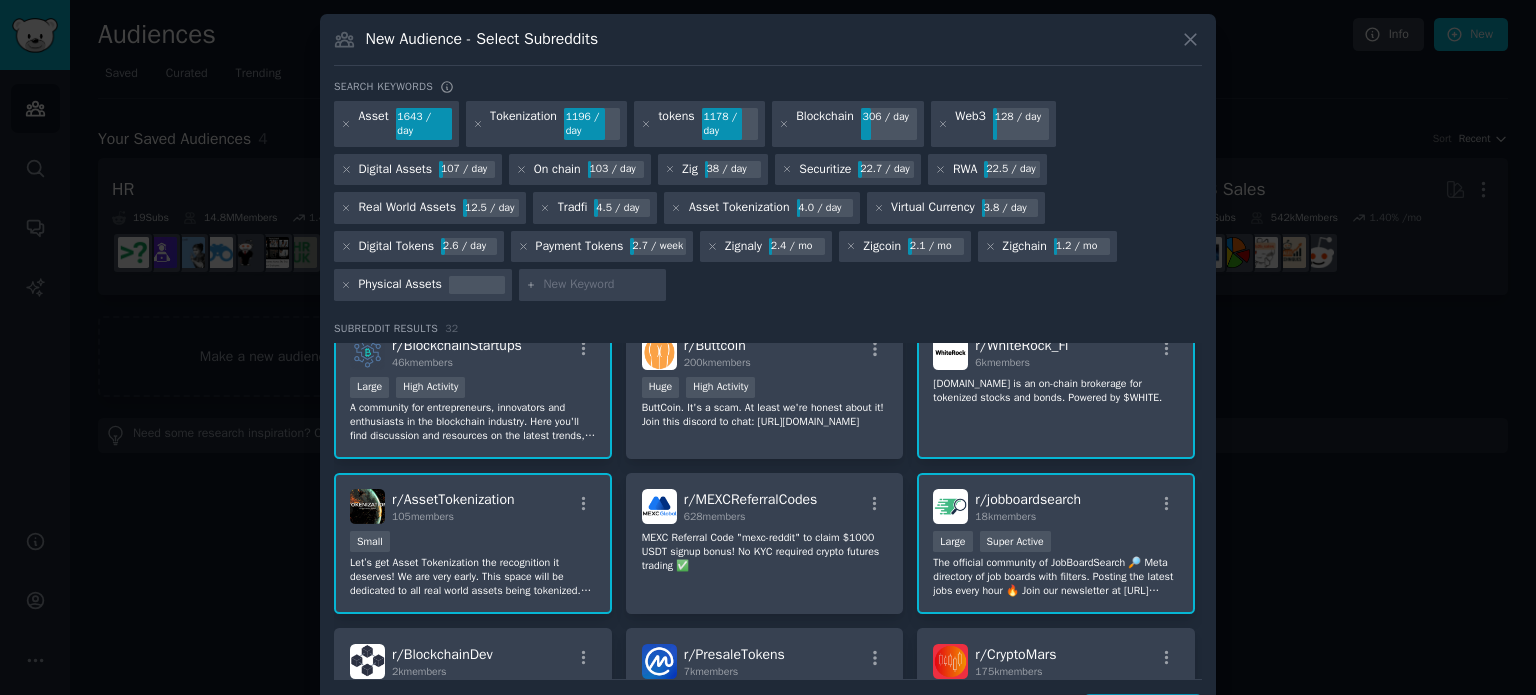 scroll, scrollTop: 631, scrollLeft: 0, axis: vertical 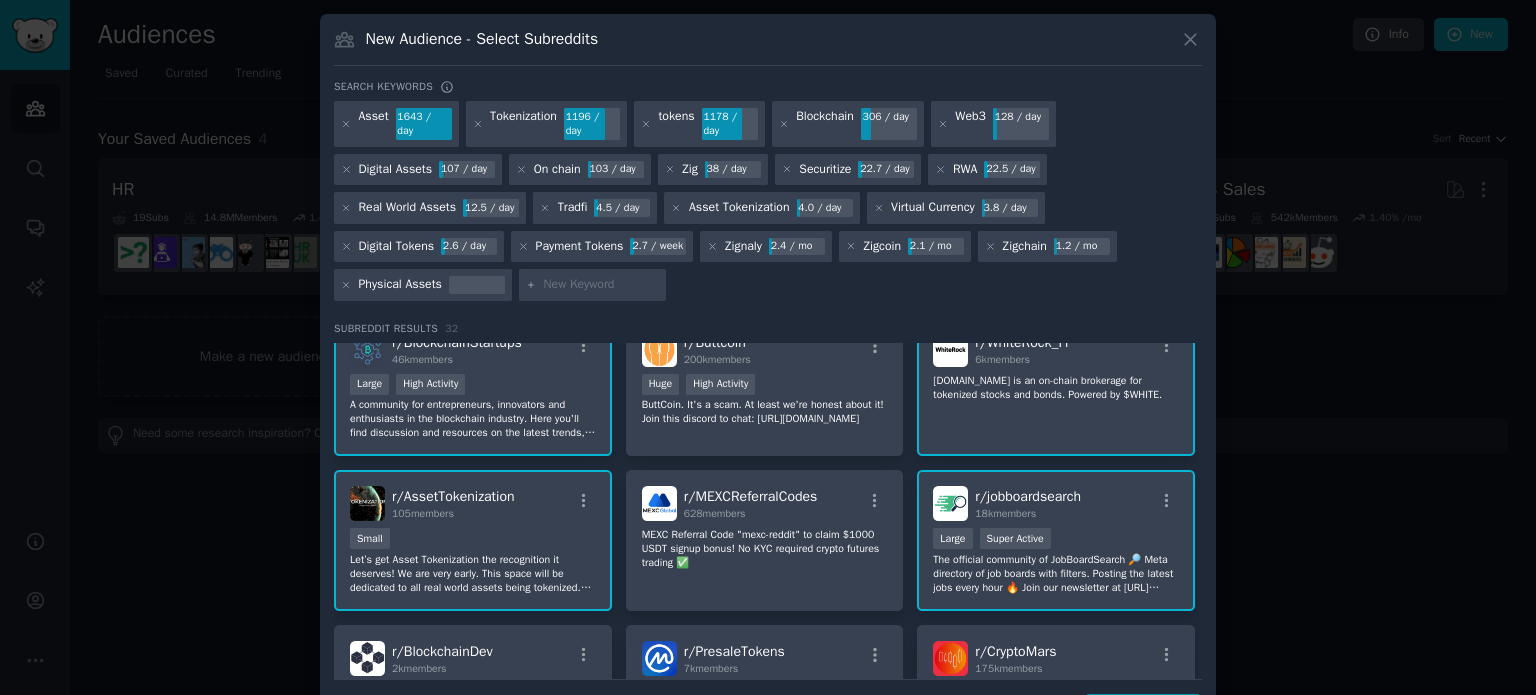 click on "The official community of JobBoardSearch 🔎
Meta directory of job boards with filters.
Posting the latest jobs every hour 🔥
Join our newsletter at [URL][DOMAIN_NAME]
[URL][DOMAIN_NAME]
Helping:
- Job seekers to find jobs 🔎
- Job boards to promote 📈💰
- Recruiters to find the best candidates 🎯
NOTE: Do you want to advertise your job board then submit at [URL][DOMAIN_NAME]" at bounding box center (1056, 574) 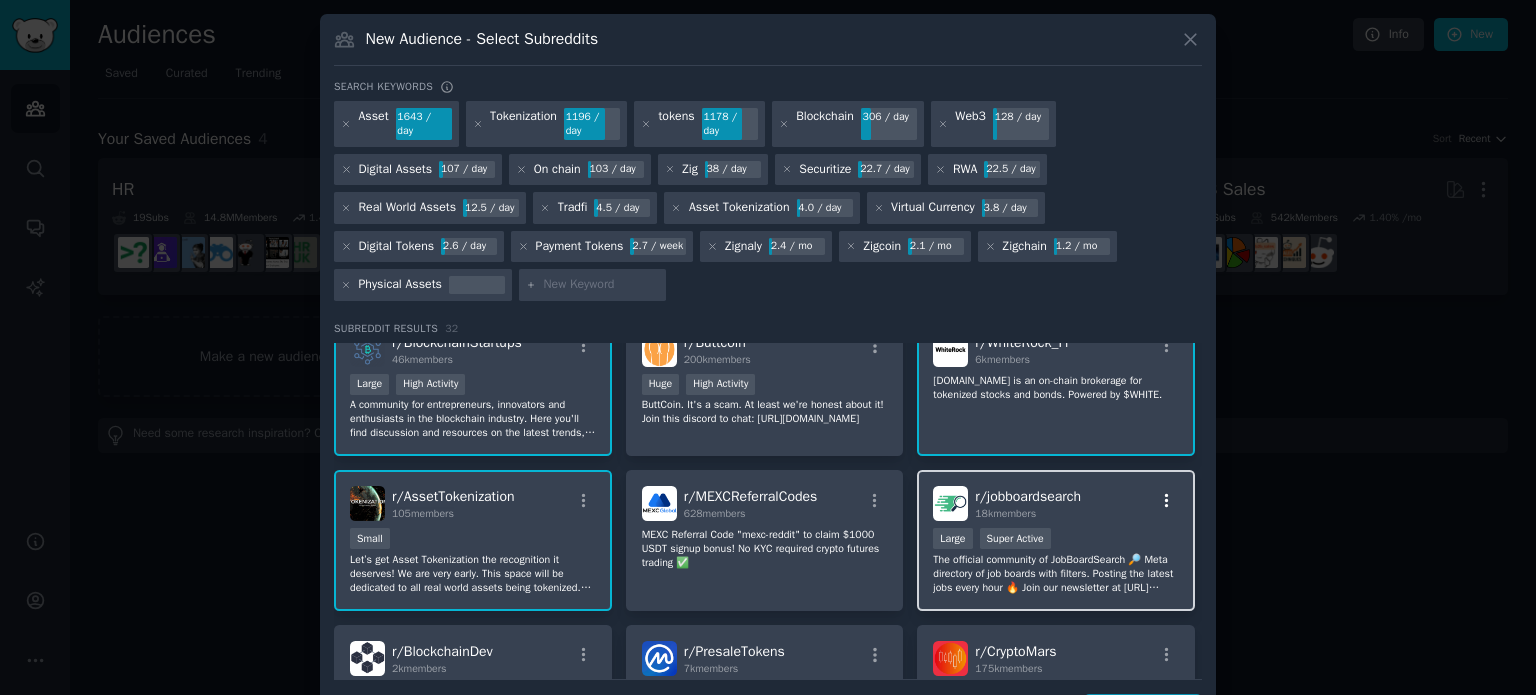 click 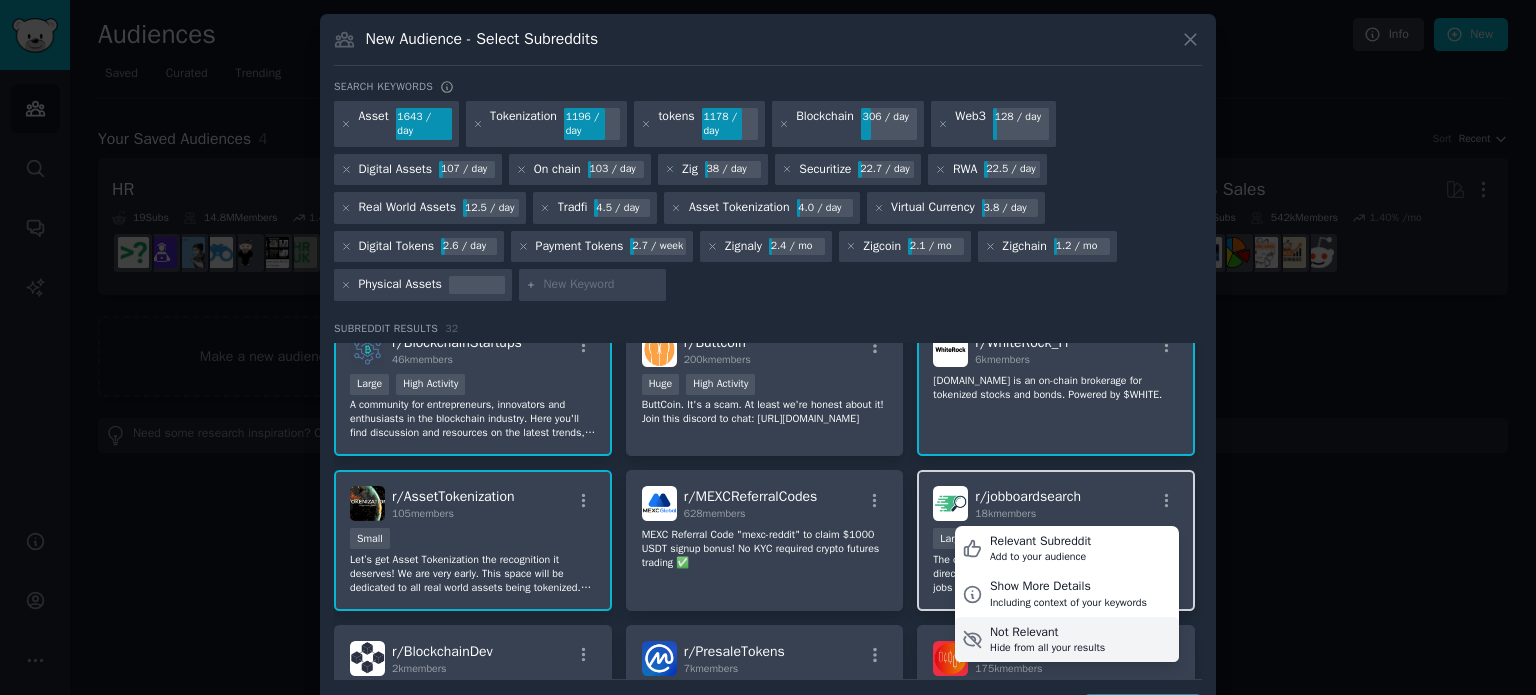 click on "Not Relevant" at bounding box center [1047, 633] 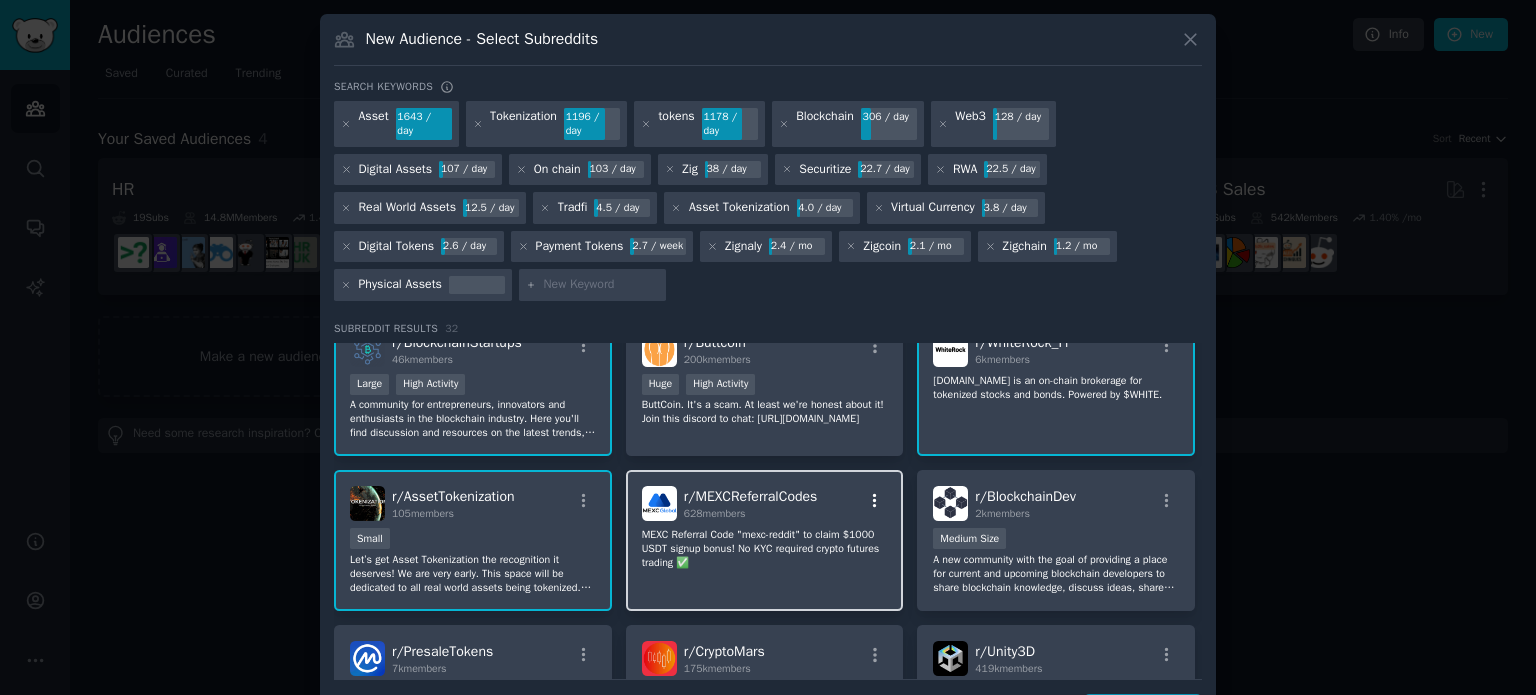 click at bounding box center [875, 501] 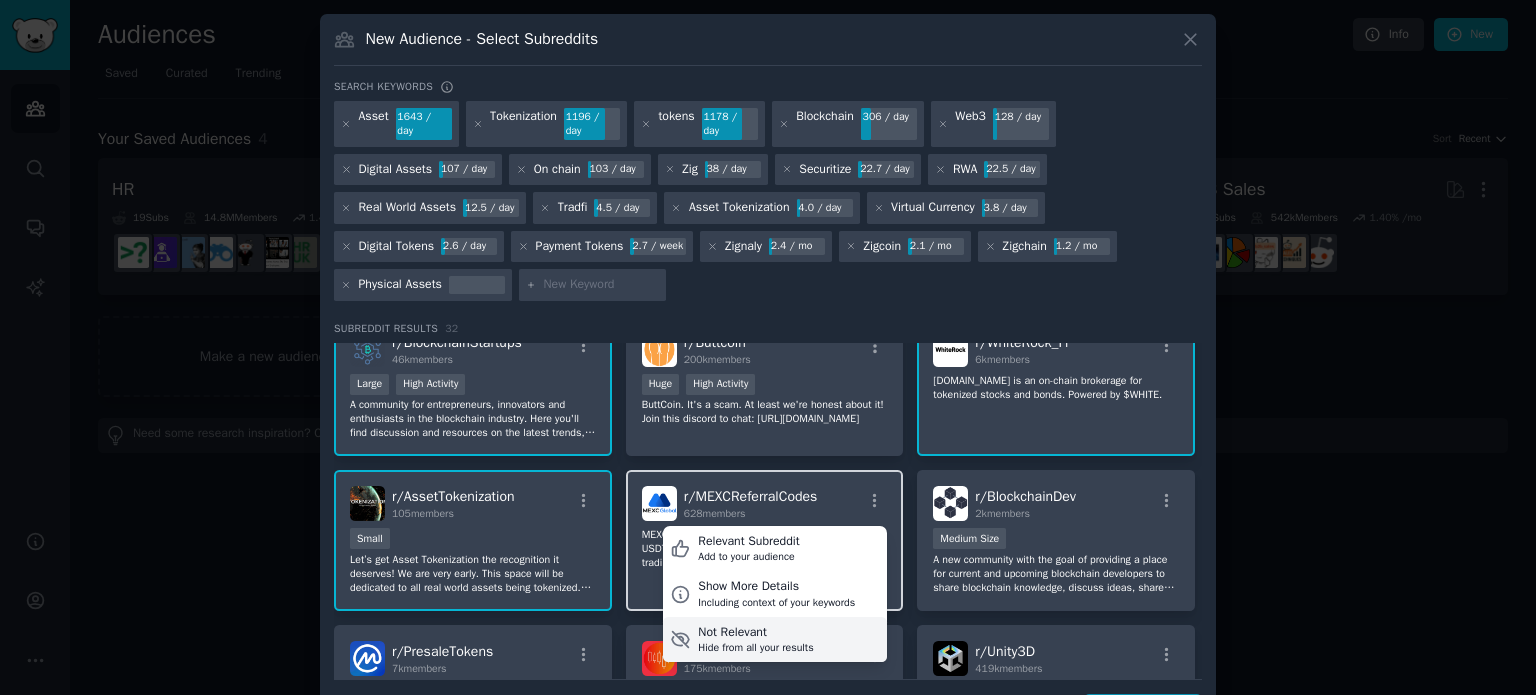 click on "Not Relevant Hide from all your results" at bounding box center (775, 640) 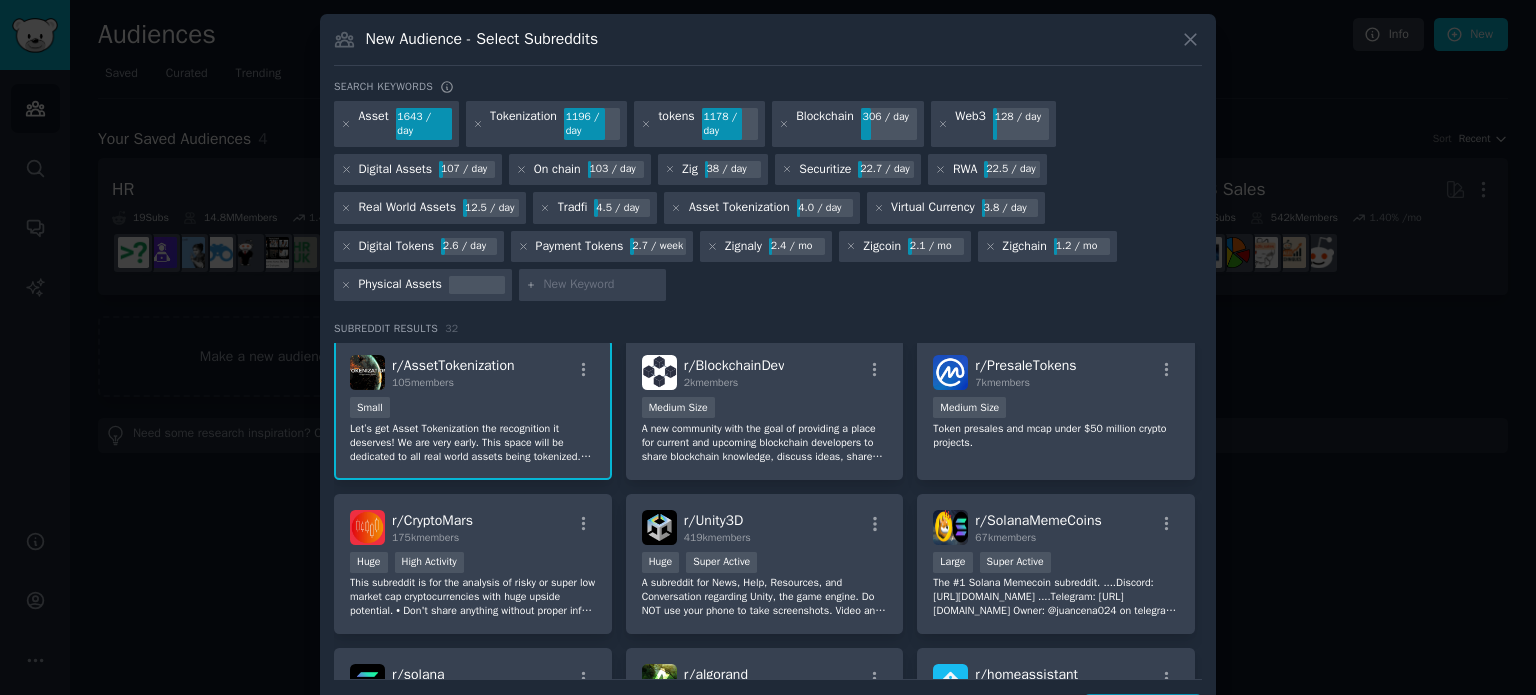 scroll, scrollTop: 763, scrollLeft: 0, axis: vertical 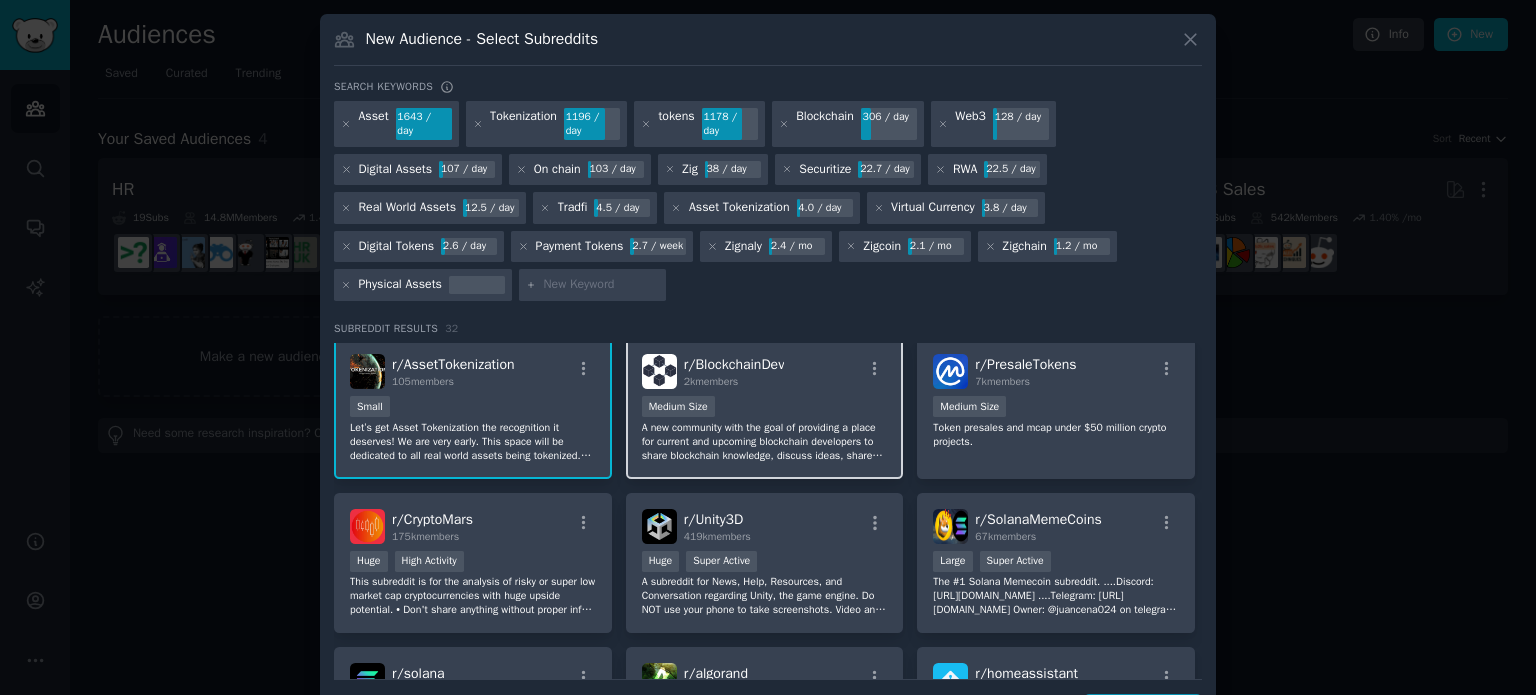 click on "A new community with the goal of providing a place for current and upcoming blockchain developers to share blockchain knowledge, discuss ideas, share resources, etc." at bounding box center (765, 442) 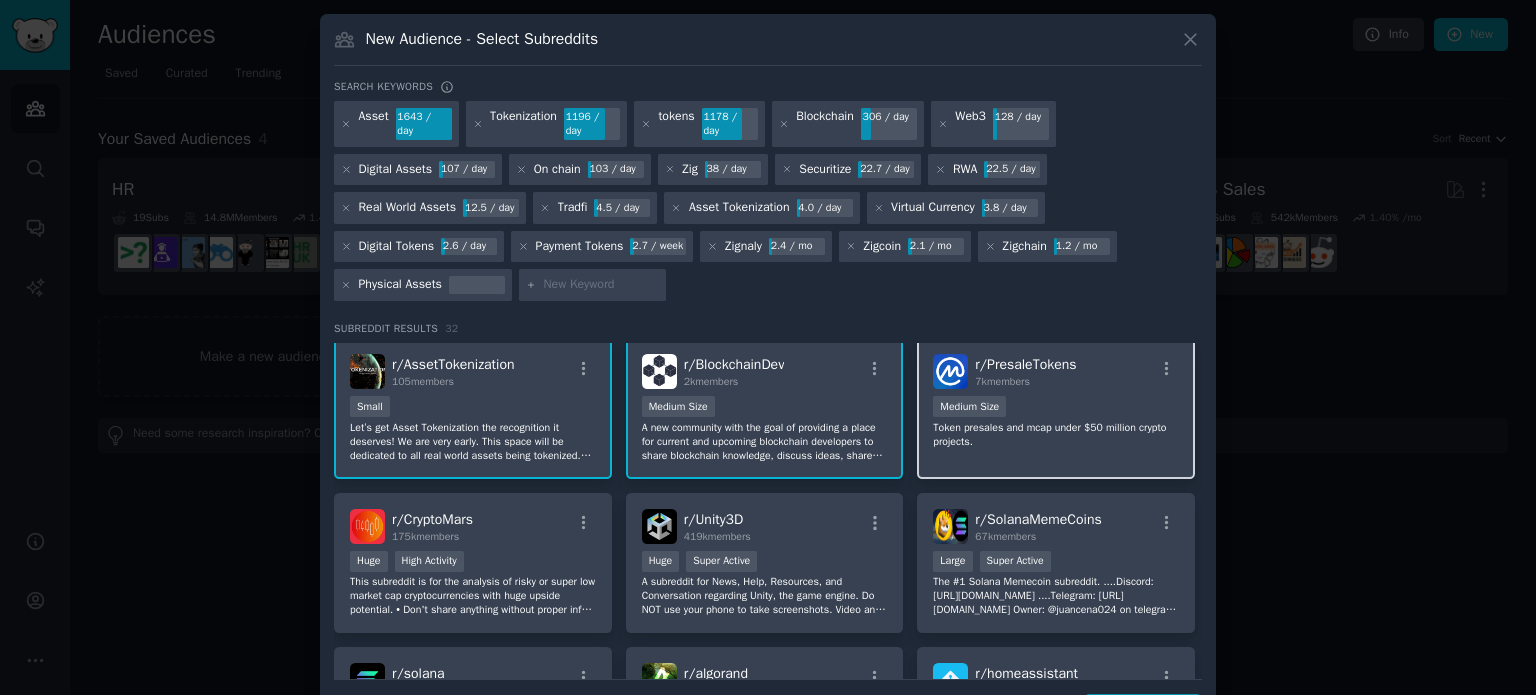 click on "Token presales and mcap under $50 million crypto projects." at bounding box center [1056, 435] 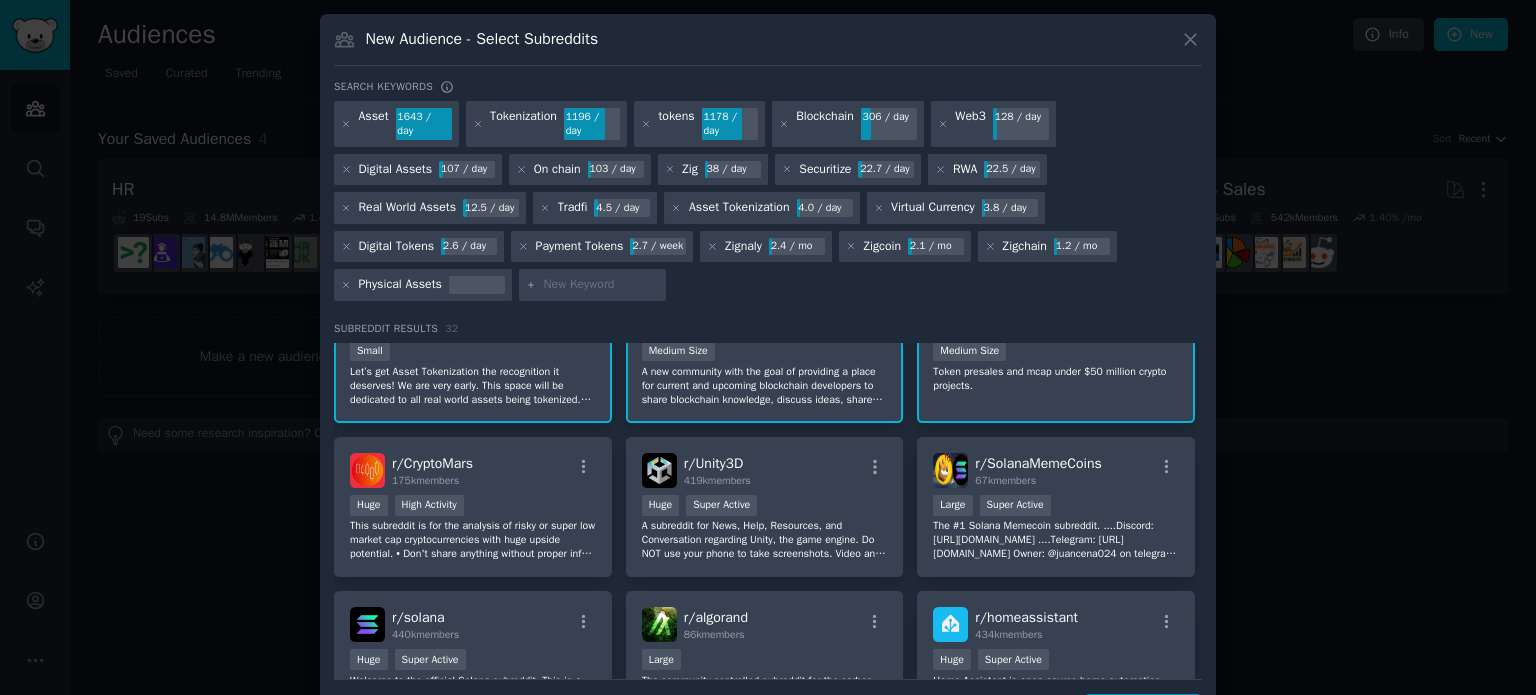 scroll, scrollTop: 823, scrollLeft: 0, axis: vertical 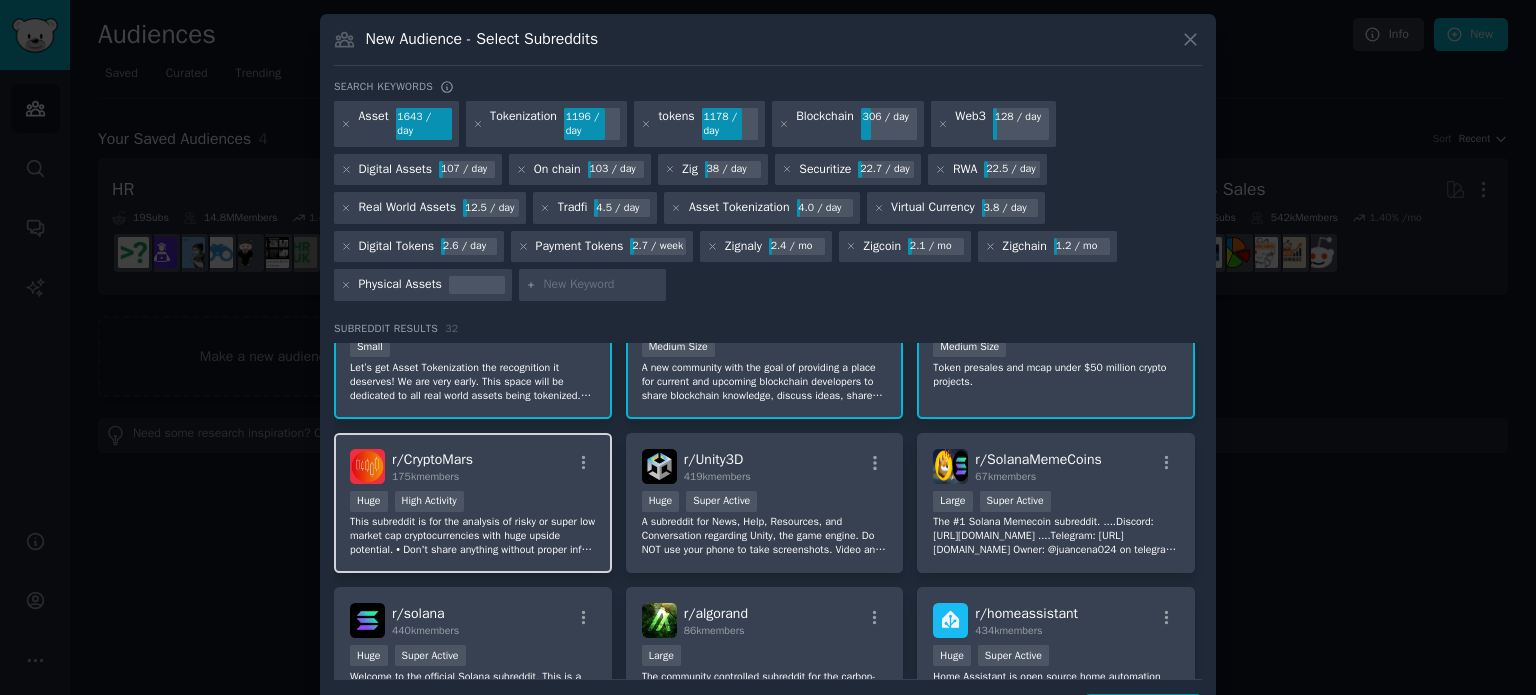 click on "Huge High Activity" at bounding box center (473, 503) 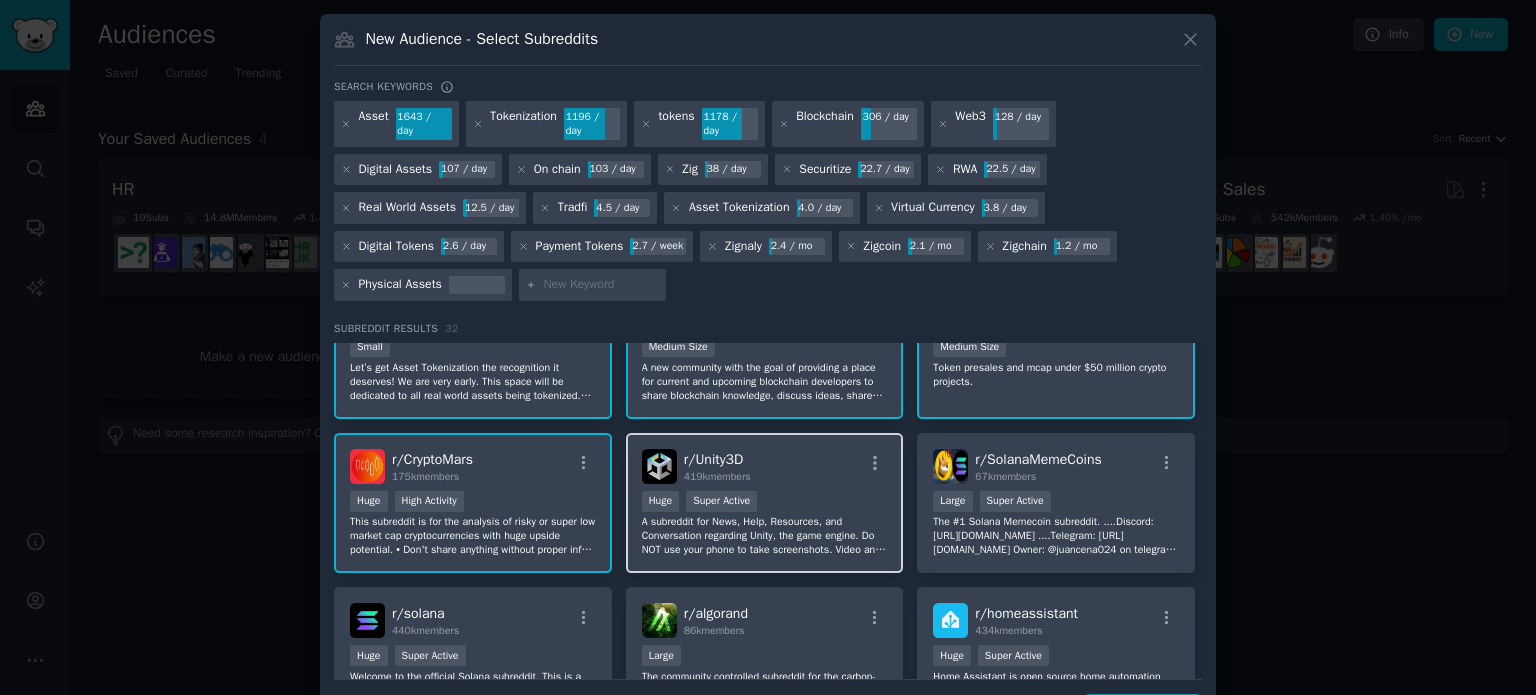 click on "r/ Unity3D 419k  members >= 95th percentile for submissions / day Huge Super Active A subreddit for News, Help, Resources, and Conversation regarding Unity, the game engine.
Do NOT use your phone to take screenshots. Video and photos of computer screens taken by phones are NOT allowed. All screenshots must be grabbed from the computer itself." 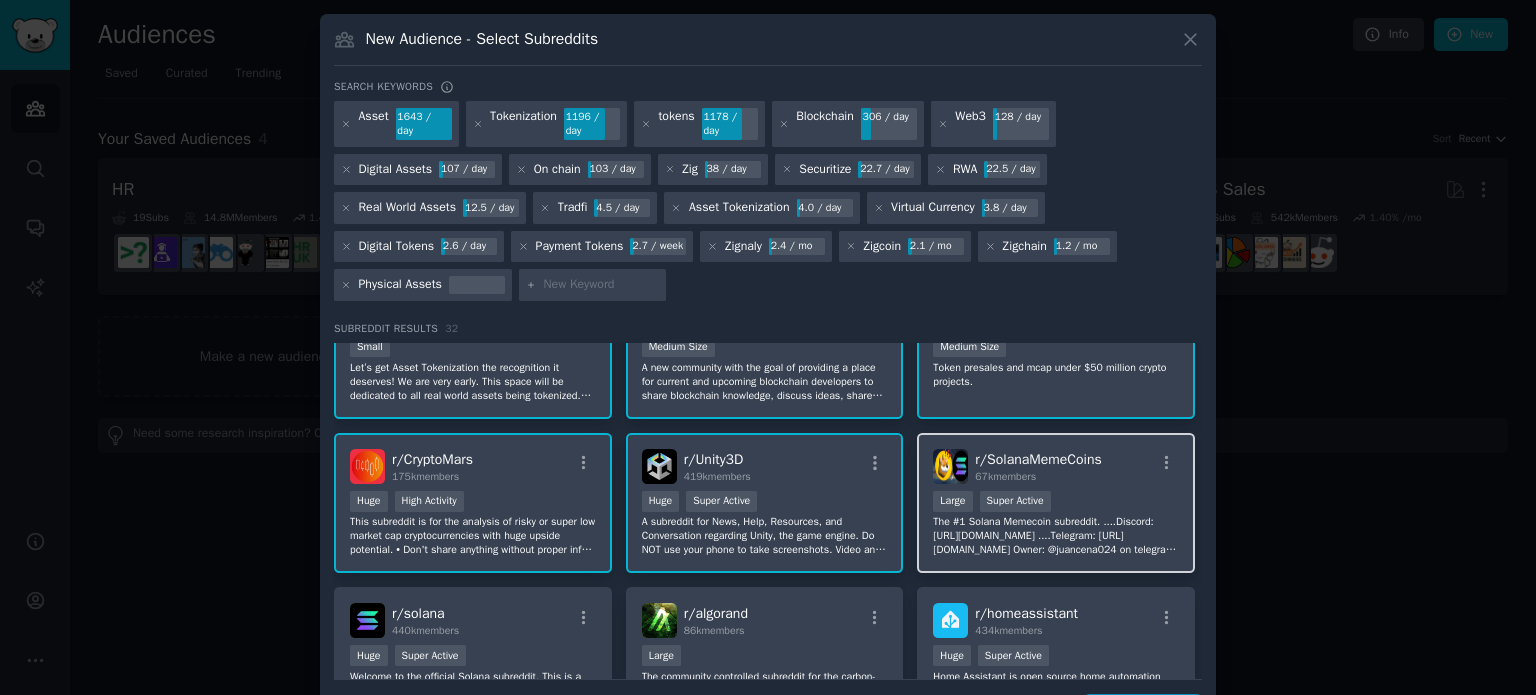 click on "The #1 Solana Memecoin subreddit.
....Discord: [URL][DOMAIN_NAME]
....Telegram: [URL][DOMAIN_NAME]
Owner: @juancena024 on telegram
Twitter: @juancena2026
NFA DYOR. This space is purely for [PERSON_NAME] gambling." at bounding box center [1056, 536] 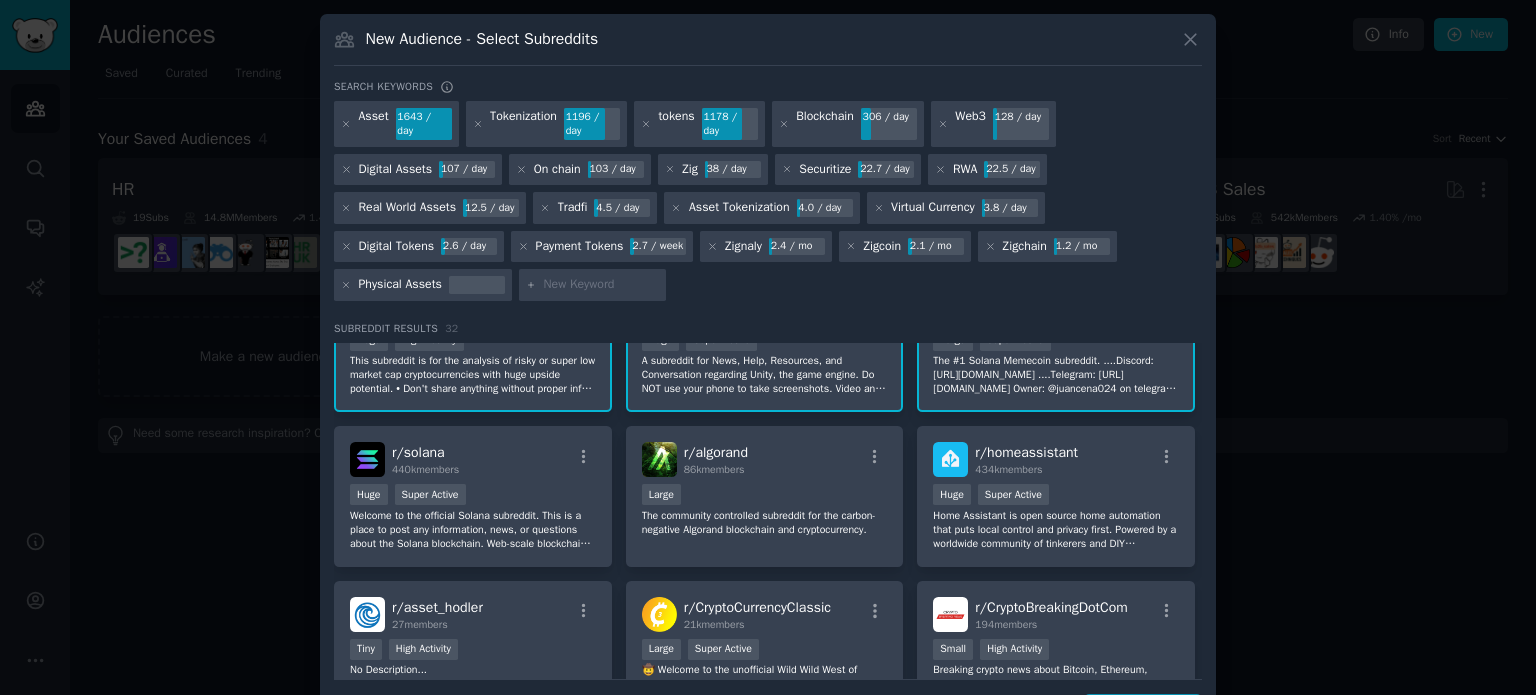 scroll, scrollTop: 986, scrollLeft: 0, axis: vertical 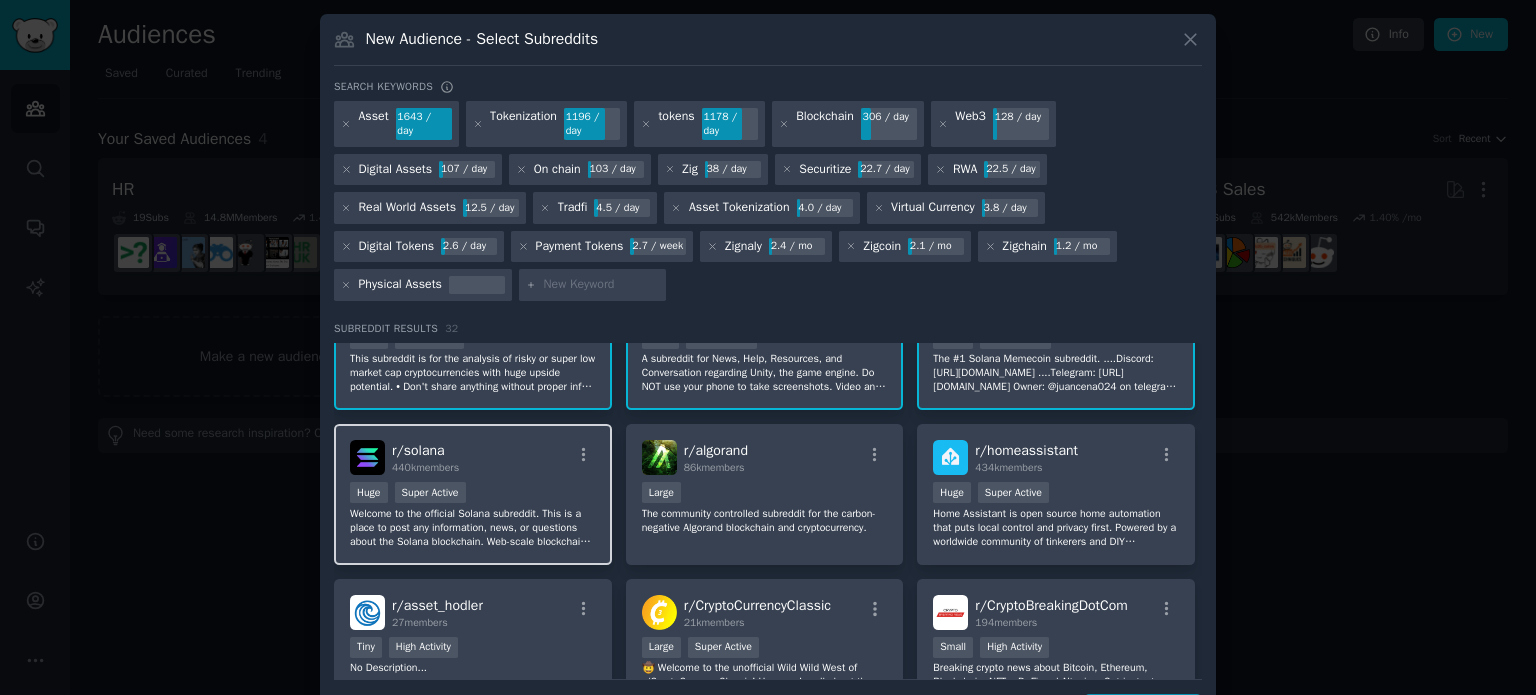 click on "Huge Super Active" at bounding box center (473, 494) 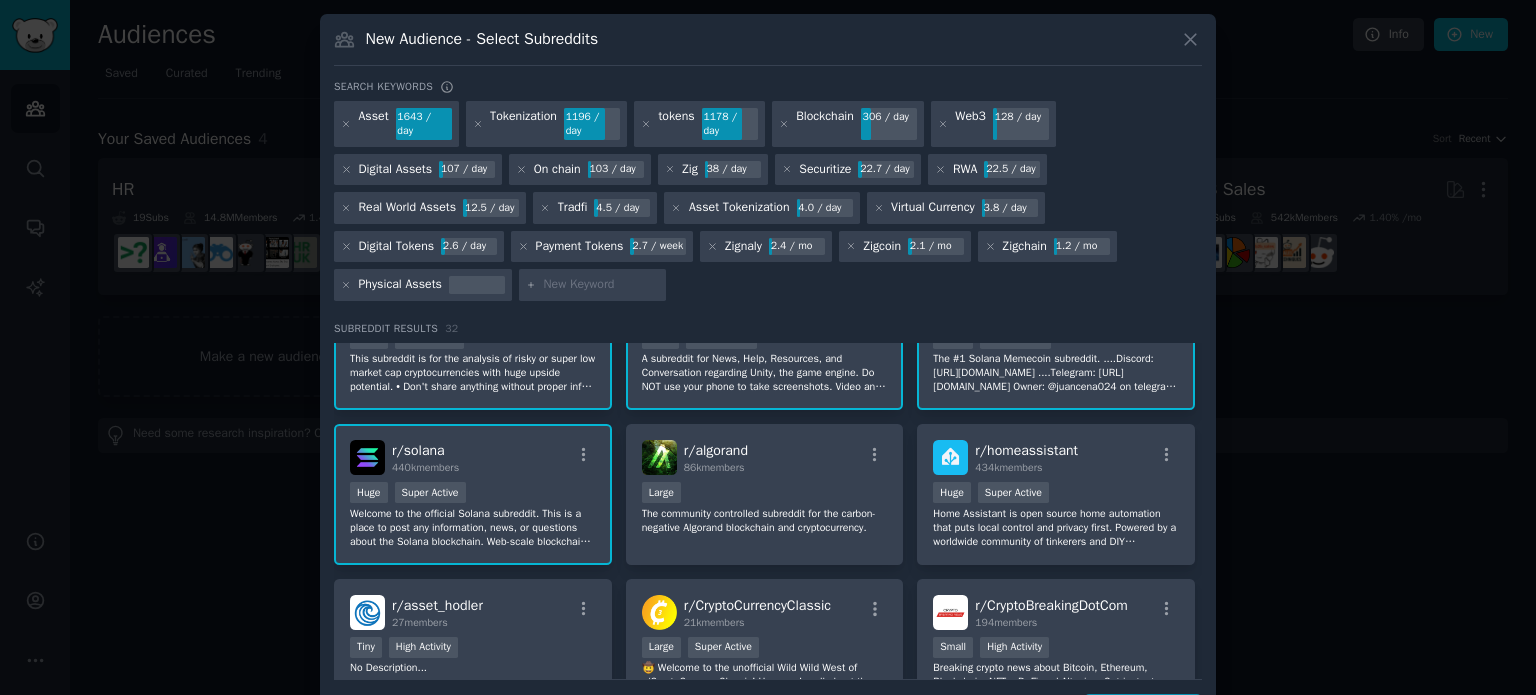 click on "Huge Super Active" at bounding box center [473, 494] 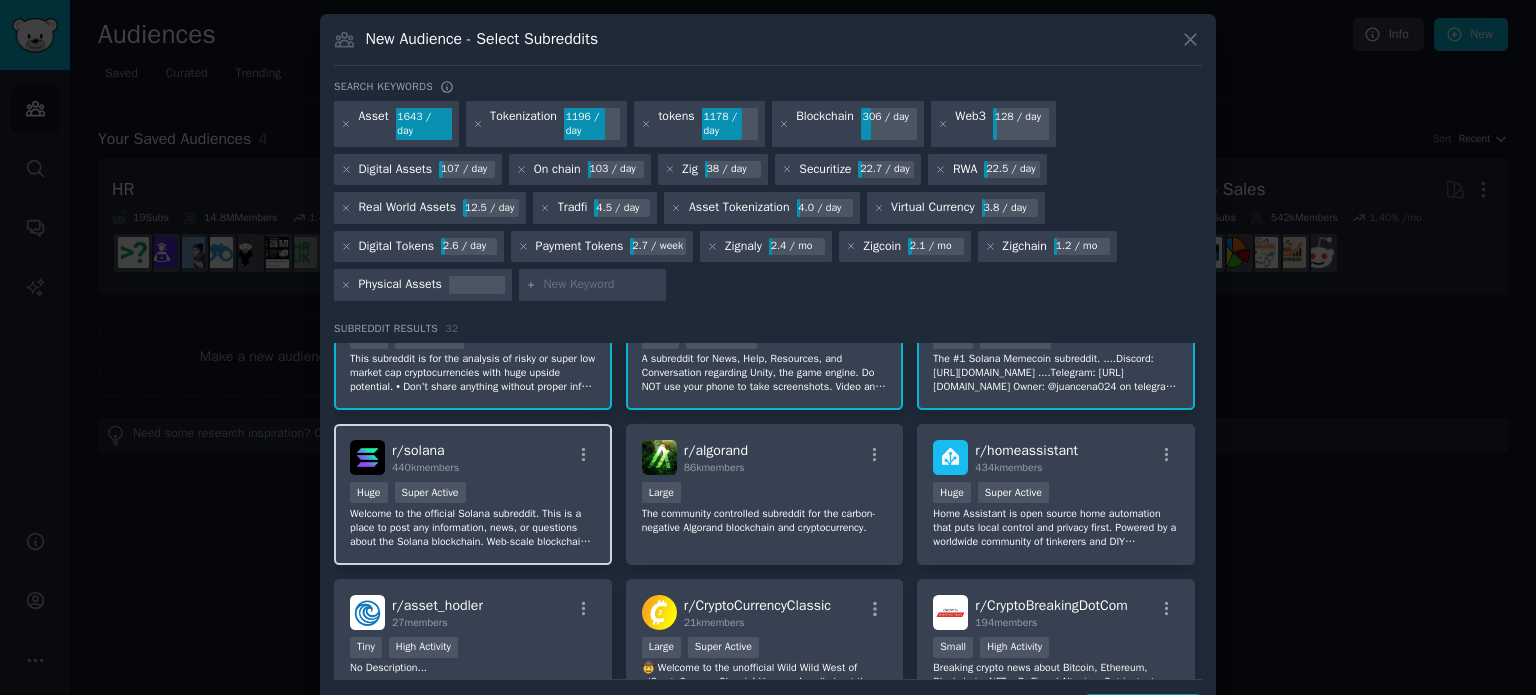 click on "Huge Super Active" at bounding box center [473, 494] 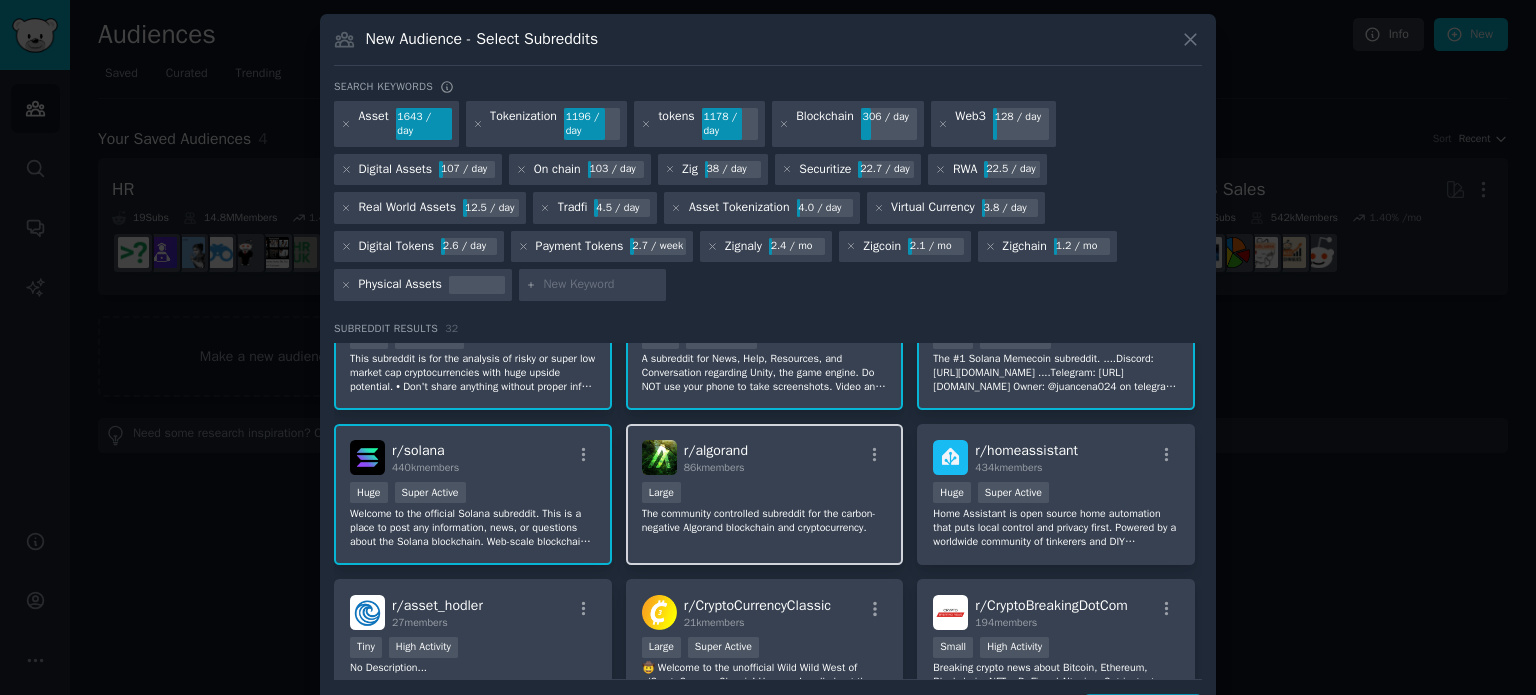 click on "The community controlled subreddit for the carbon-negative Algorand blockchain and cryptocurrency." at bounding box center (765, 521) 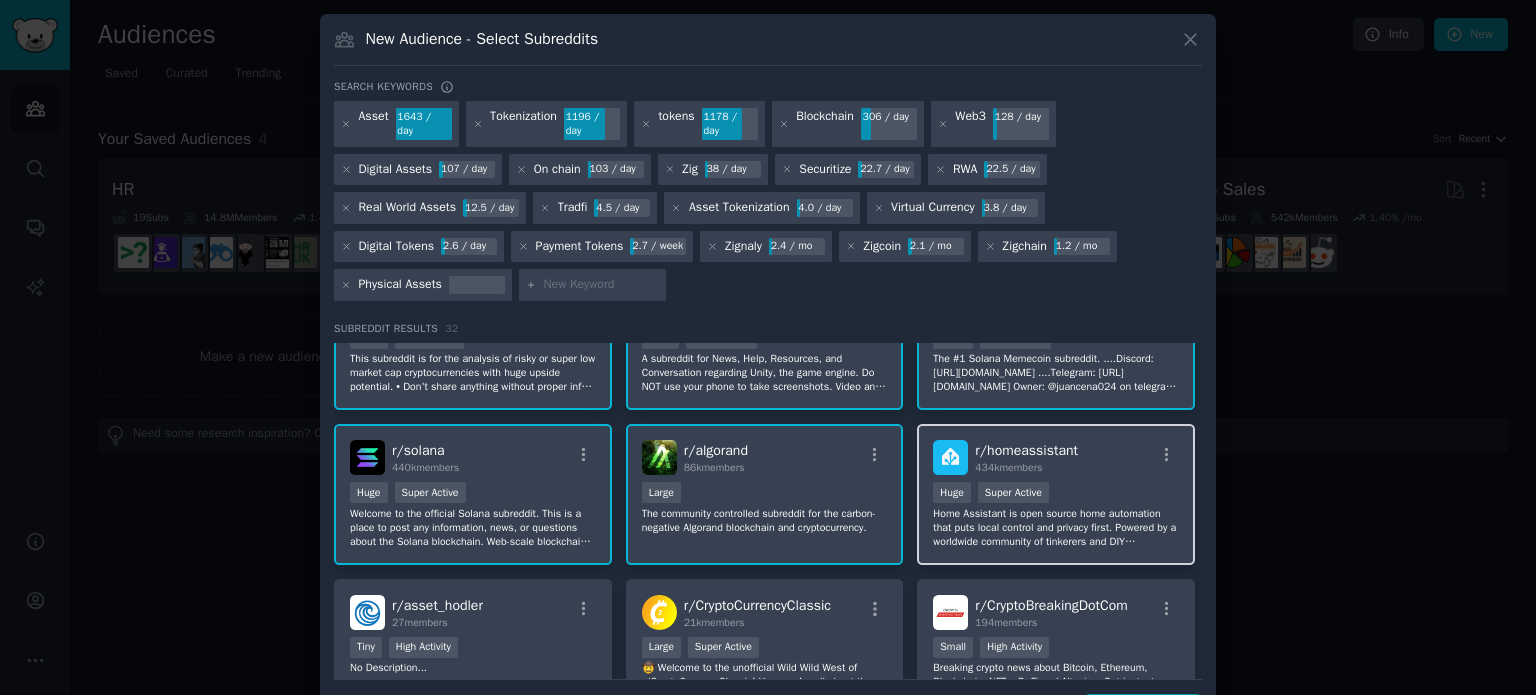 click on "Home Assistant is open source home automation that puts local control and privacy first. Powered by a worldwide community of tinkerers and DIY enthusiasts. Perfect to run on a Raspberry Pi or a local server. Available for free at [DOMAIN_NAME]." at bounding box center [1056, 528] 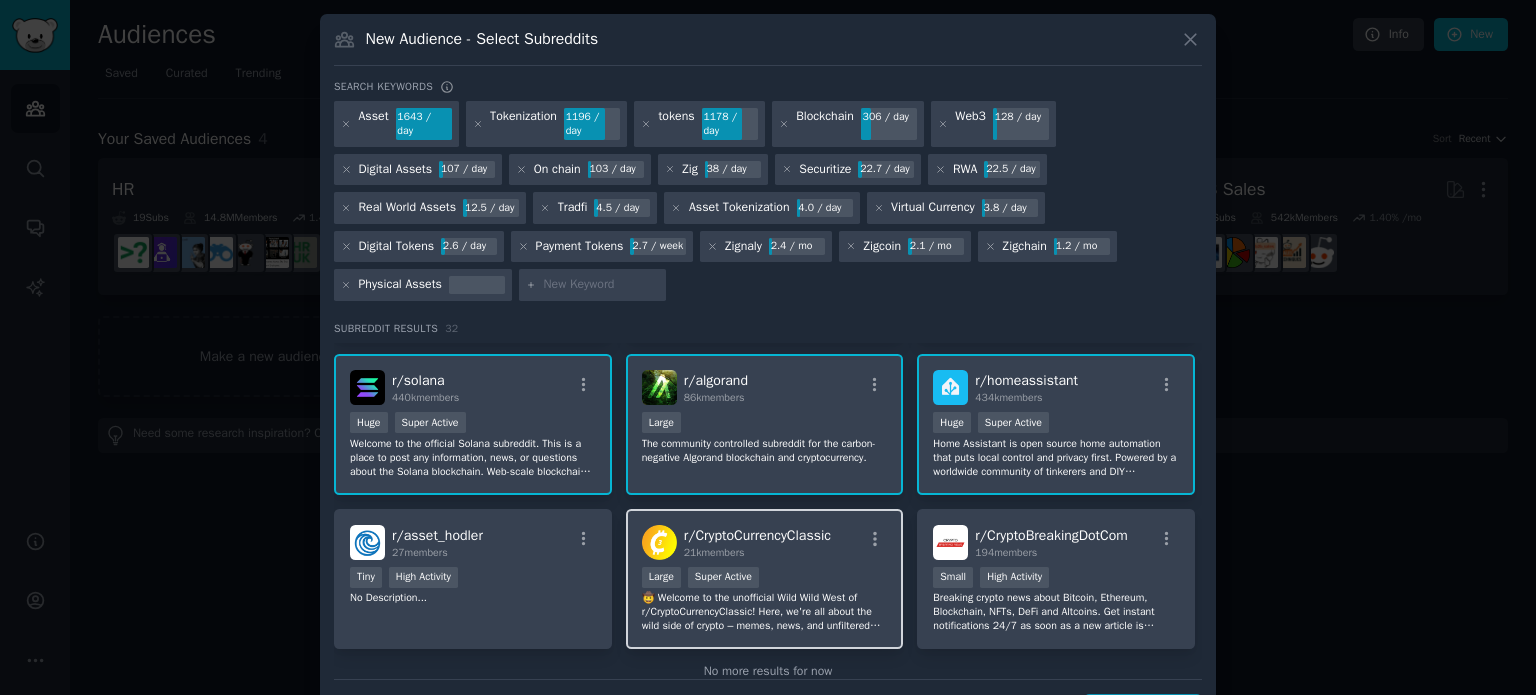 scroll, scrollTop: 1089, scrollLeft: 0, axis: vertical 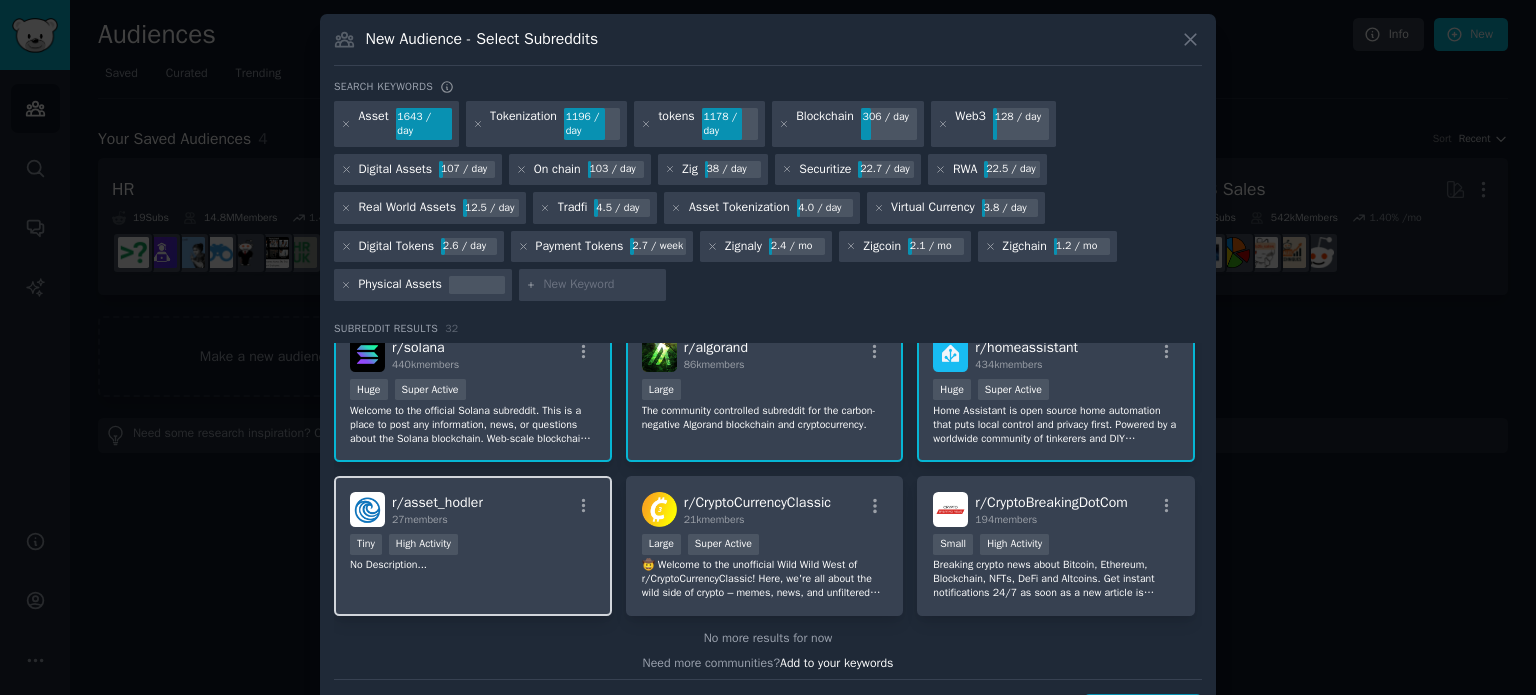 click on "r/ asset_hodler 27  members >= 80th percentile for submissions / day Tiny High Activity No Description..." 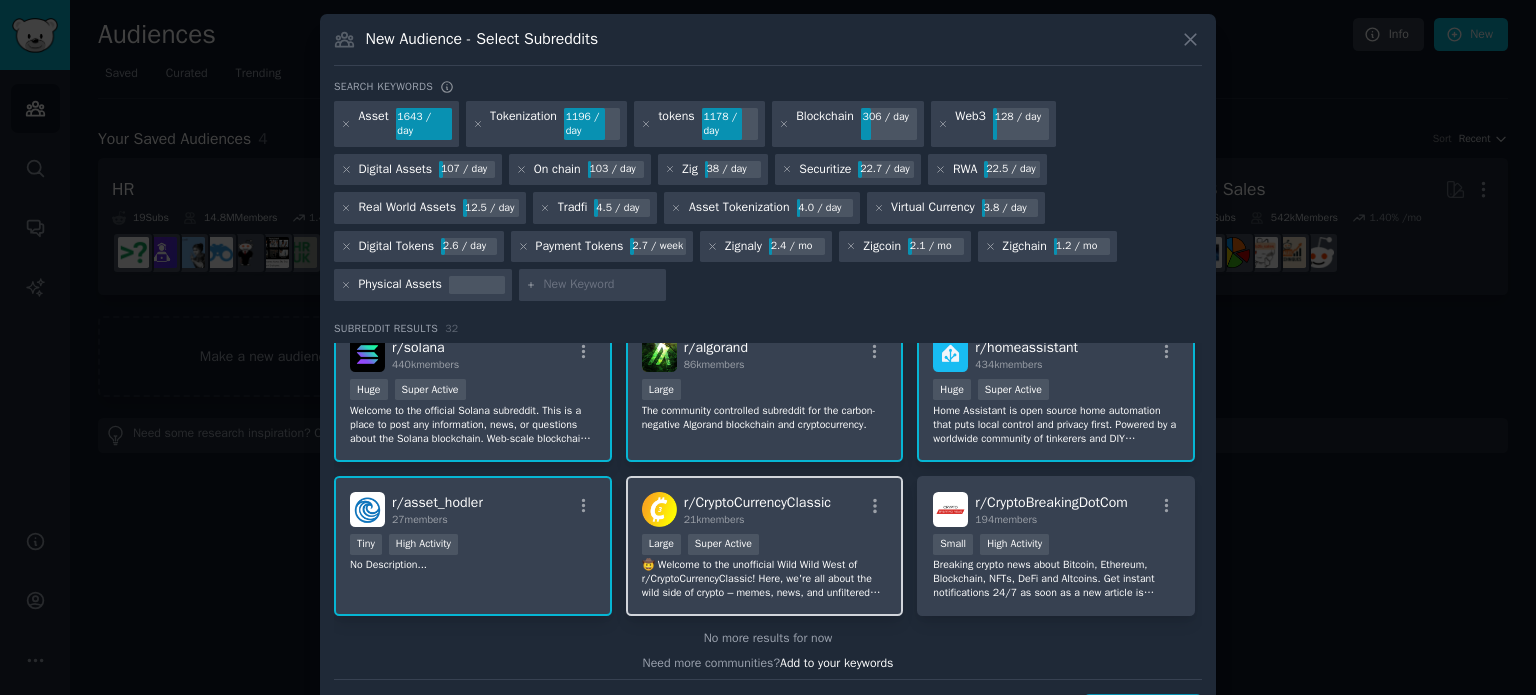 click on "🤠 Welcome to the unofficial Wild Wild West of r/CryptoCurrencyClassic! Here, we're all about the wild side of crypto – memes, news, and unfiltered discussions. No limits, no boundaries; this is your one-stop destination for the craziest, most authentic crypto experiences.
🚀 Embrace the chaos, share your thoughts, and dive into the uncharted territories of the crypto universe. Meme picture posts? Absolutely. All day, every day. Let's make this the ultimate hub for crypto enthusiast" at bounding box center [765, 579] 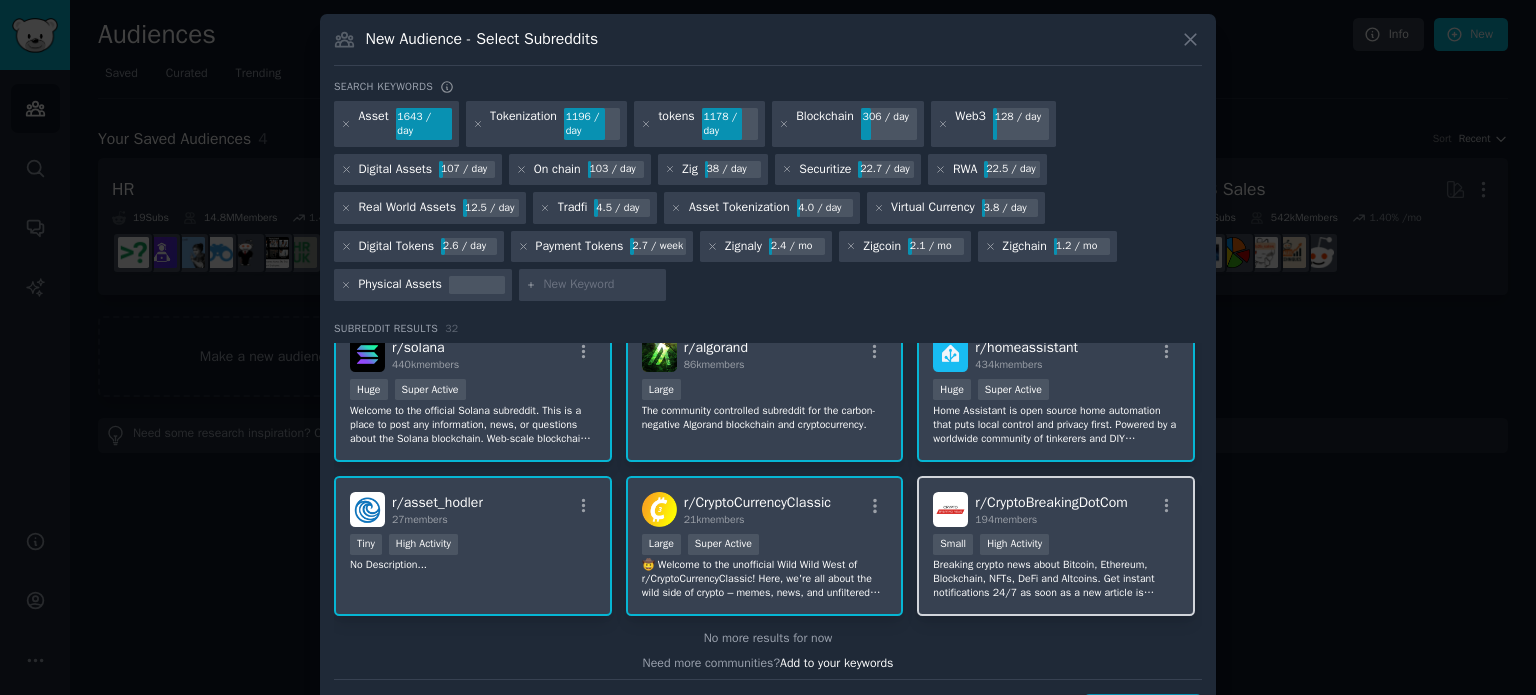 click on "Breaking crypto news about Bitcoin, Ethereum, Blockchain, NFTs, DeFi and Altcoins.
Get instant notifications 24/7 as soon as a new article is published.
[URL][DOMAIN_NAME]" at bounding box center [1056, 579] 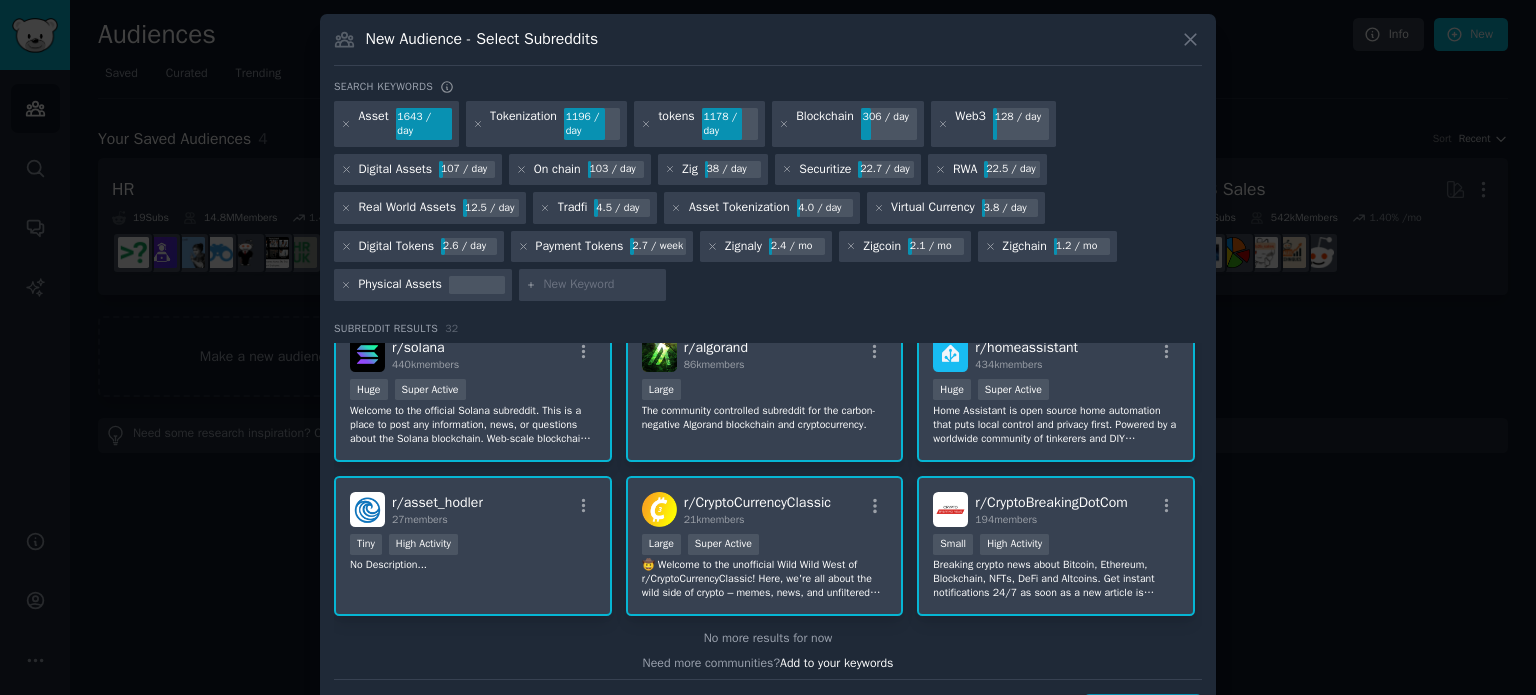 scroll, scrollTop: 46, scrollLeft: 0, axis: vertical 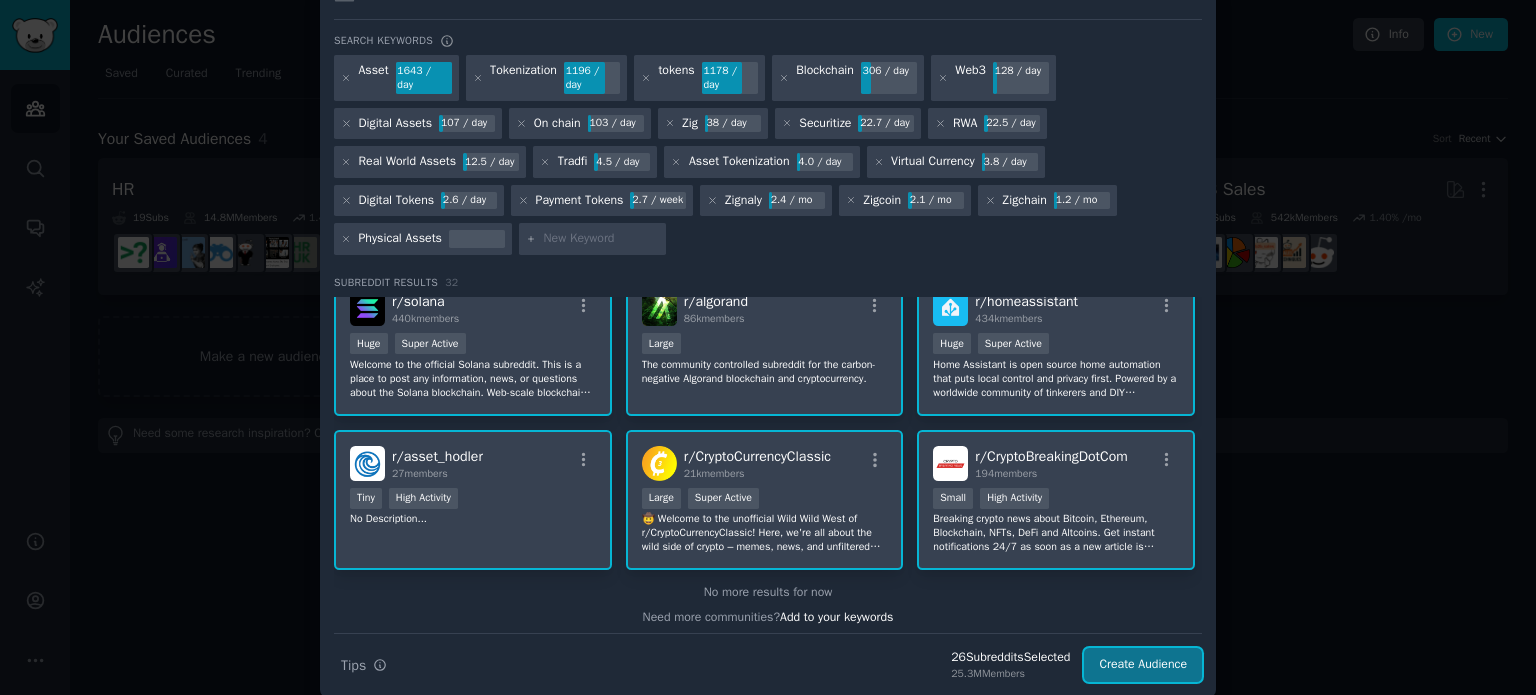 click on "Create Audience" at bounding box center [1143, 665] 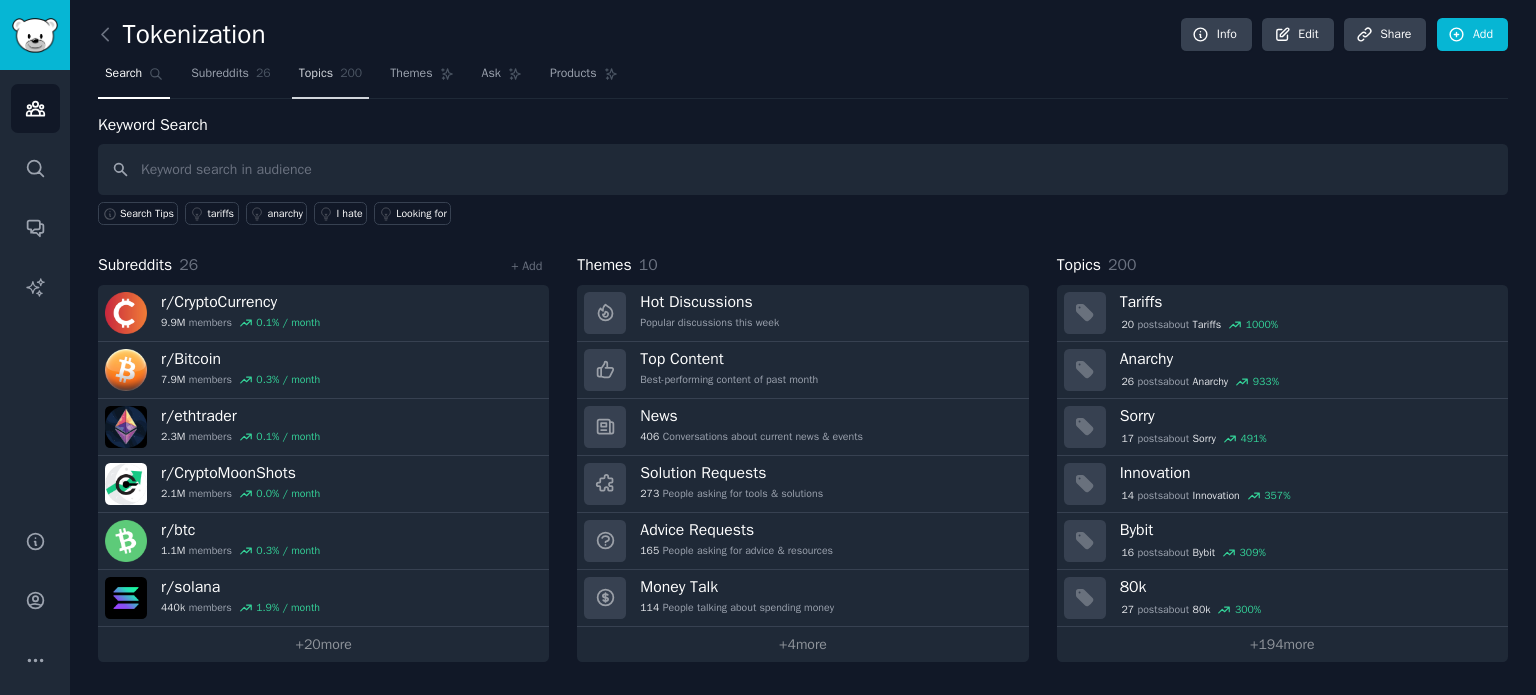 click on "Topics 200" at bounding box center [331, 78] 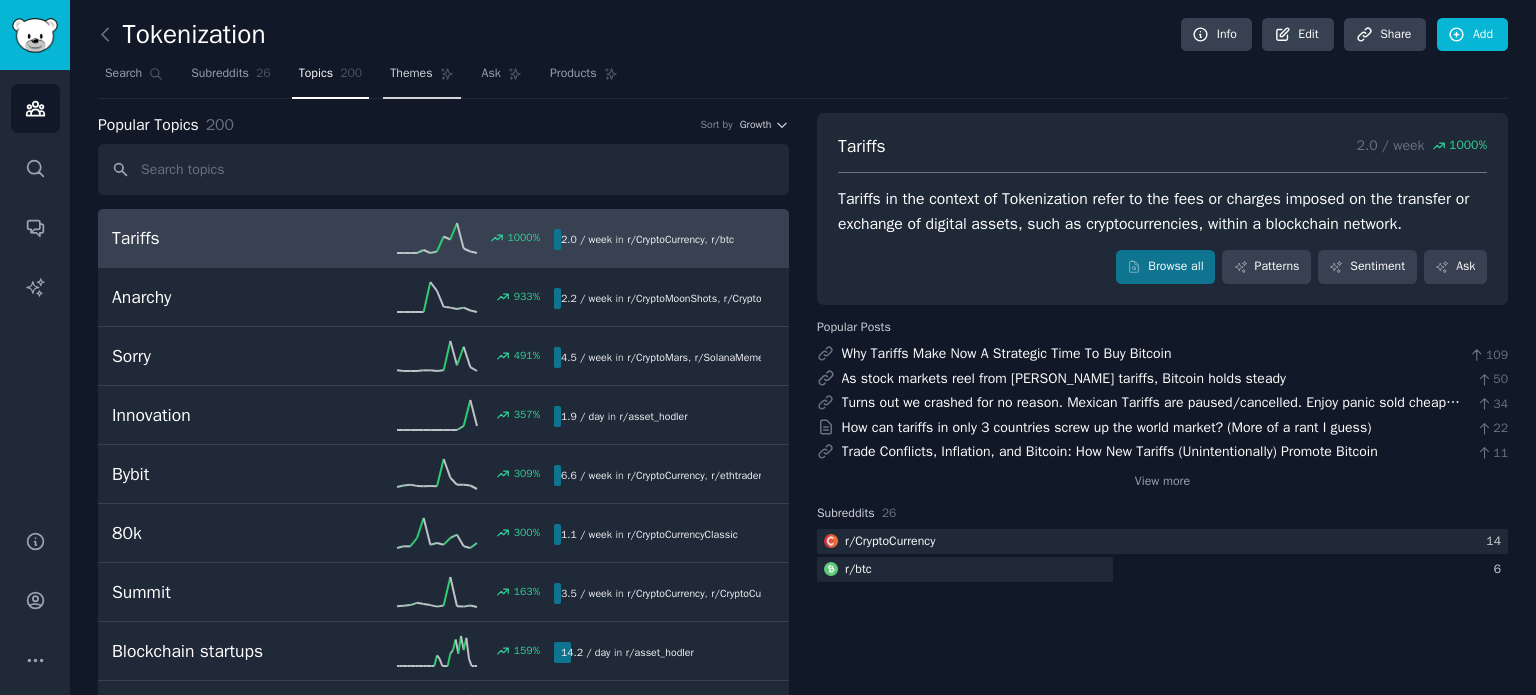 click on "Themes" at bounding box center [421, 78] 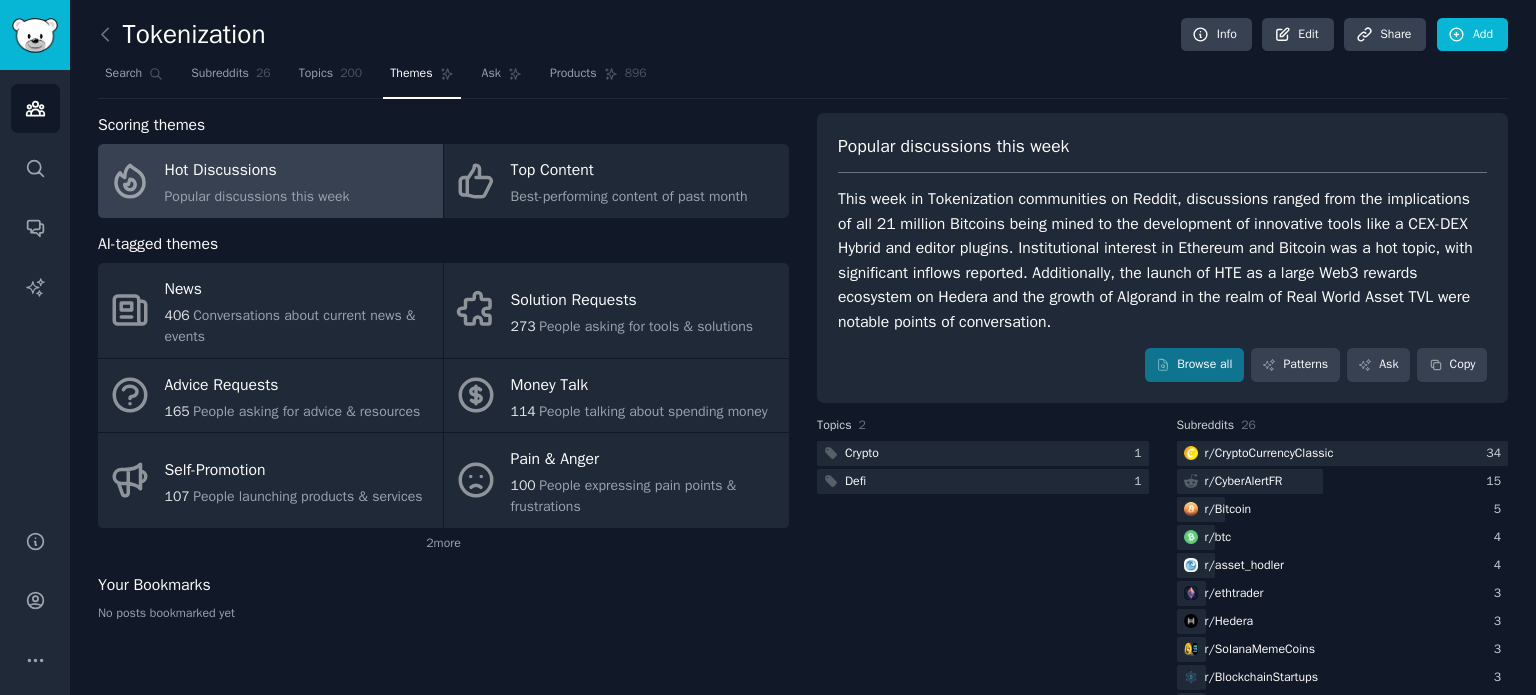 scroll, scrollTop: 0, scrollLeft: 0, axis: both 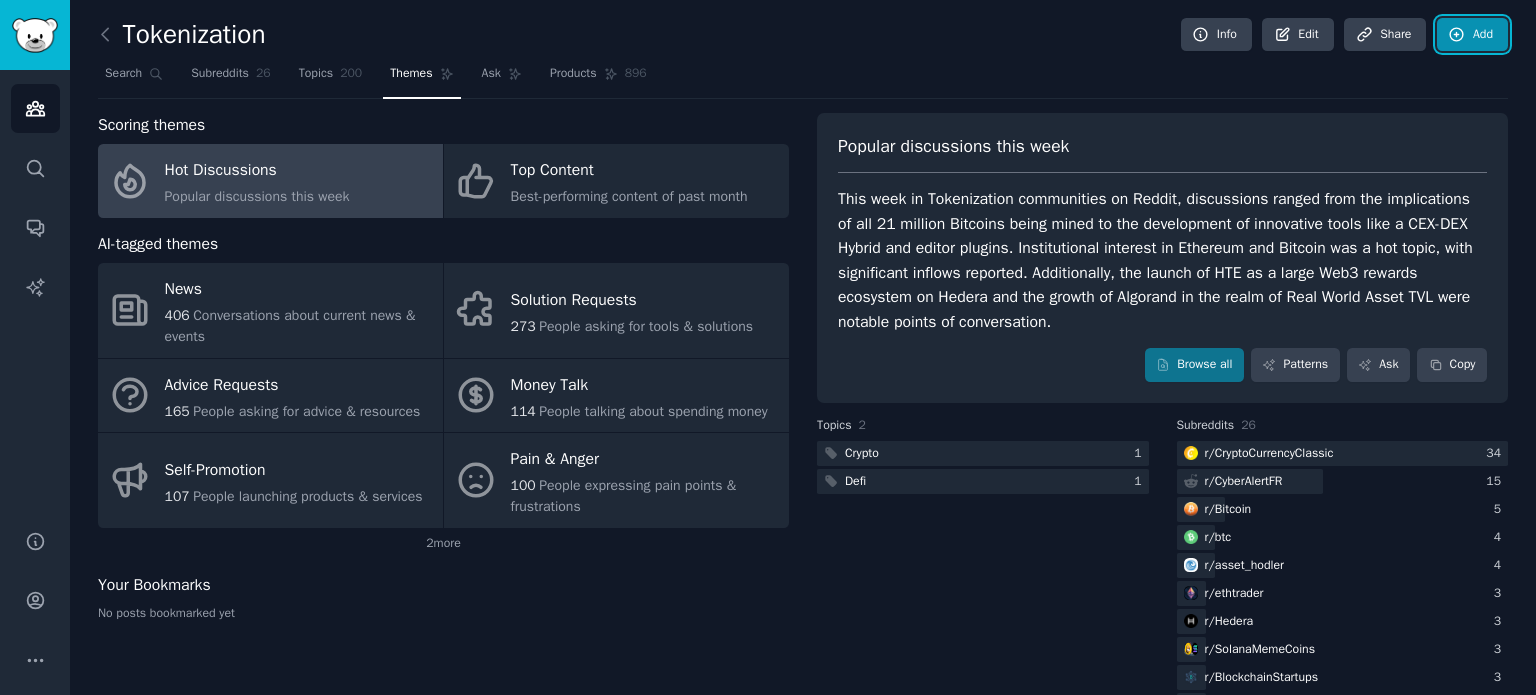 click 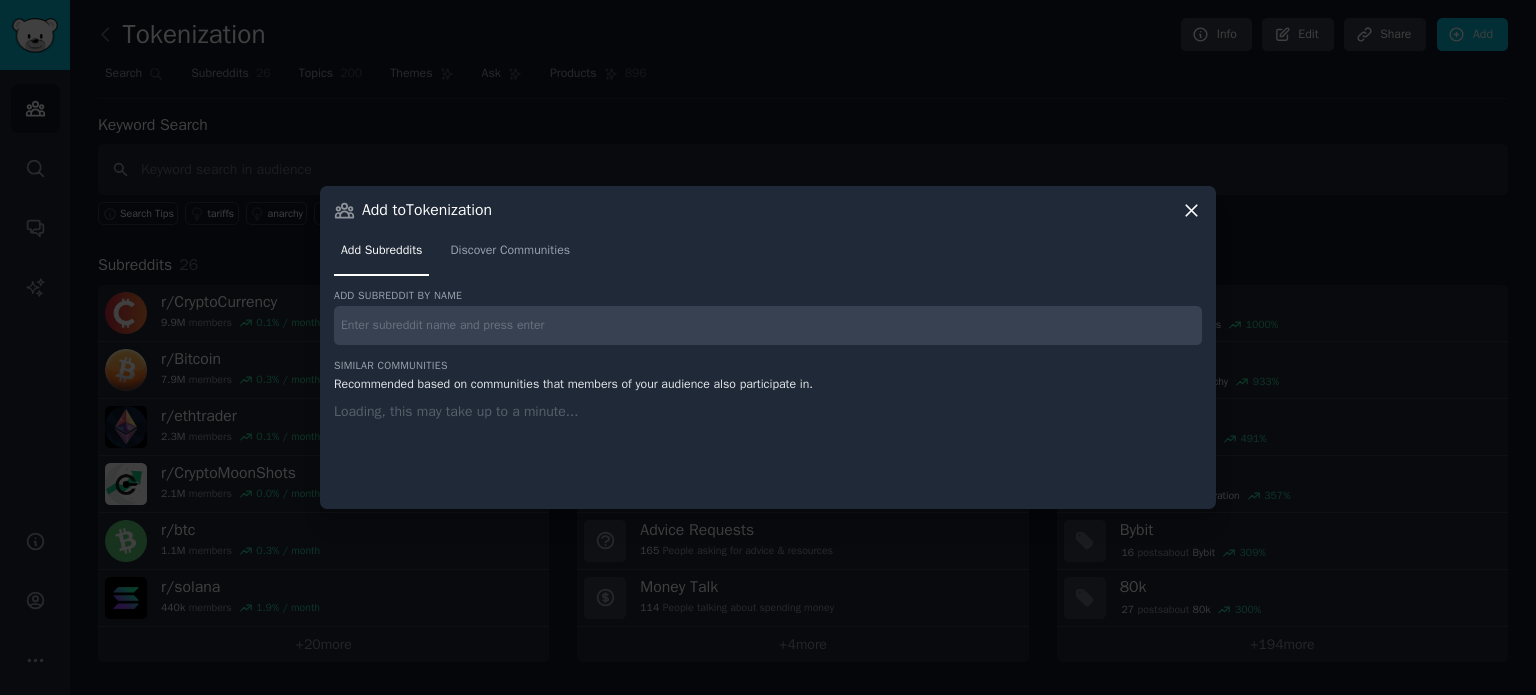click on "Add to  Tokenization Add Subreddits Discover Communities Add subreddit by name Similar Communities Recommended based on communities that members of your audience also participate in. Loading, this may take up to a minute..." at bounding box center [768, 347] 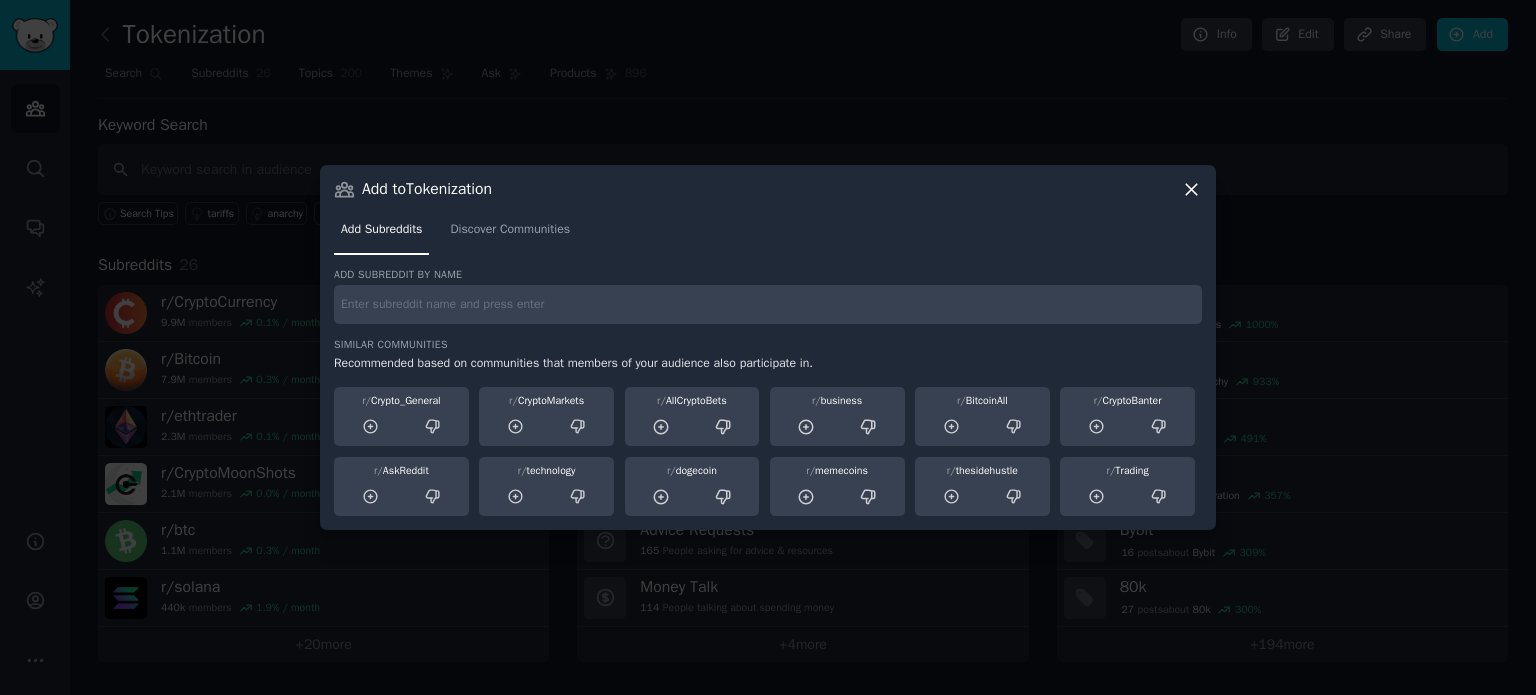 click 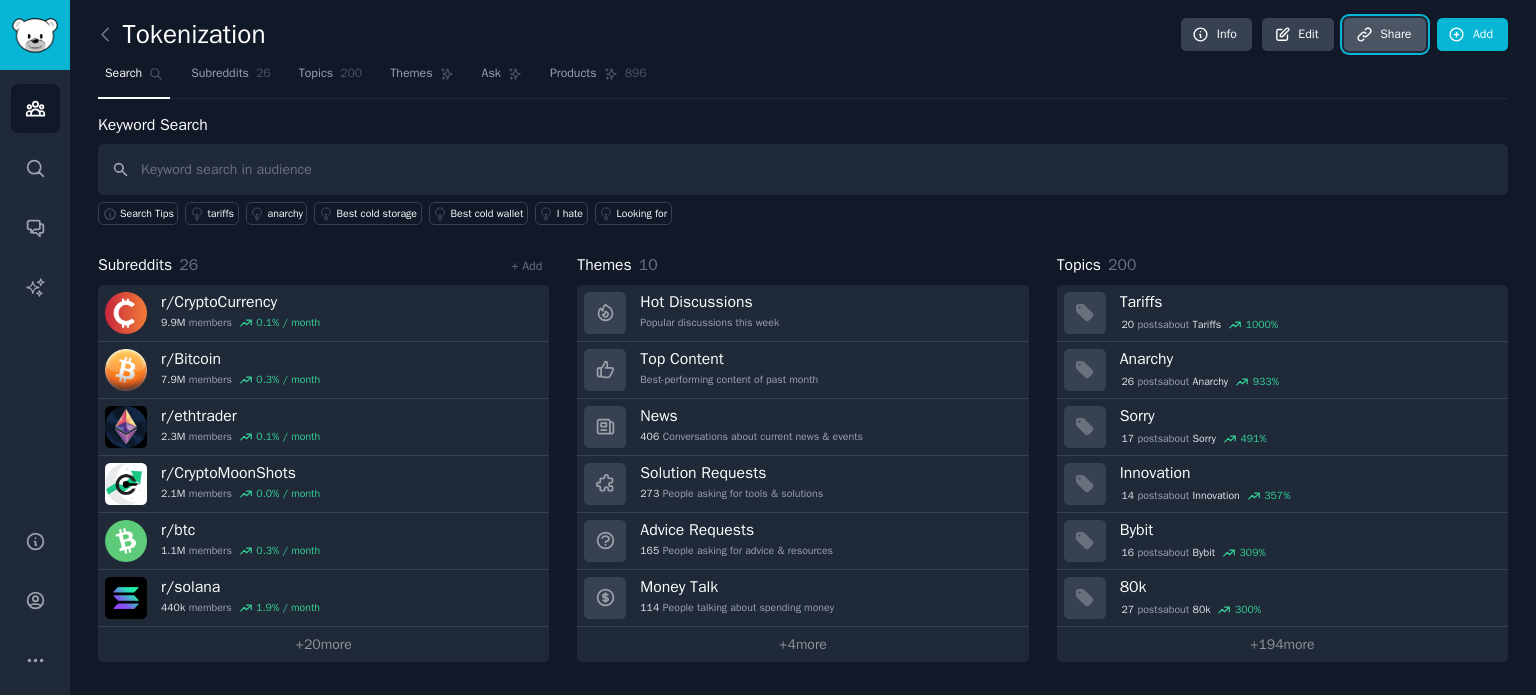 click on "Share" at bounding box center [1385, 35] 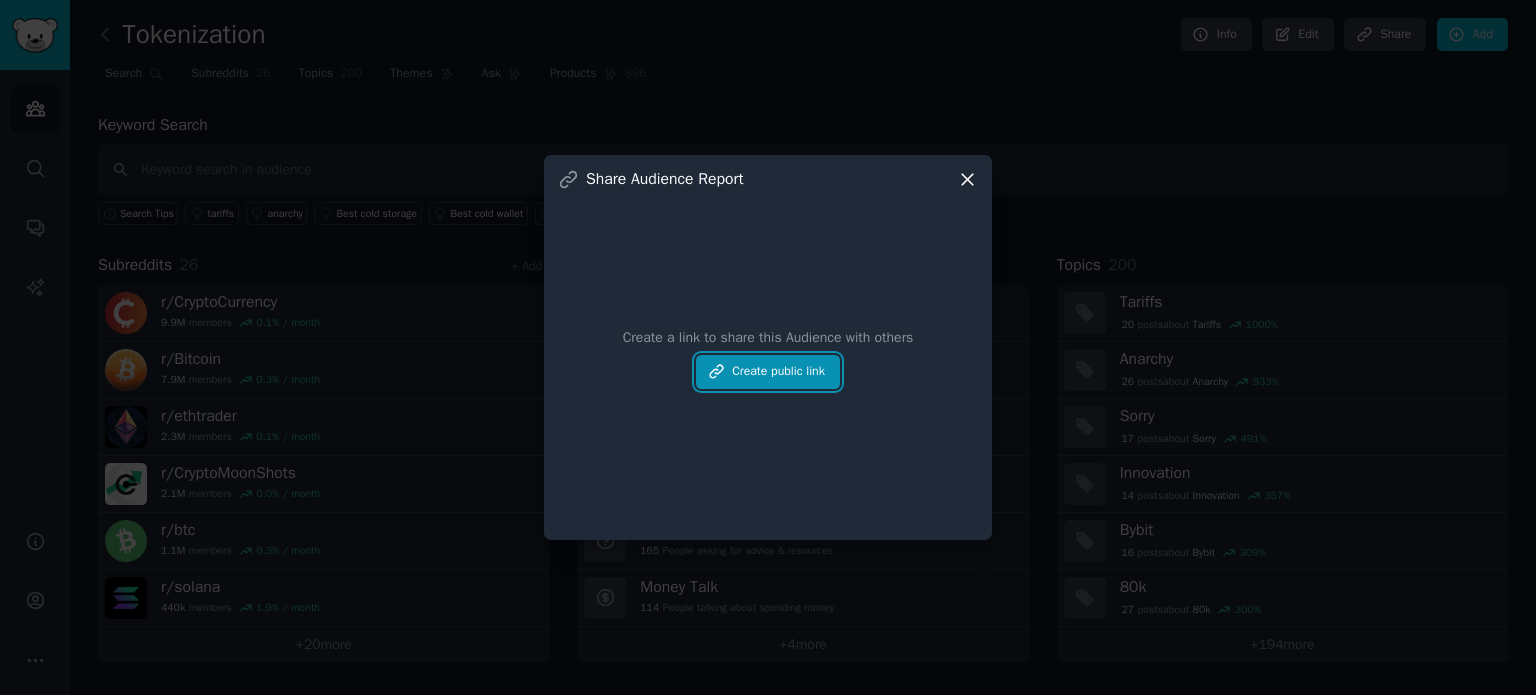 click on "Create public link" at bounding box center [768, 372] 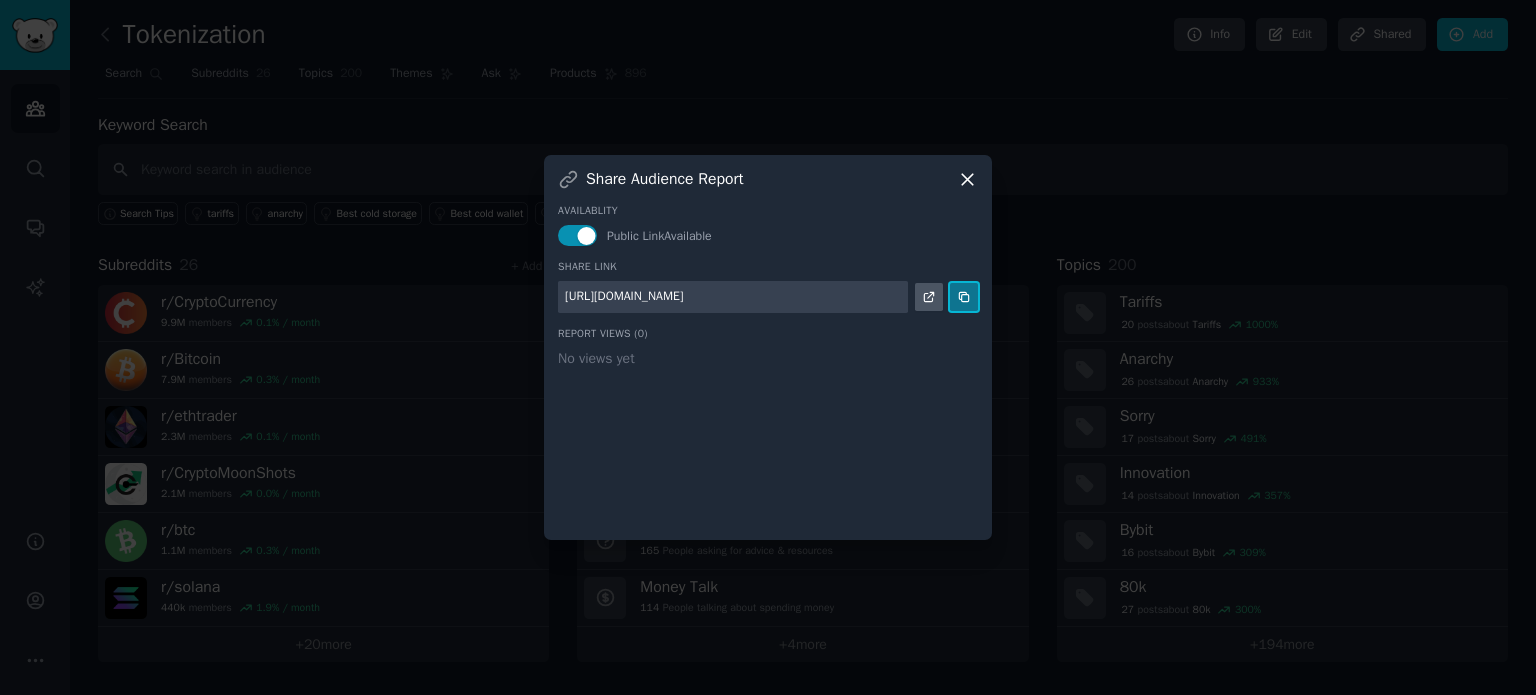 click 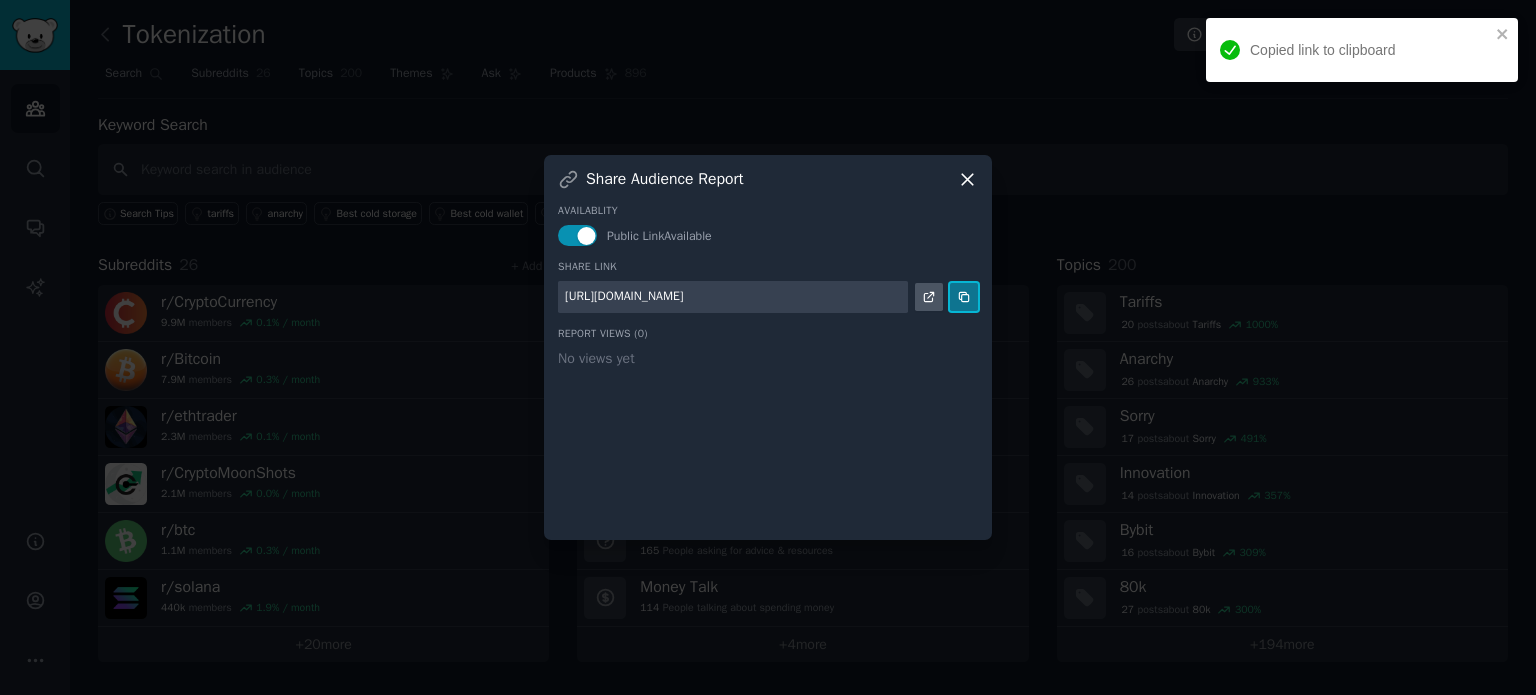 type 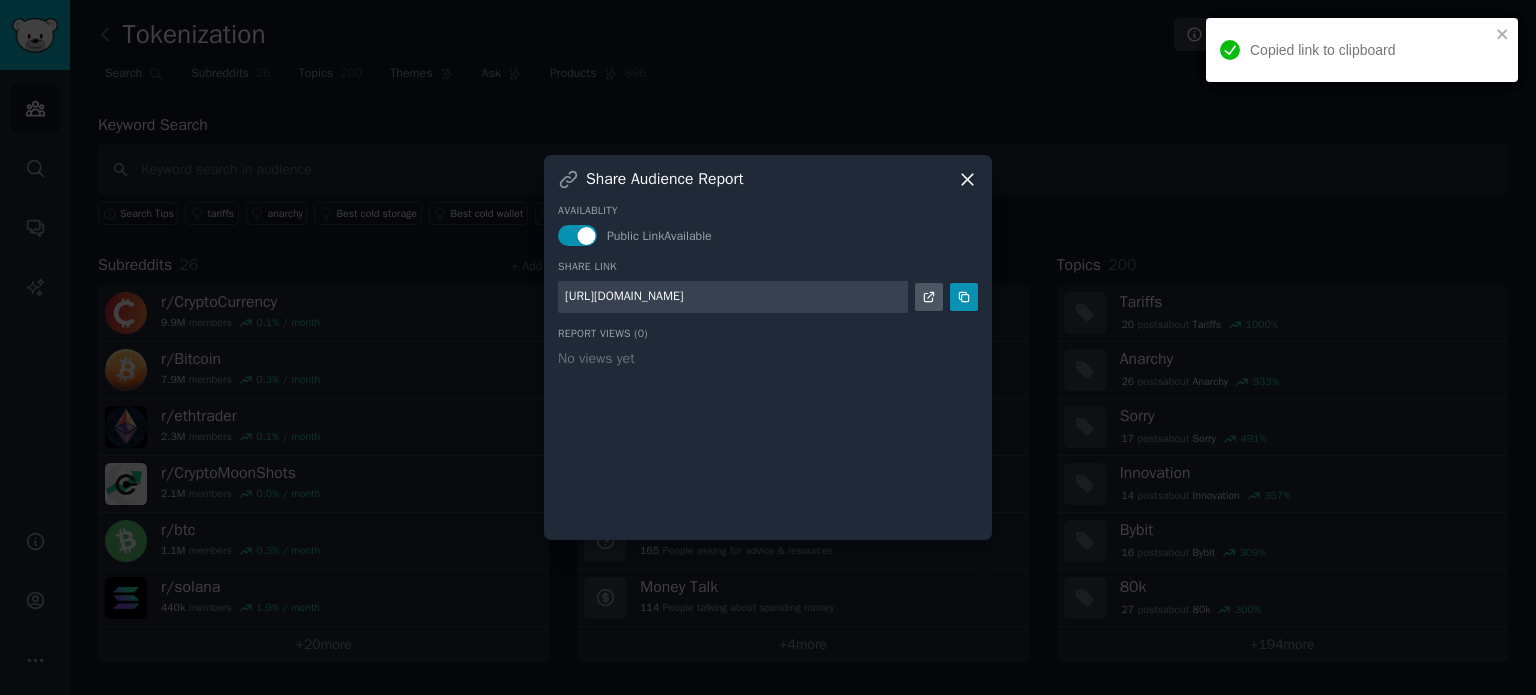 click 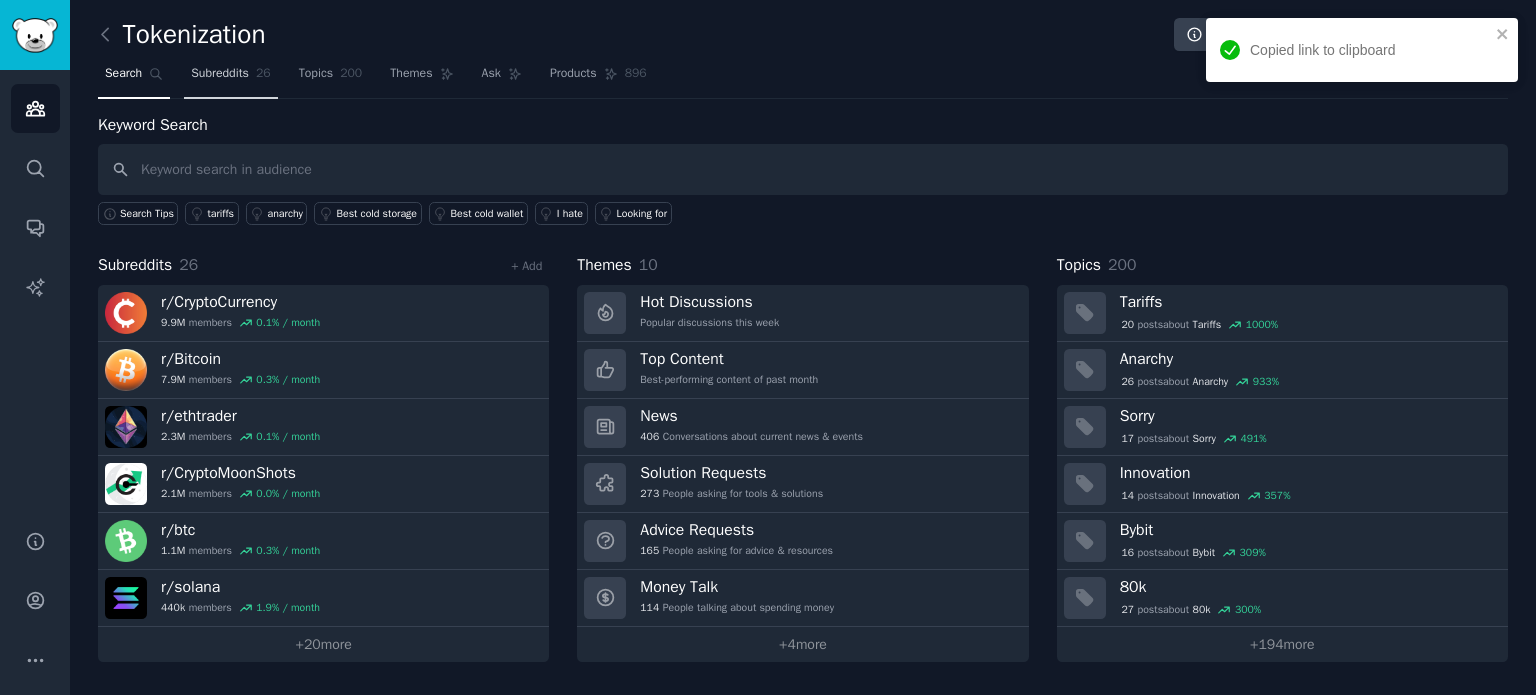 click on "Subreddits 26" at bounding box center [230, 78] 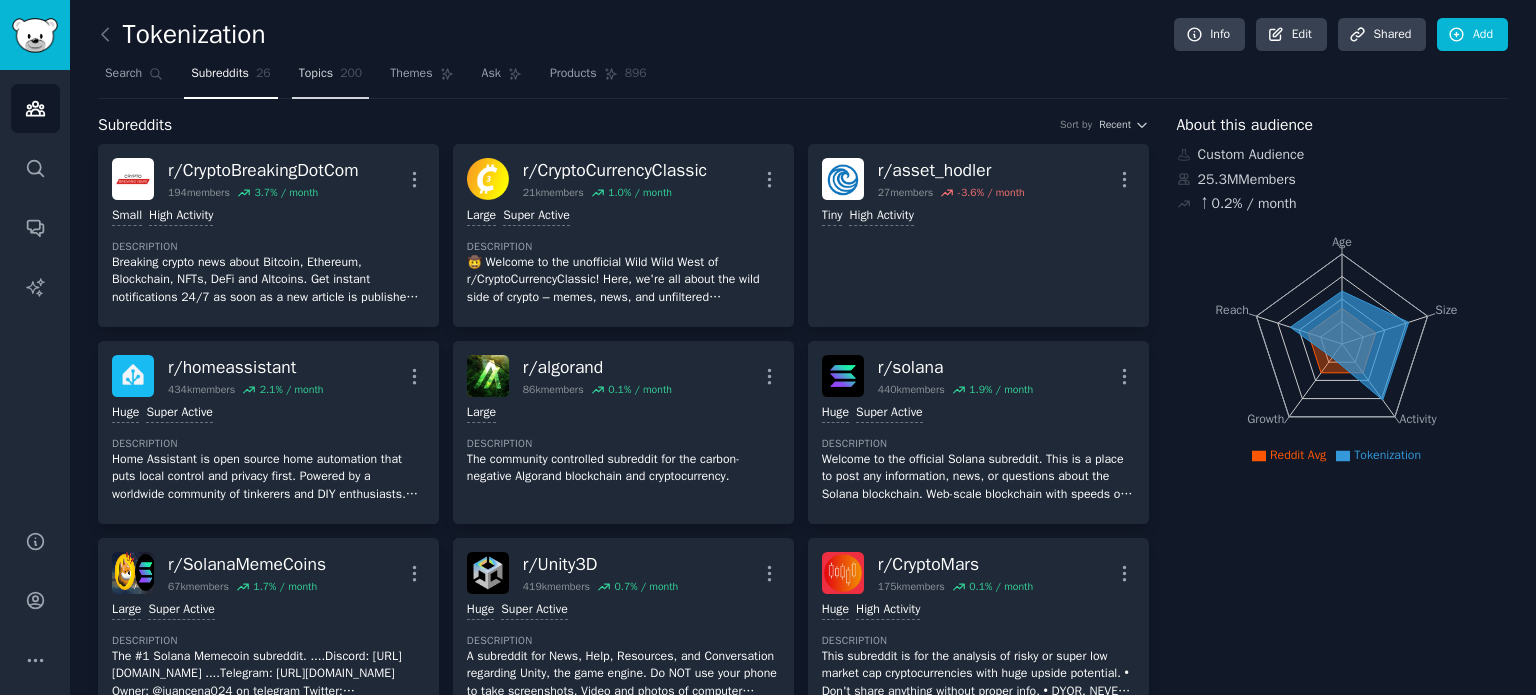 click on "200" 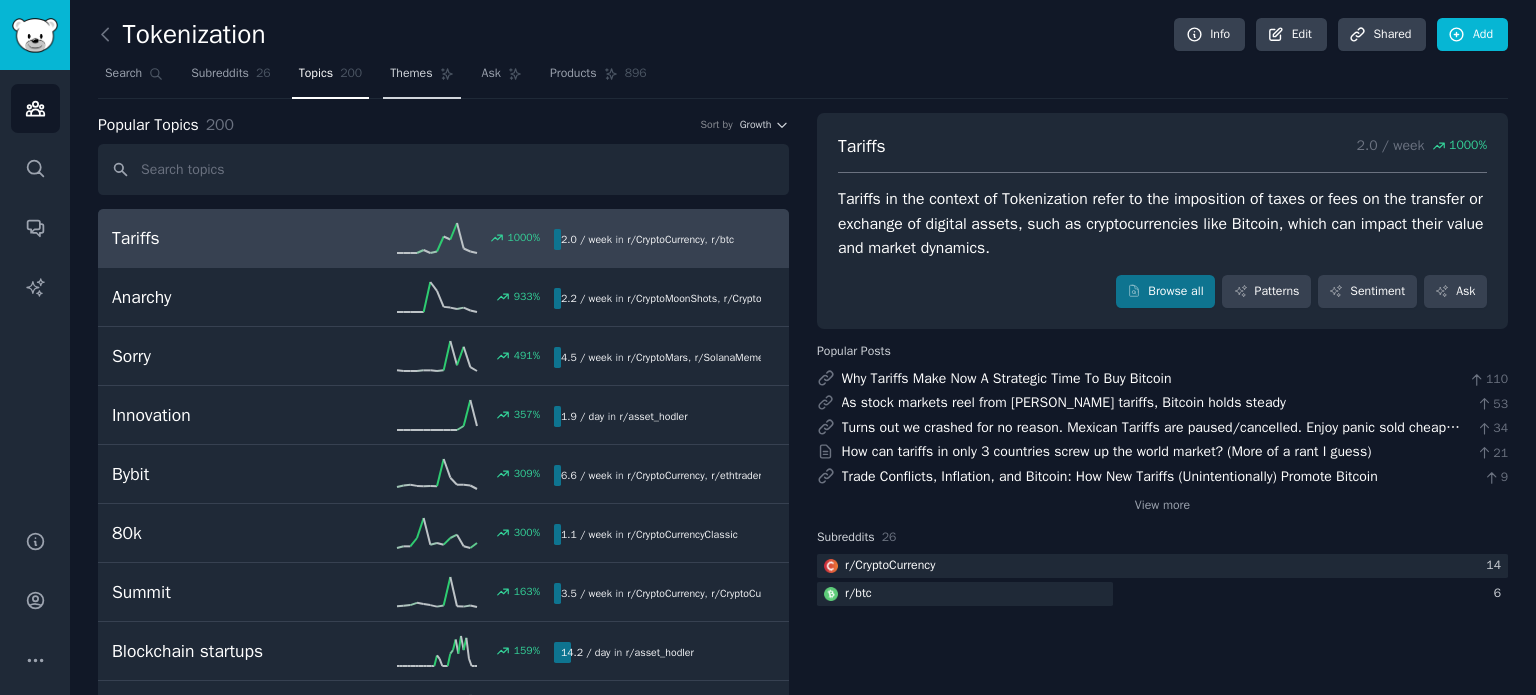 click on "Themes" at bounding box center (421, 78) 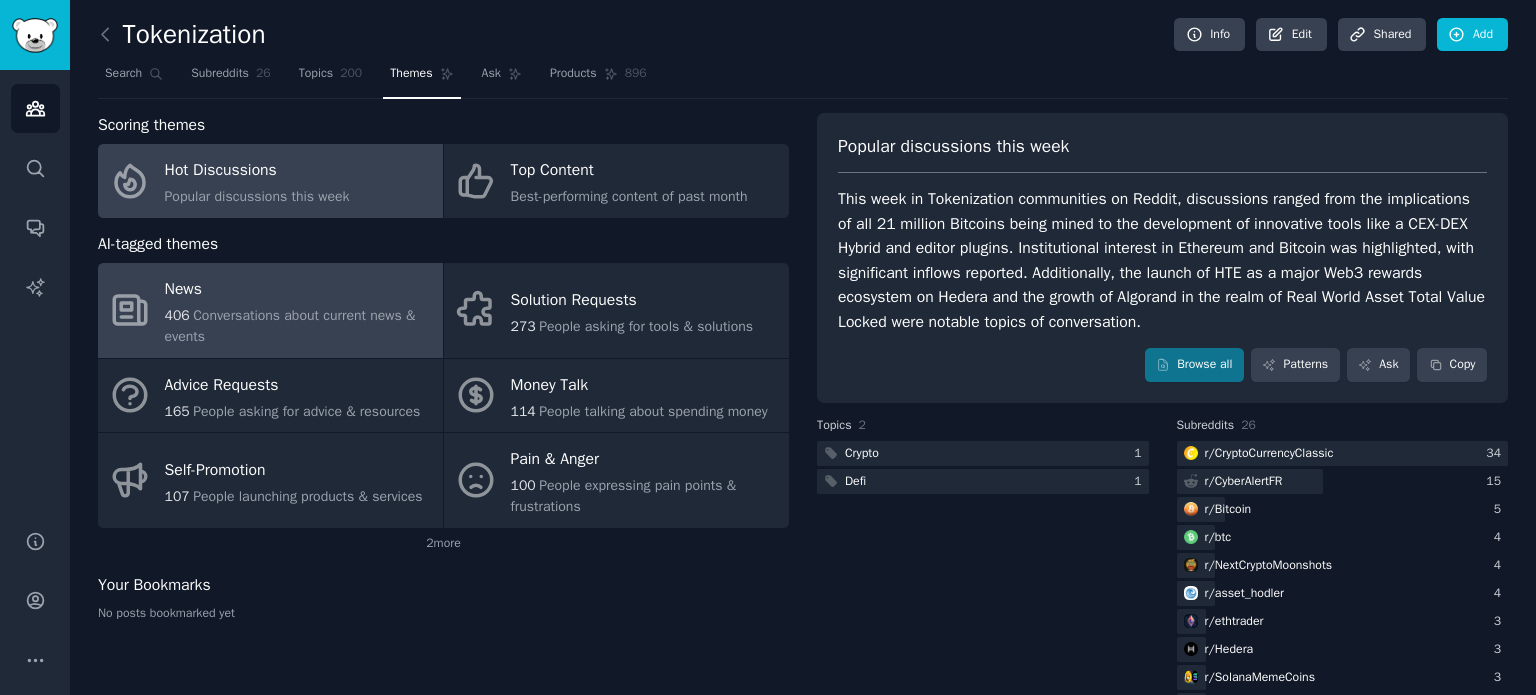 click on "Conversations about current news & events" at bounding box center [290, 326] 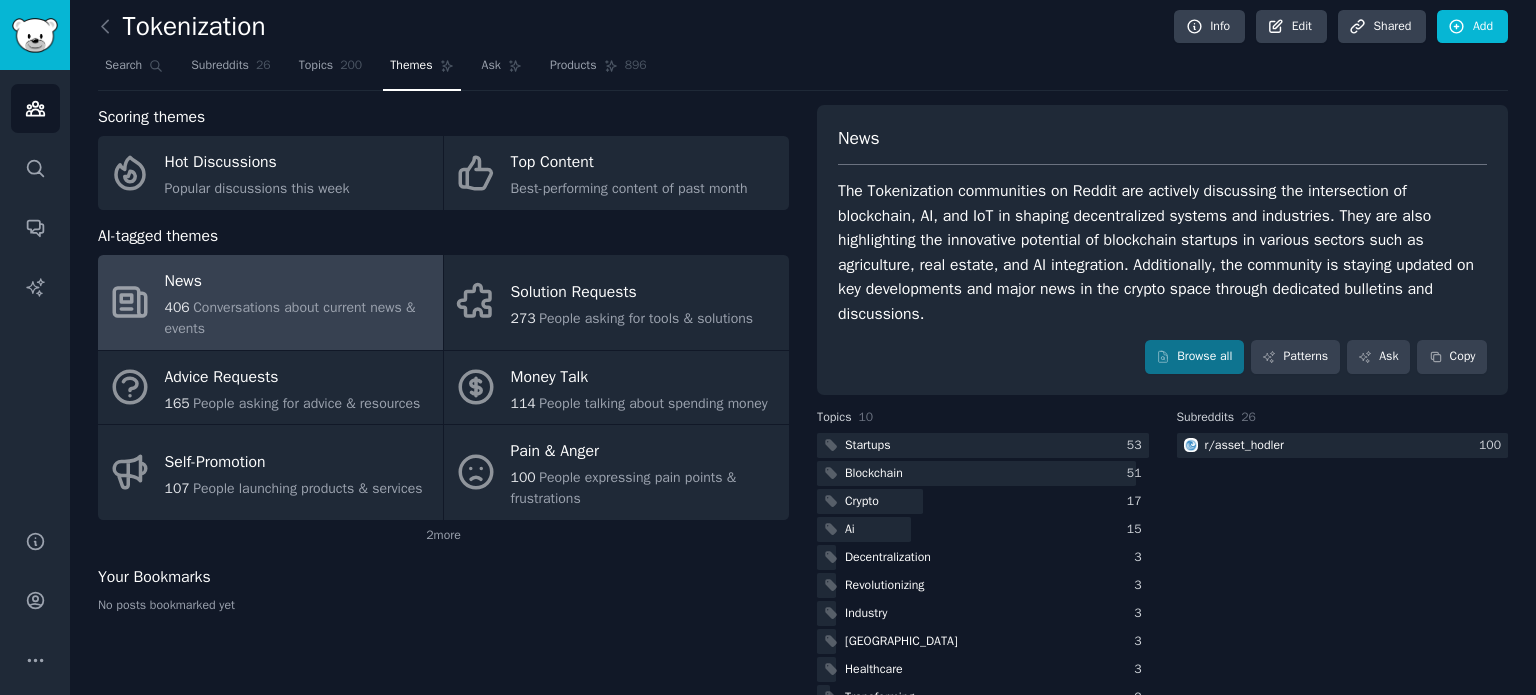 scroll, scrollTop: 52, scrollLeft: 0, axis: vertical 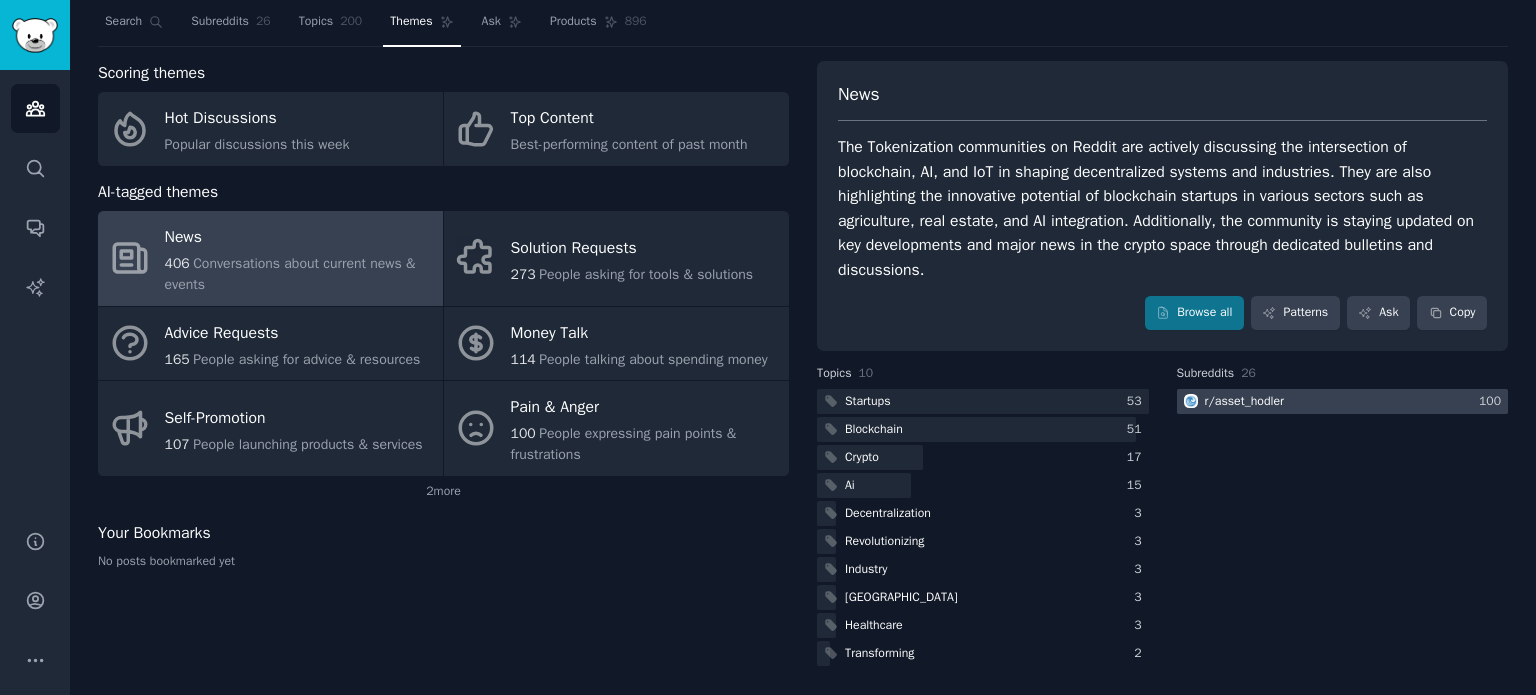 click on "r/ asset_hodler" at bounding box center [1245, 402] 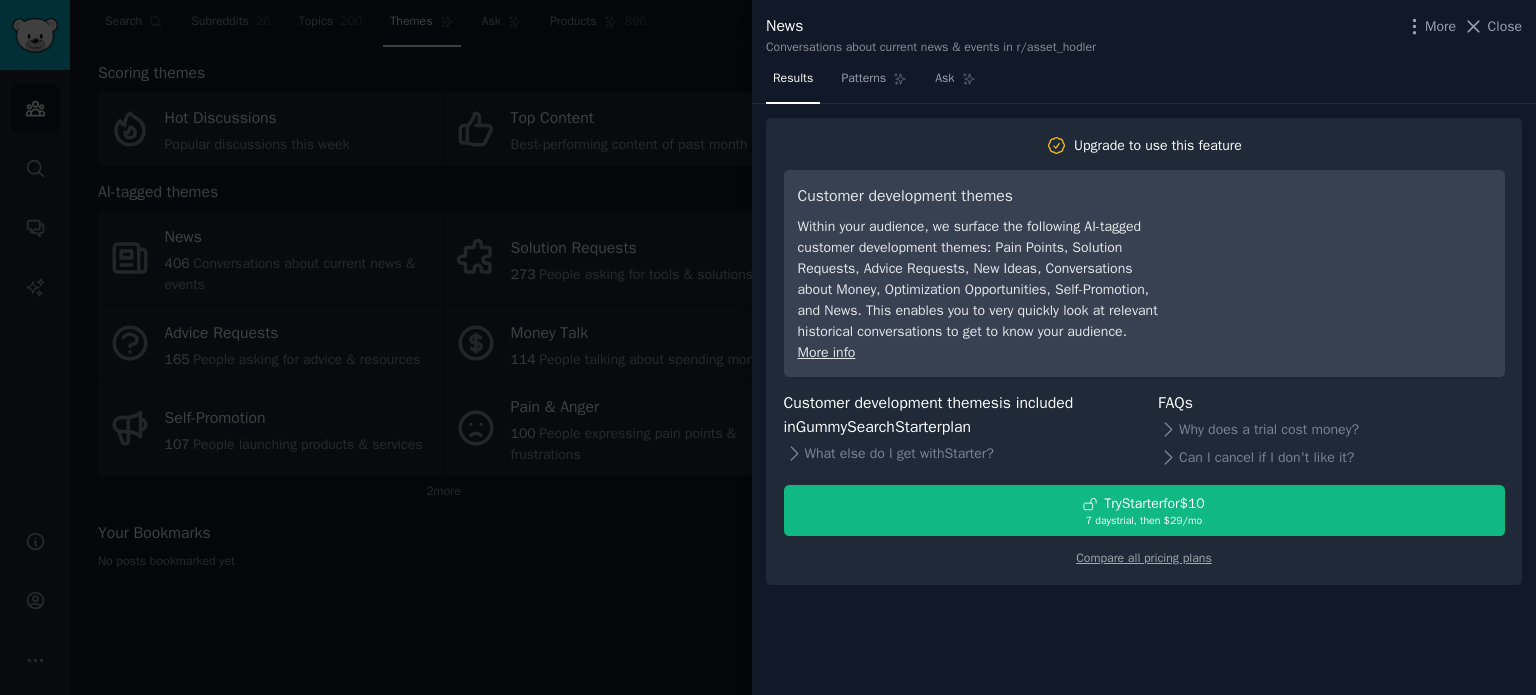 click on "Upgrade to use this feature Customer development themes Within your audience, we surface the following AI-tagged customer development themes: Pain Points, Solution Requests, Advice Requests, New Ideas, Conversations about Money, Optimization Opportunities, Self-Promotion, and News. This enables you to very quickly look at relevant historical conversations to get to know your audience. More info Customer development themes  is included in  GummySearch  Starter  plan What else do I get with  Starter ? FAQs Why does a trial cost money? Can I cancel if I don't like it? Try  Starter  for  $10 7 days  trial, then $ 29 /mo Compare all pricing plans" at bounding box center [1144, 352] 